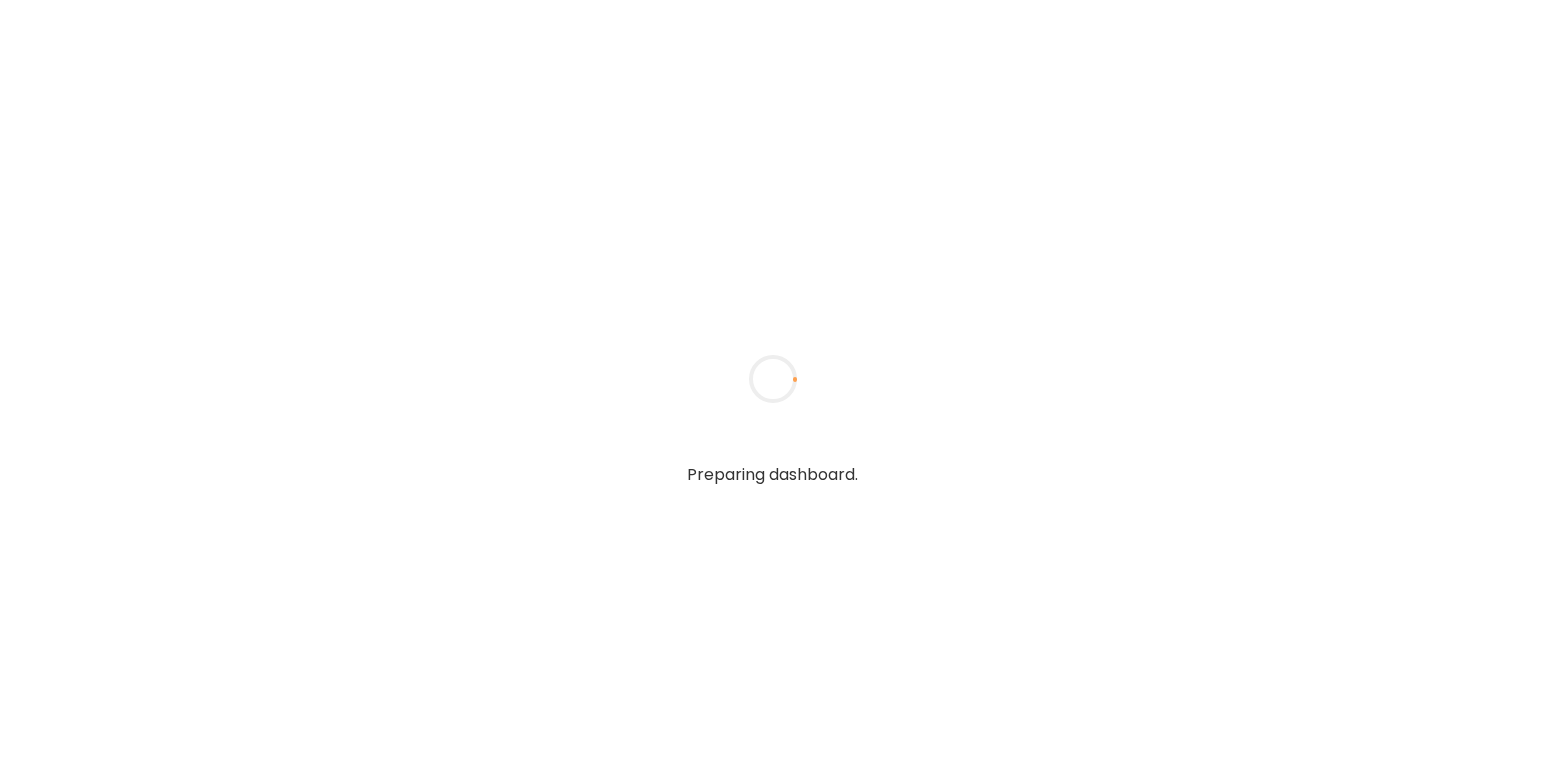 scroll, scrollTop: 0, scrollLeft: 0, axis: both 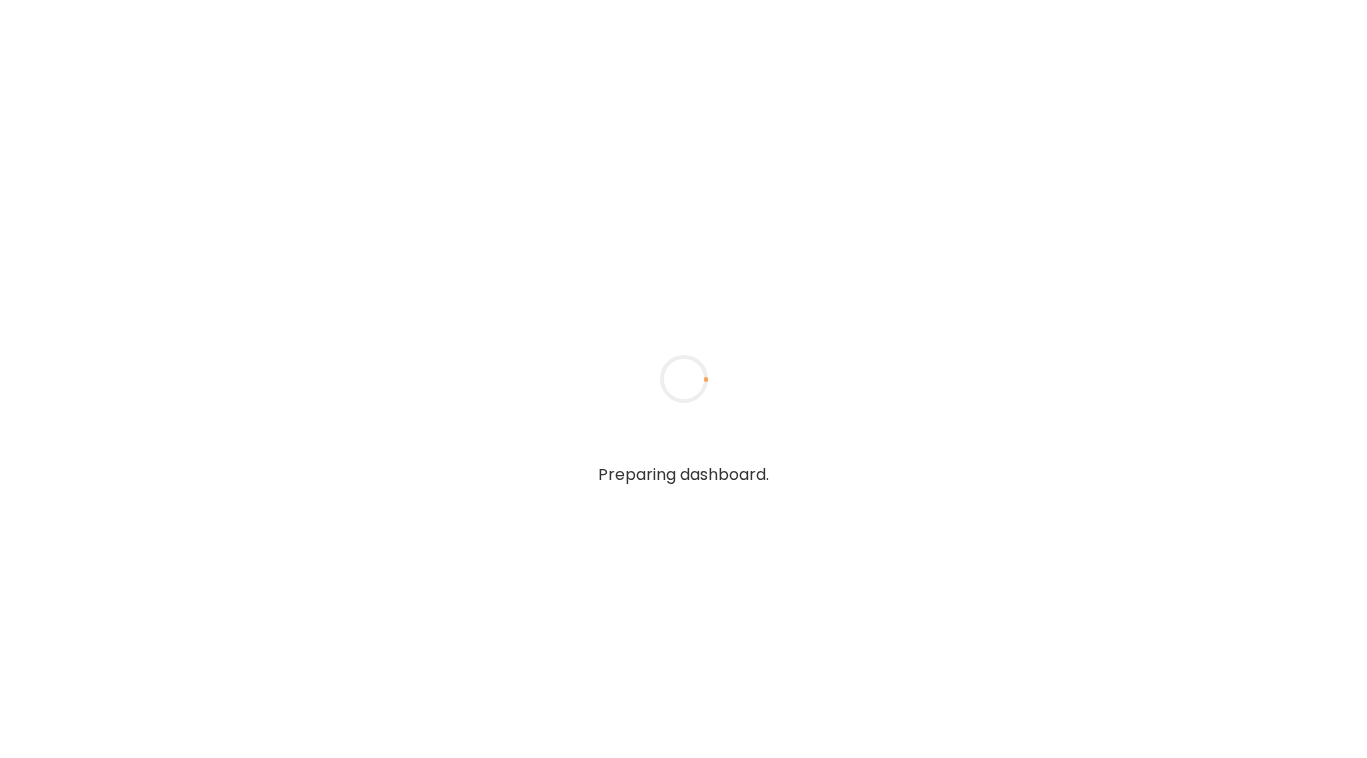 type on "**********" 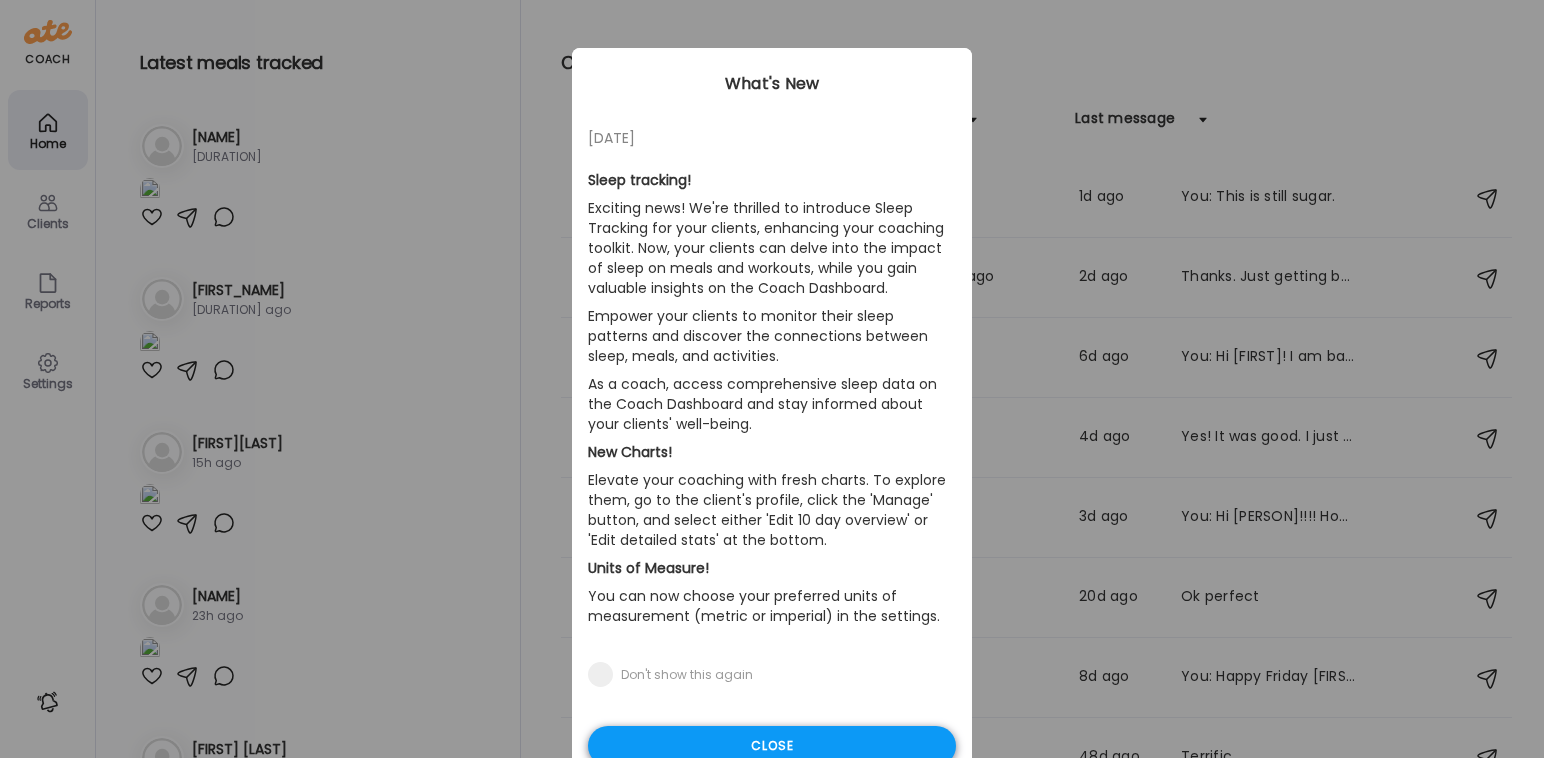 click on "Close" at bounding box center [772, 746] 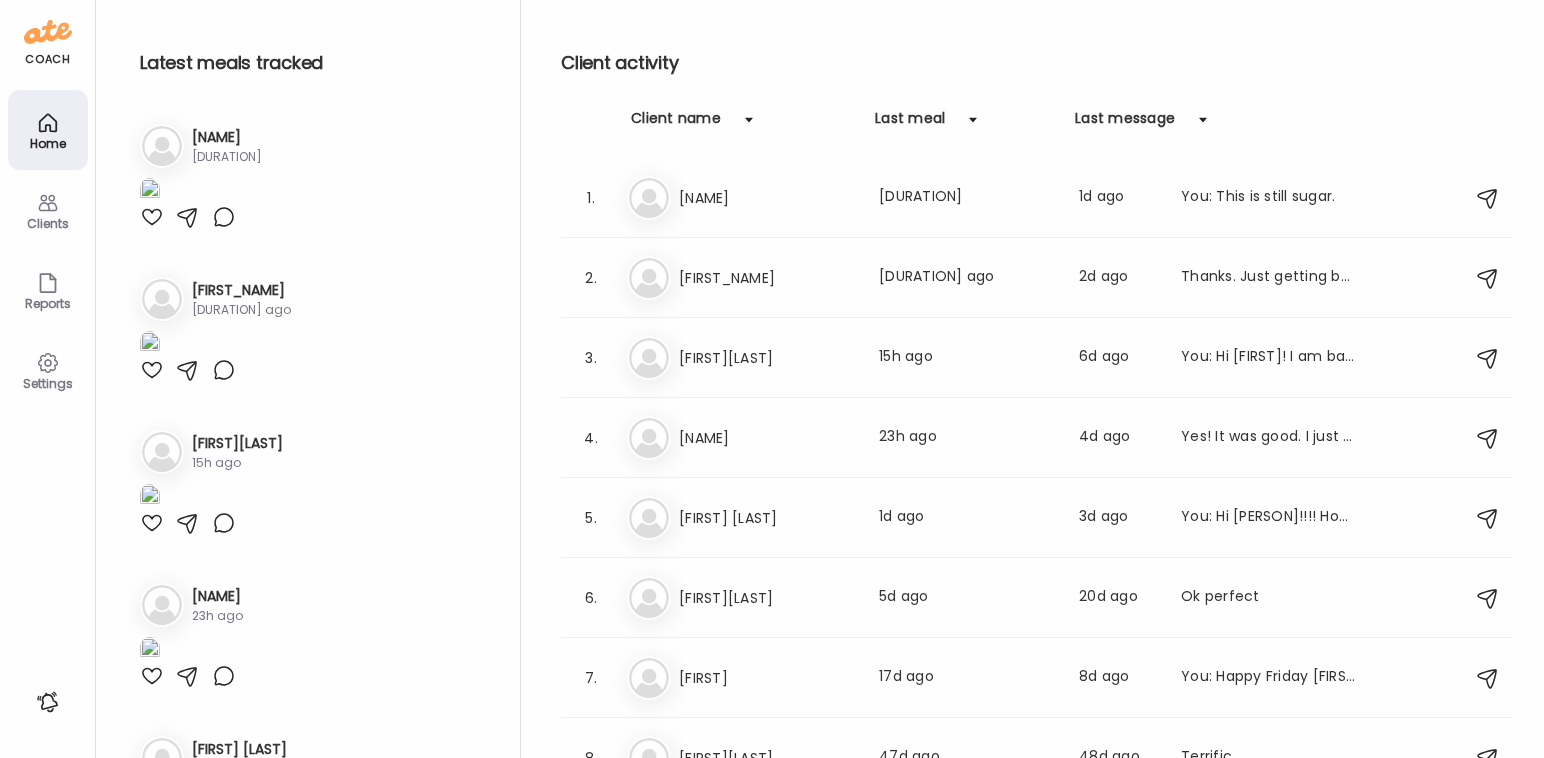 click on "Clients" at bounding box center [48, 223] 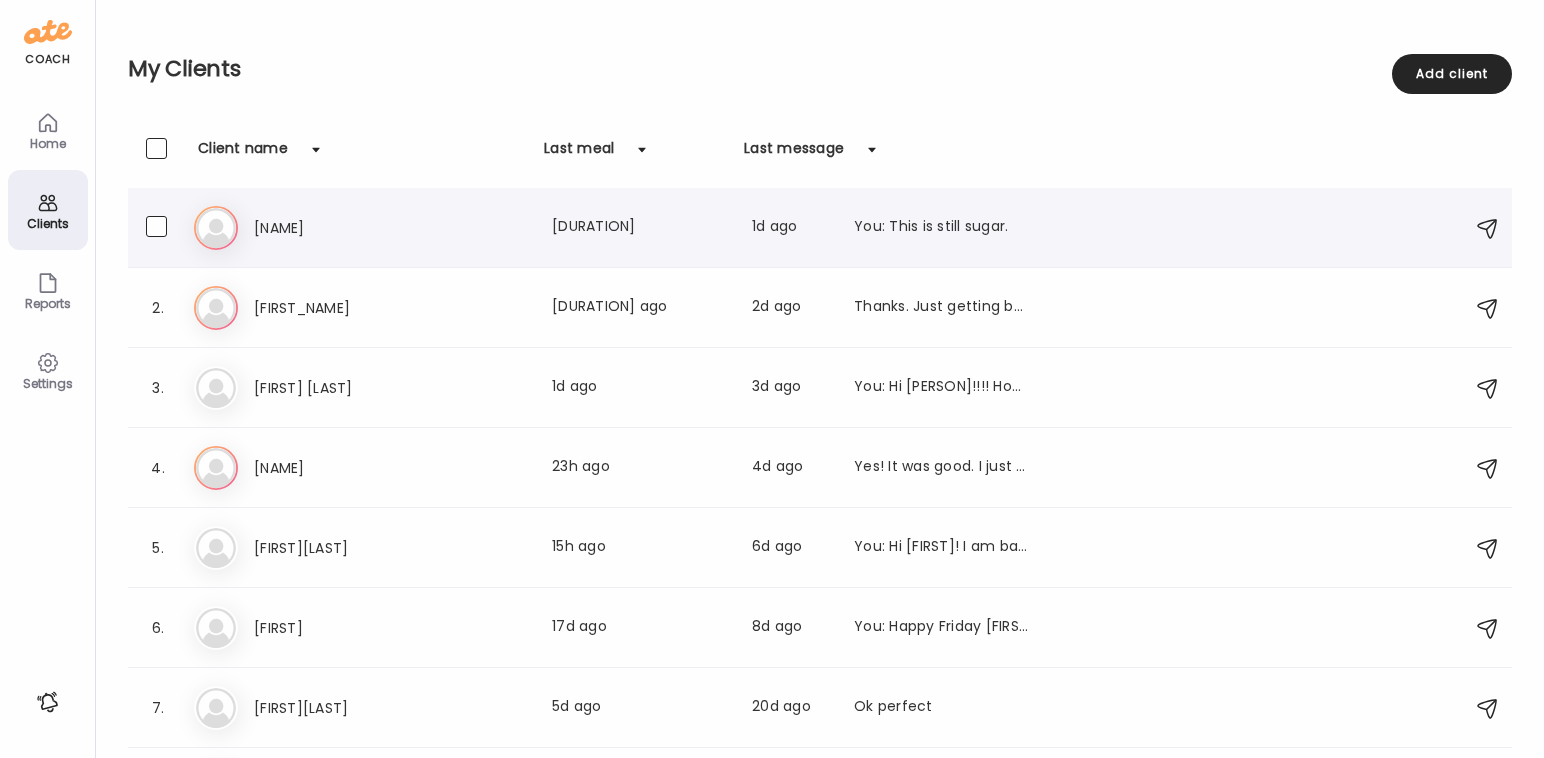 click on "[NAME]" at bounding box center (342, 228) 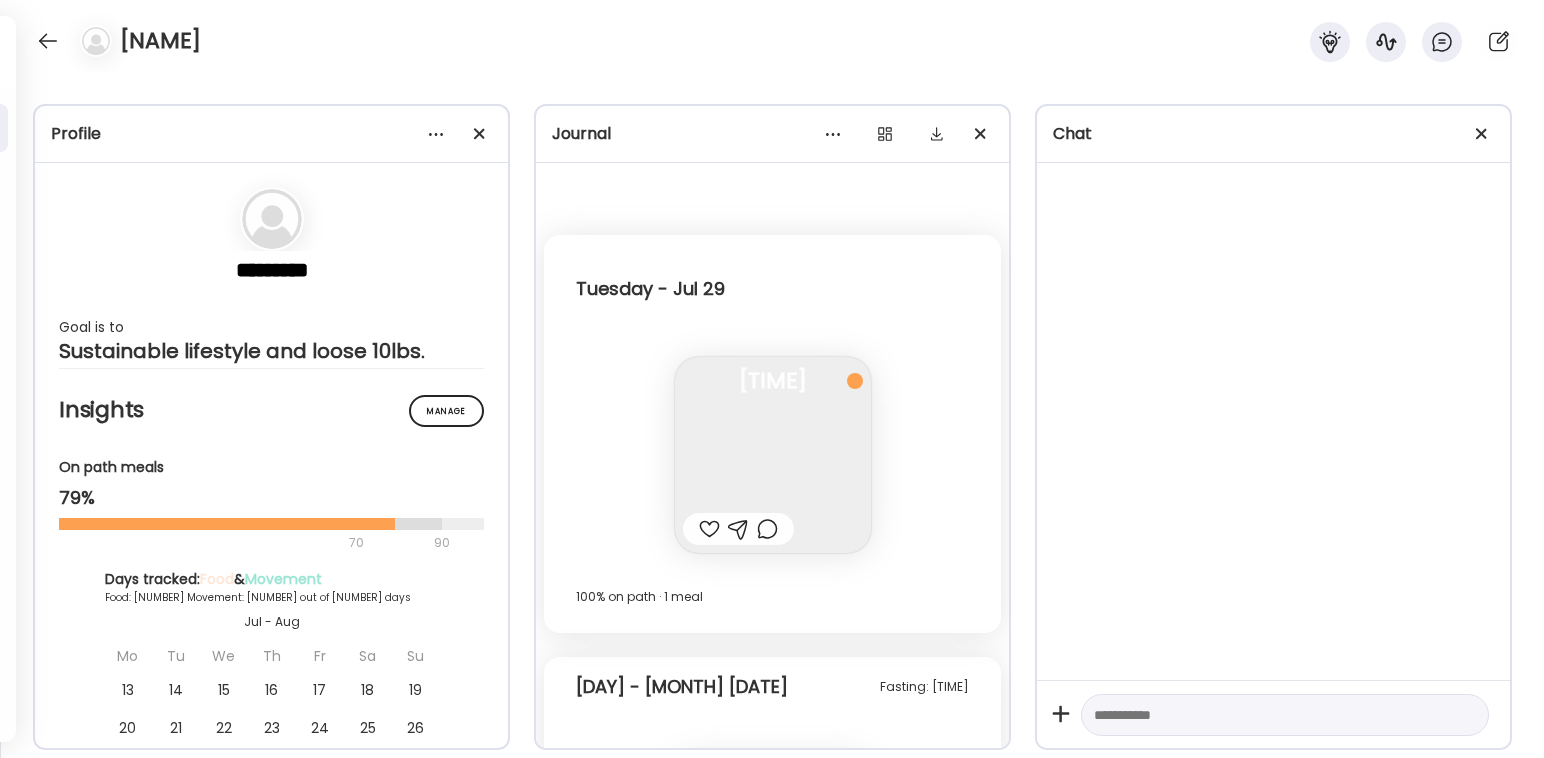 scroll, scrollTop: 5957, scrollLeft: 0, axis: vertical 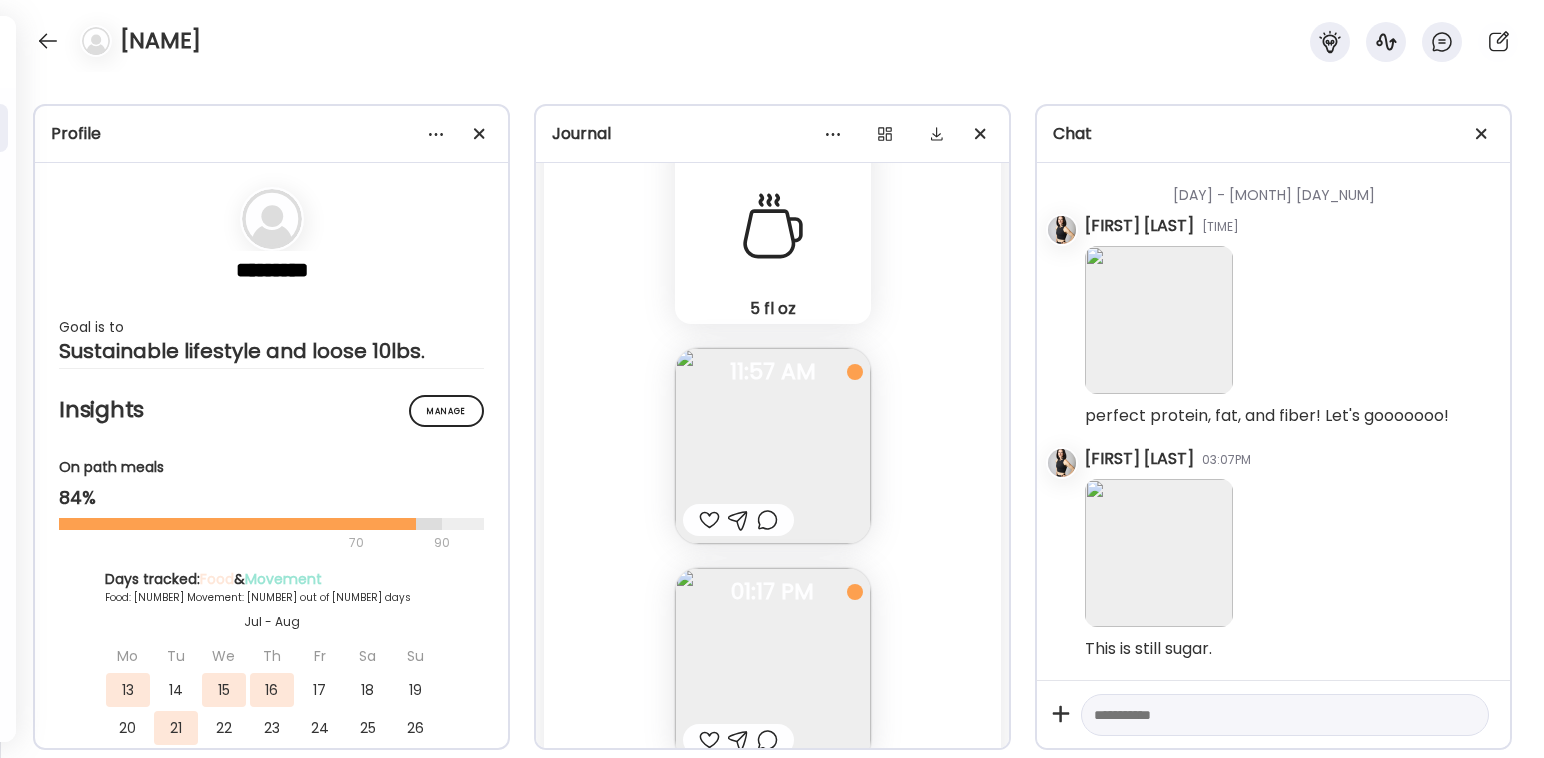 click at bounding box center (773, 446) 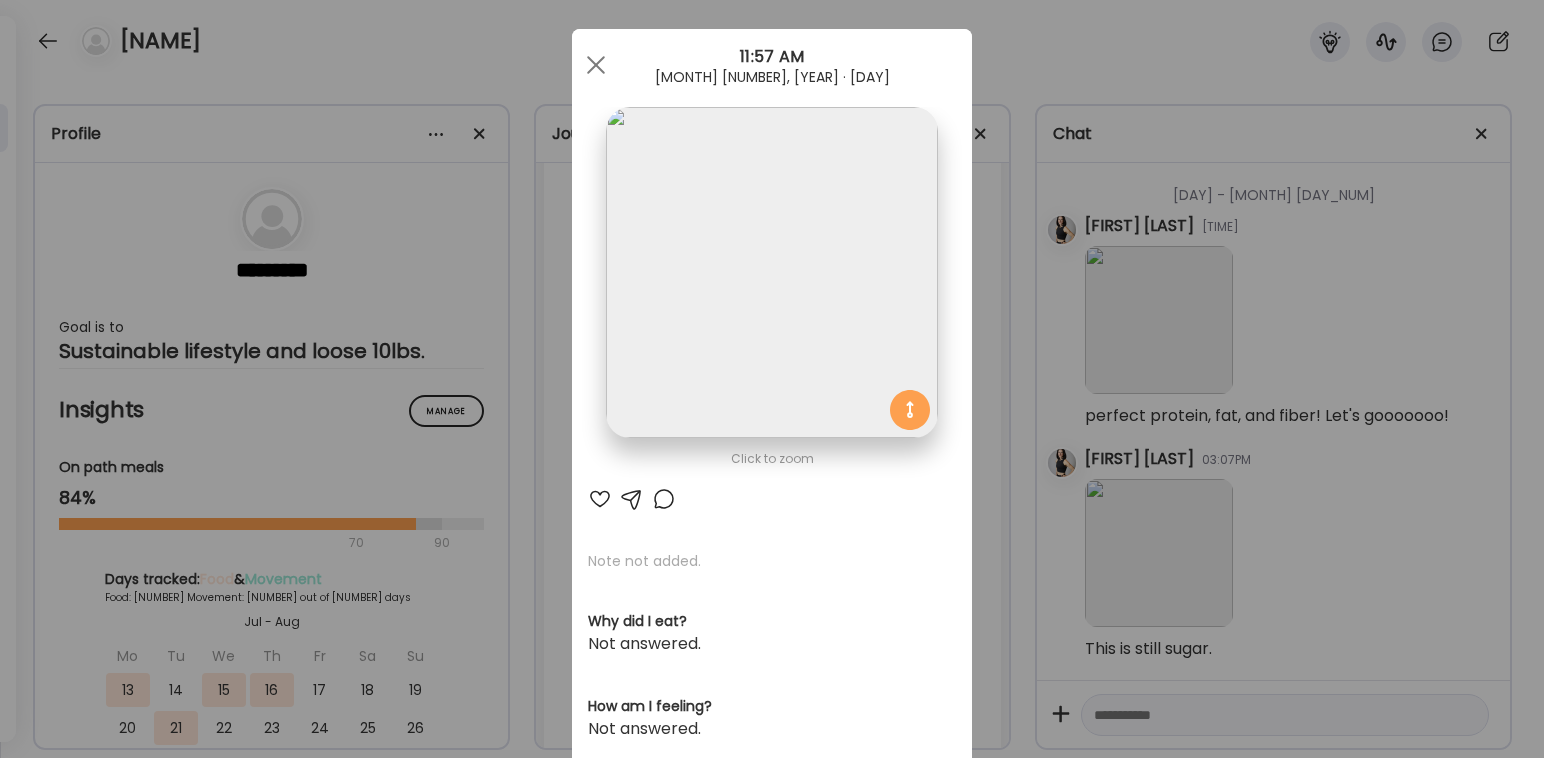 scroll, scrollTop: 12, scrollLeft: 0, axis: vertical 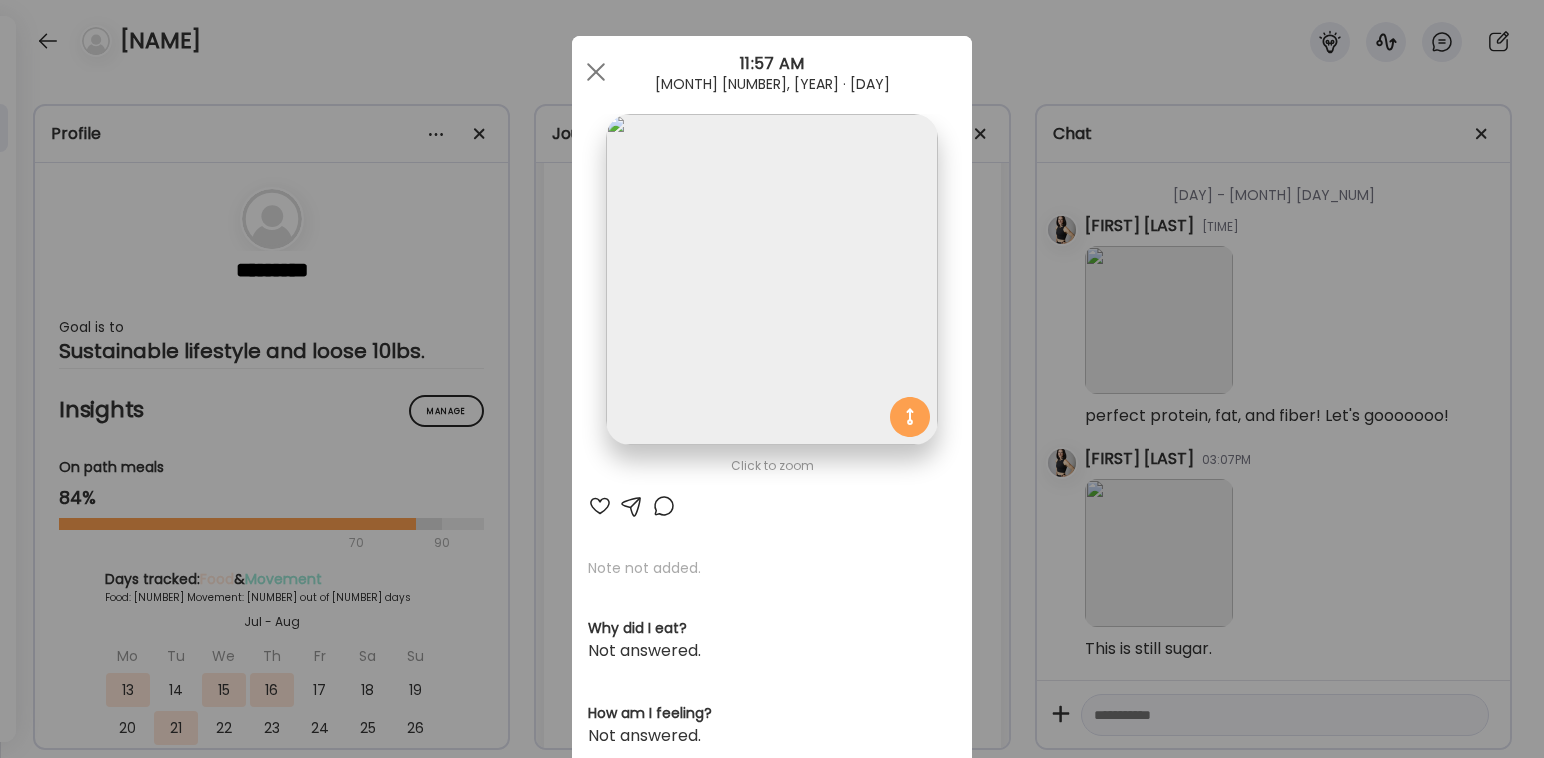 click at bounding box center [632, 506] 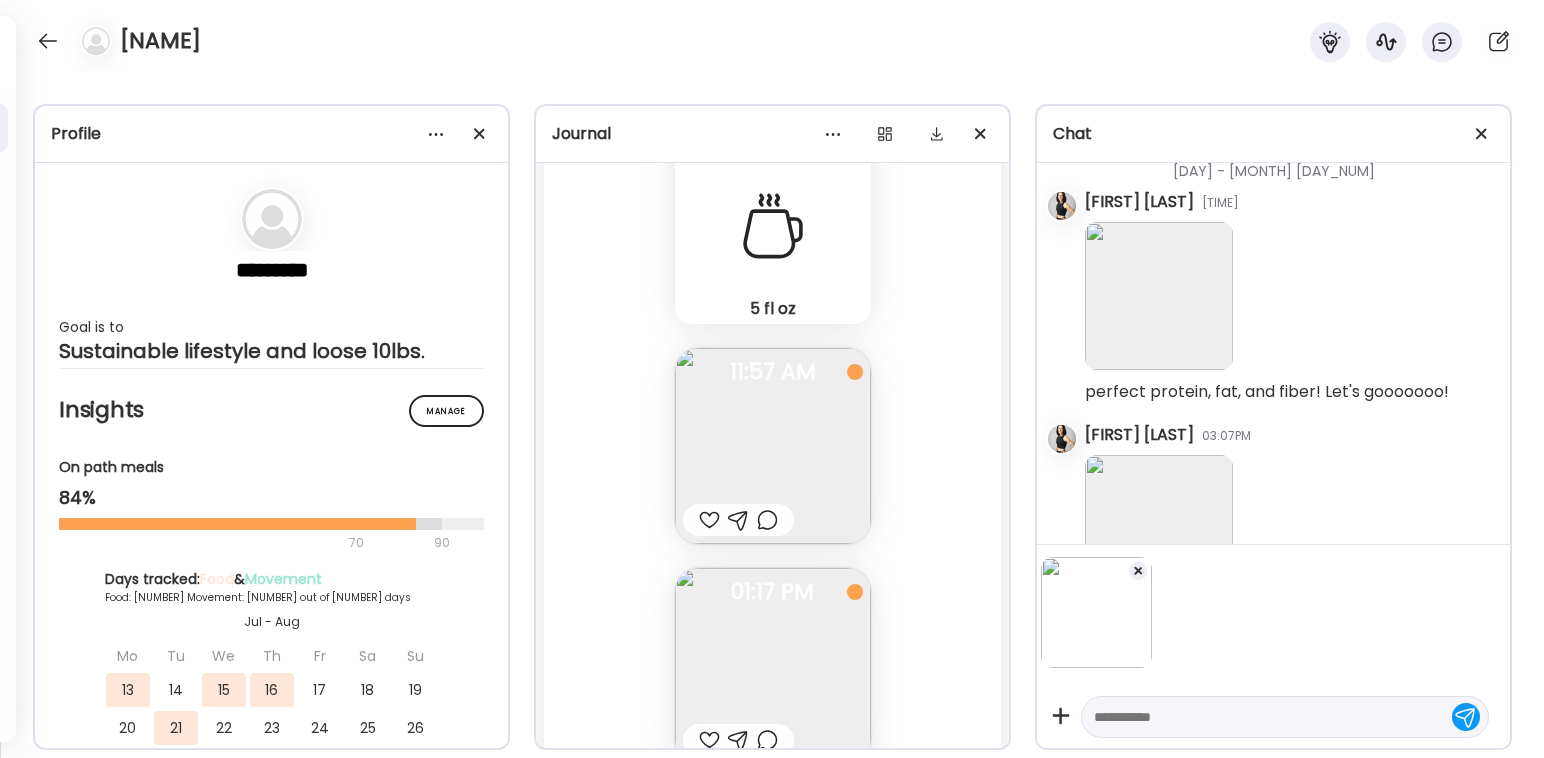 scroll, scrollTop: 18432, scrollLeft: 0, axis: vertical 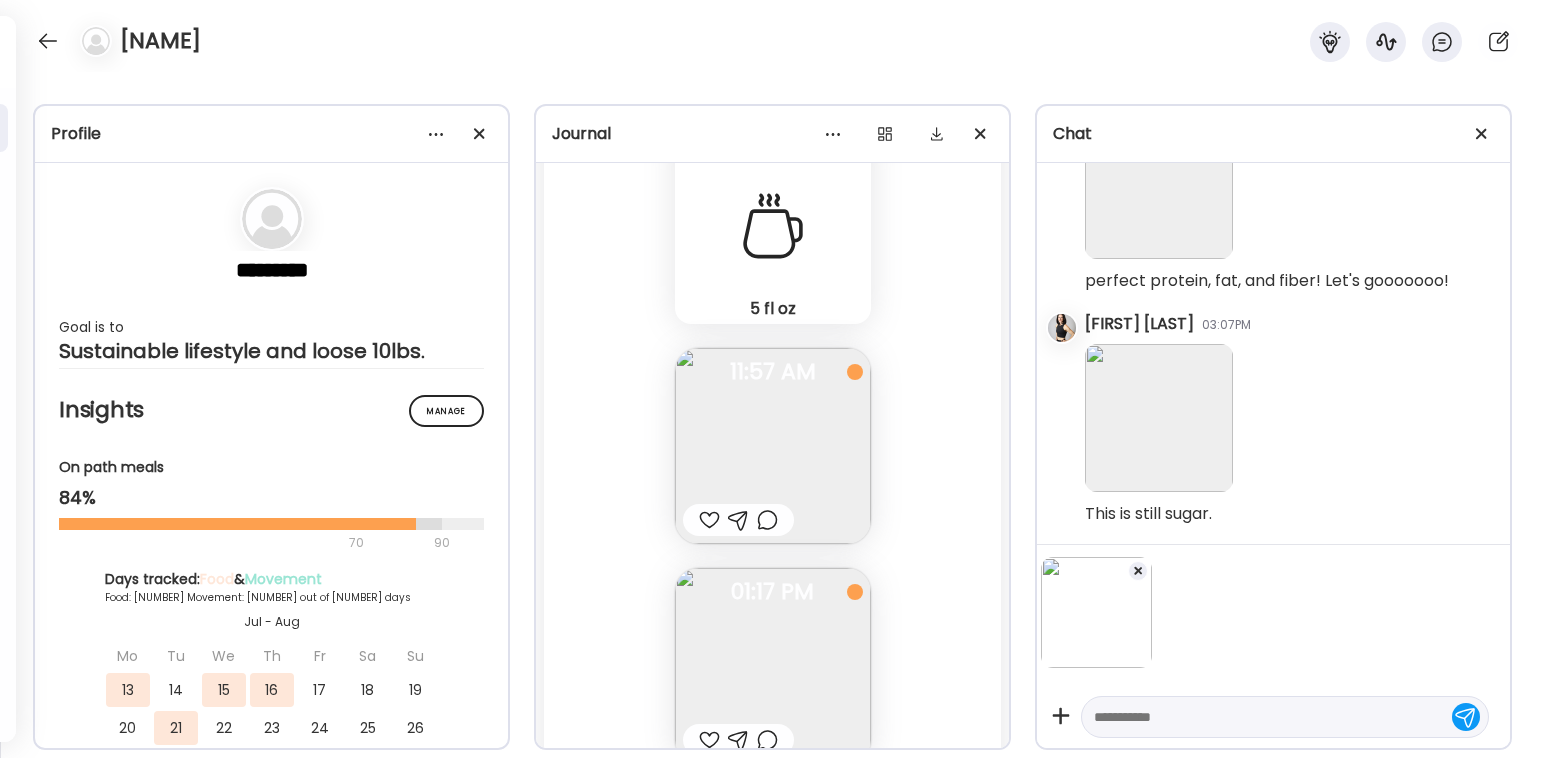 click at bounding box center [1267, 717] 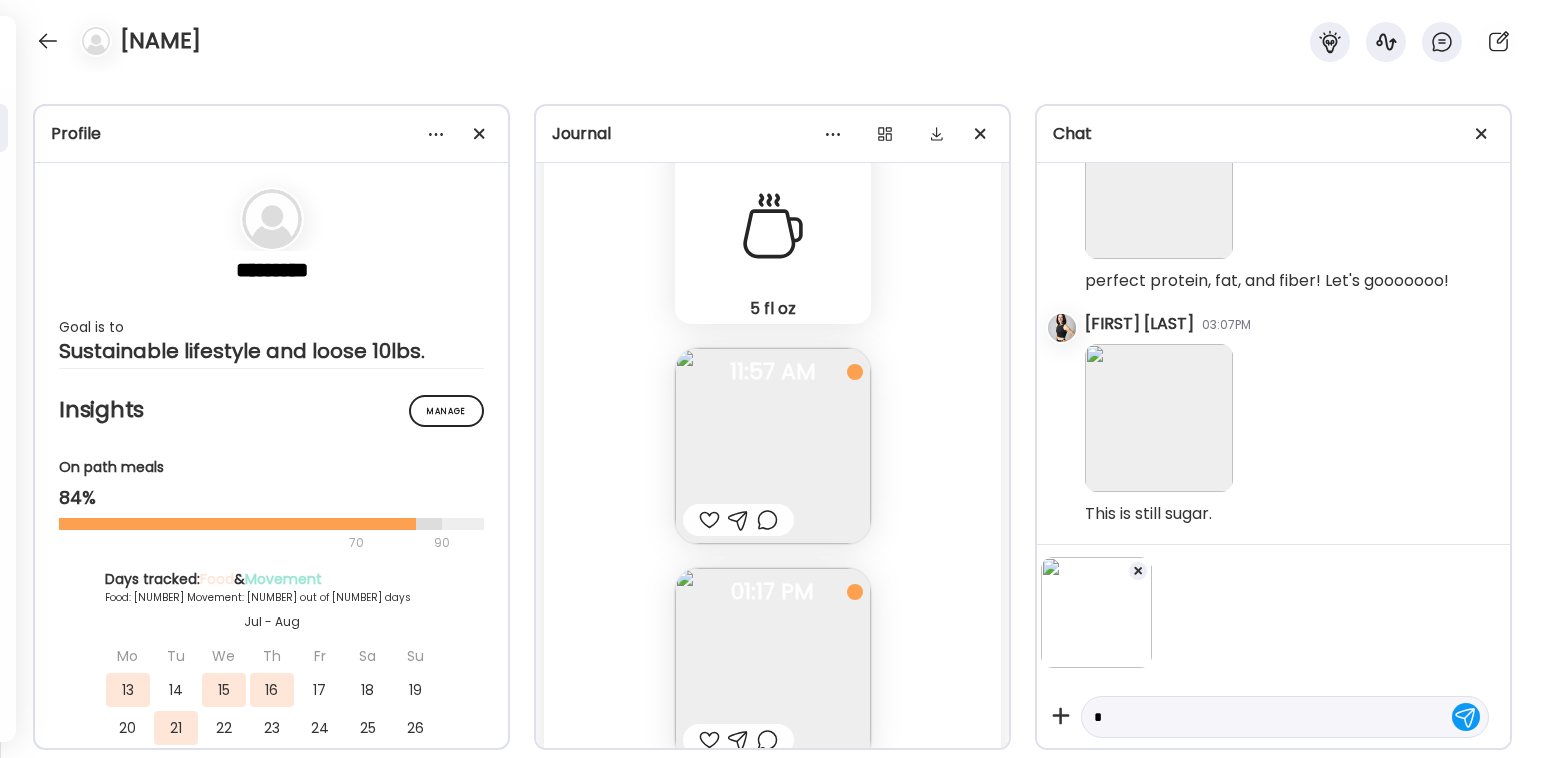 scroll, scrollTop: 2, scrollLeft: 0, axis: vertical 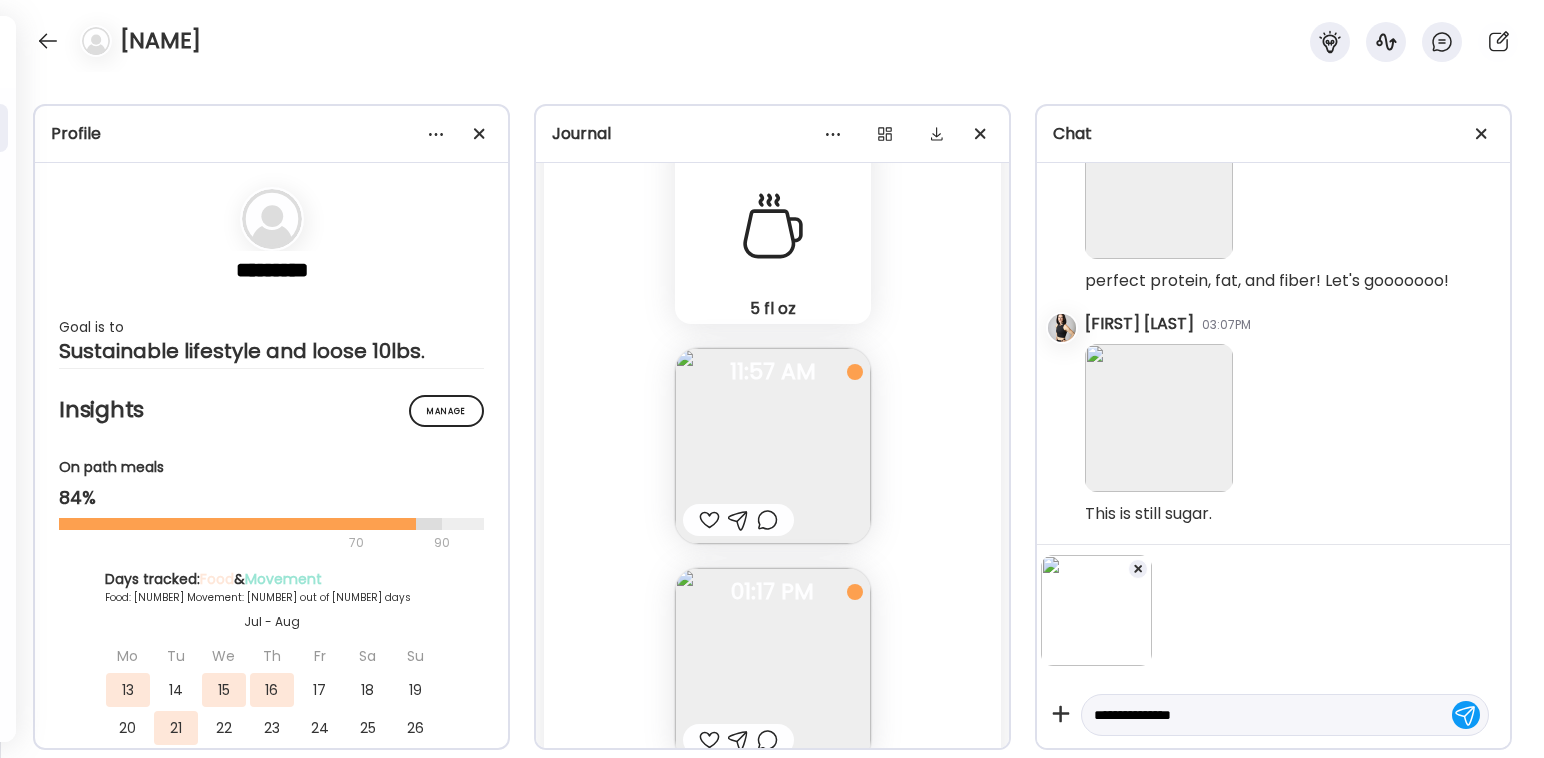 type on "**********" 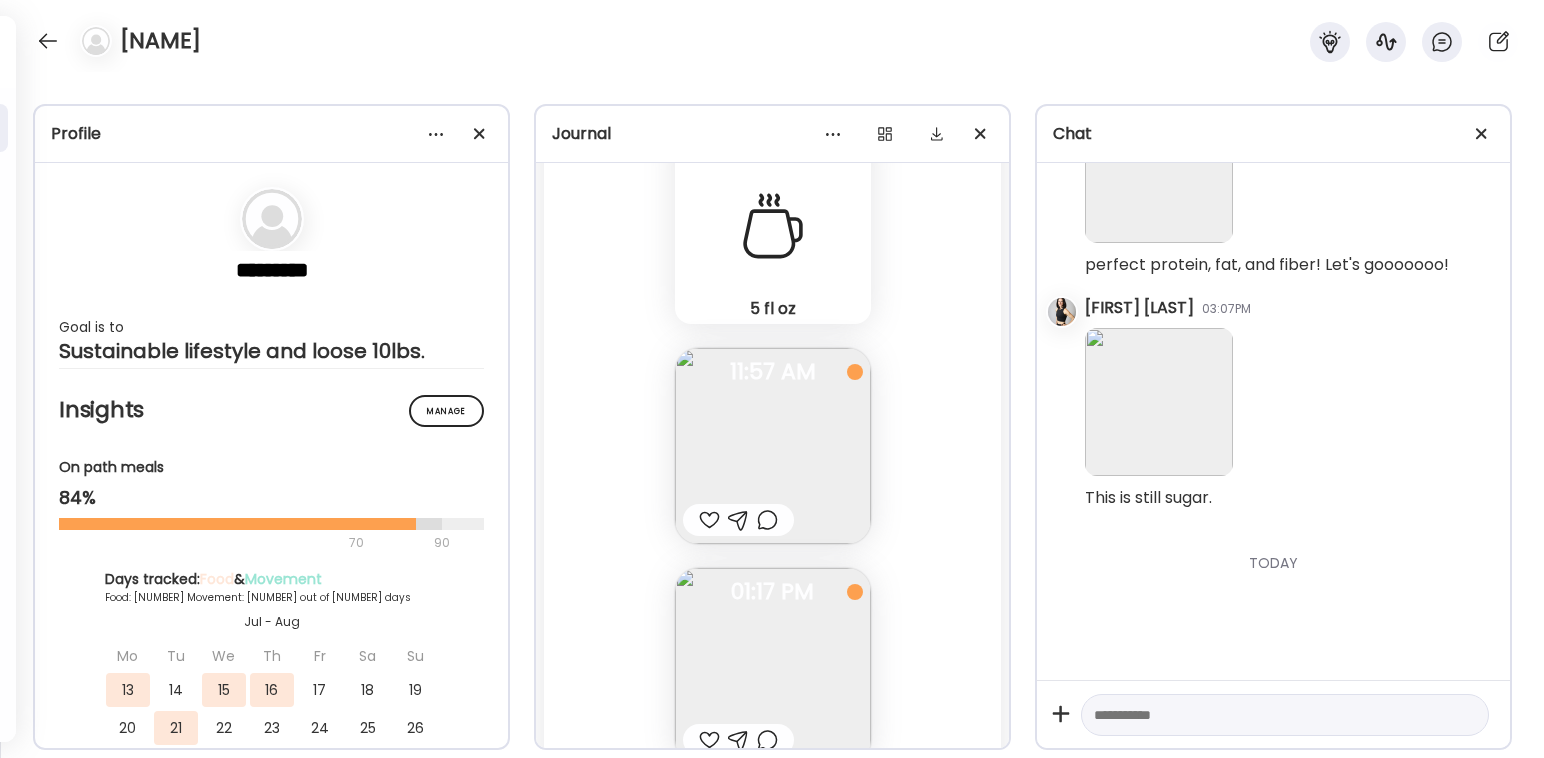 scroll, scrollTop: 18313, scrollLeft: 0, axis: vertical 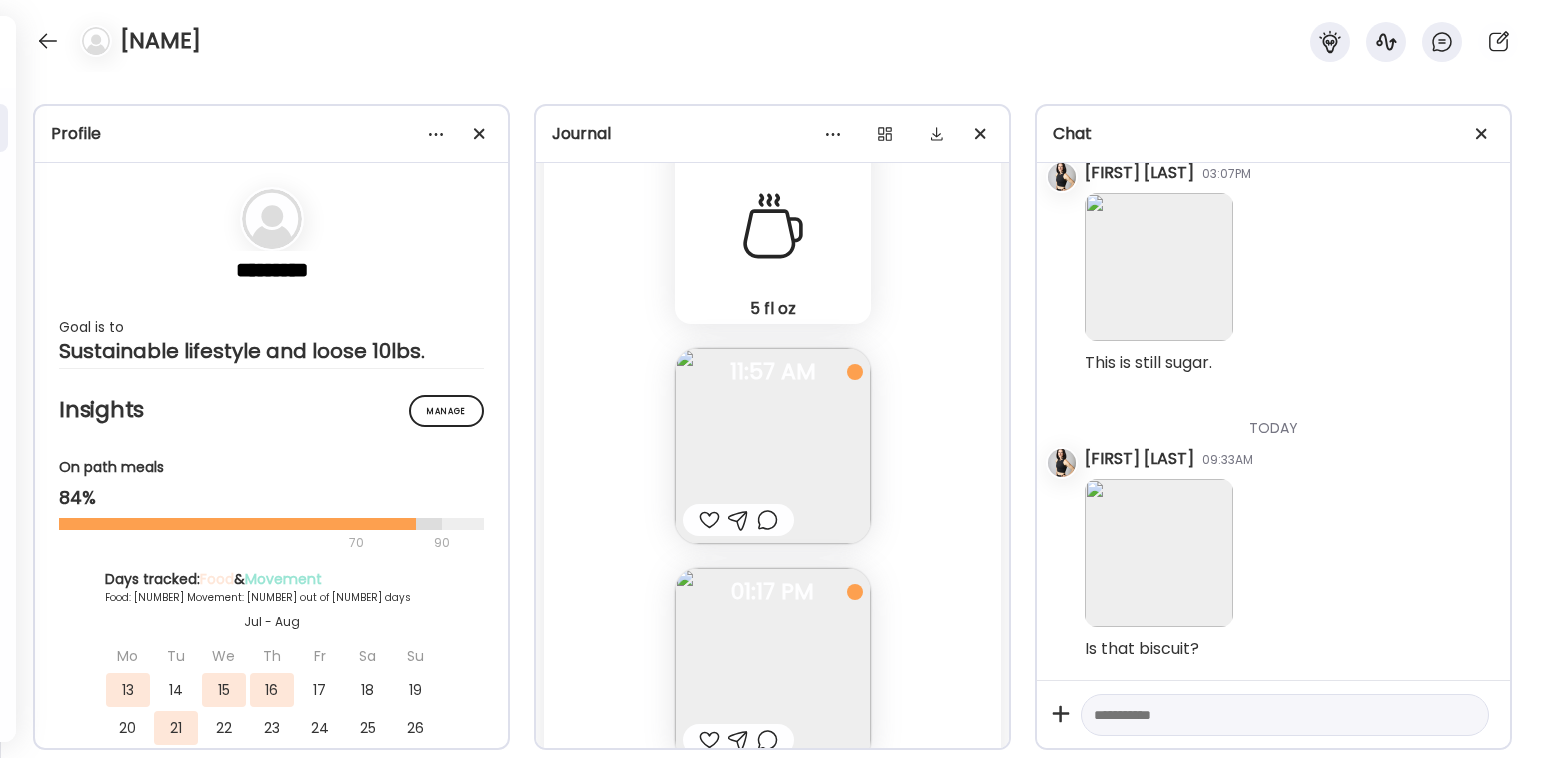 click at bounding box center [773, 446] 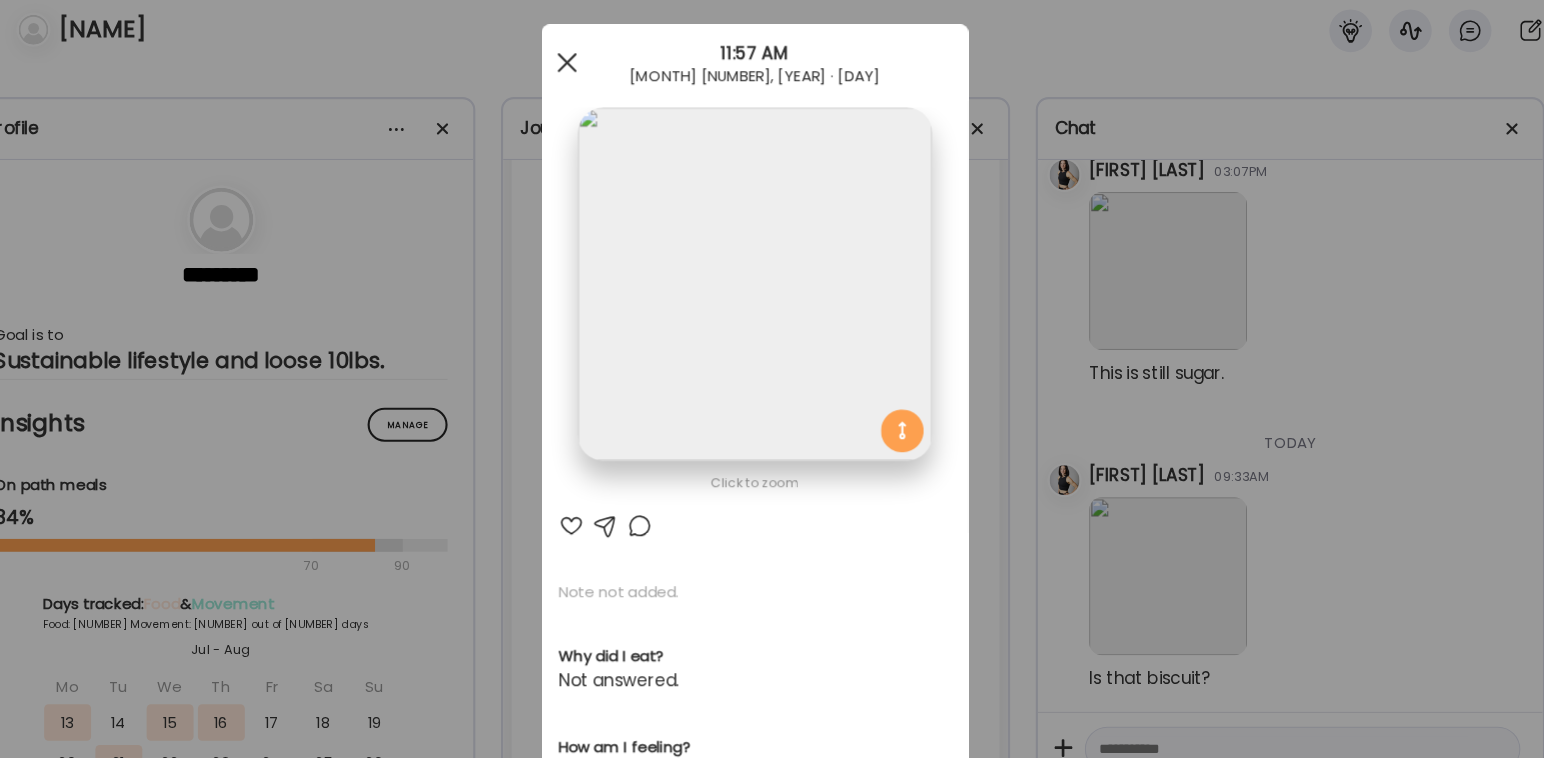 click at bounding box center (596, 72) 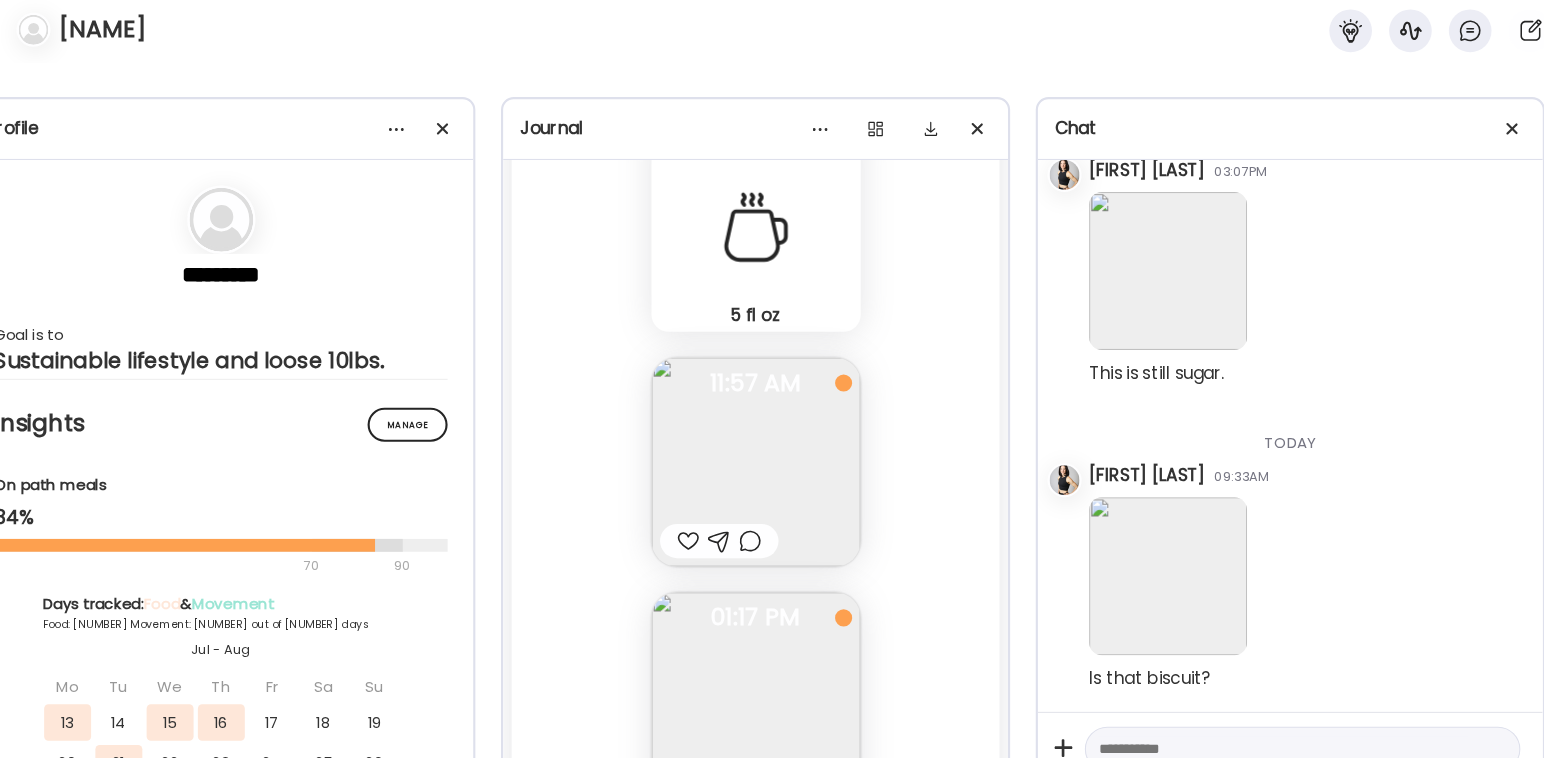 click at bounding box center [773, 666] 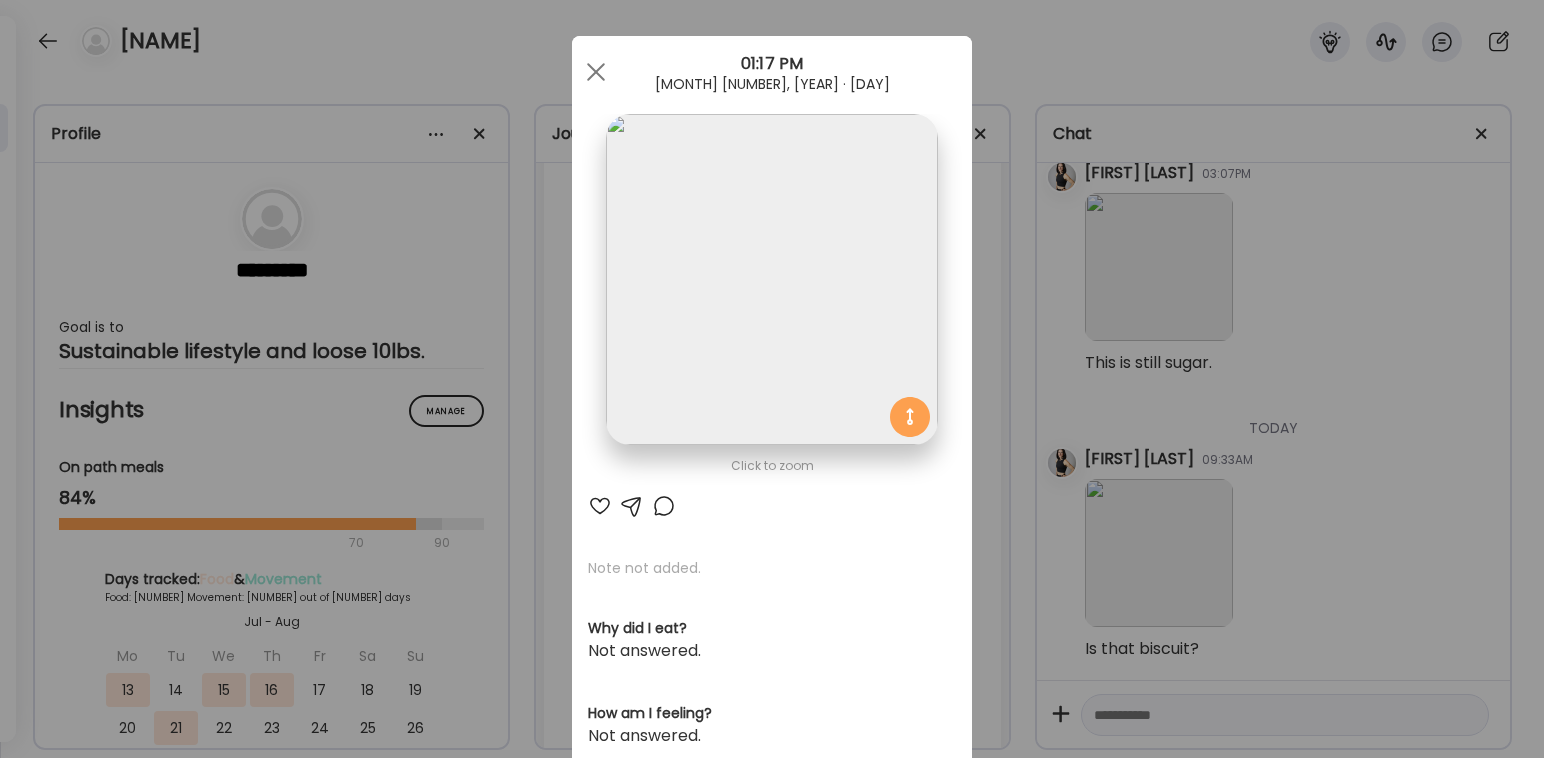 click at bounding box center (600, 506) 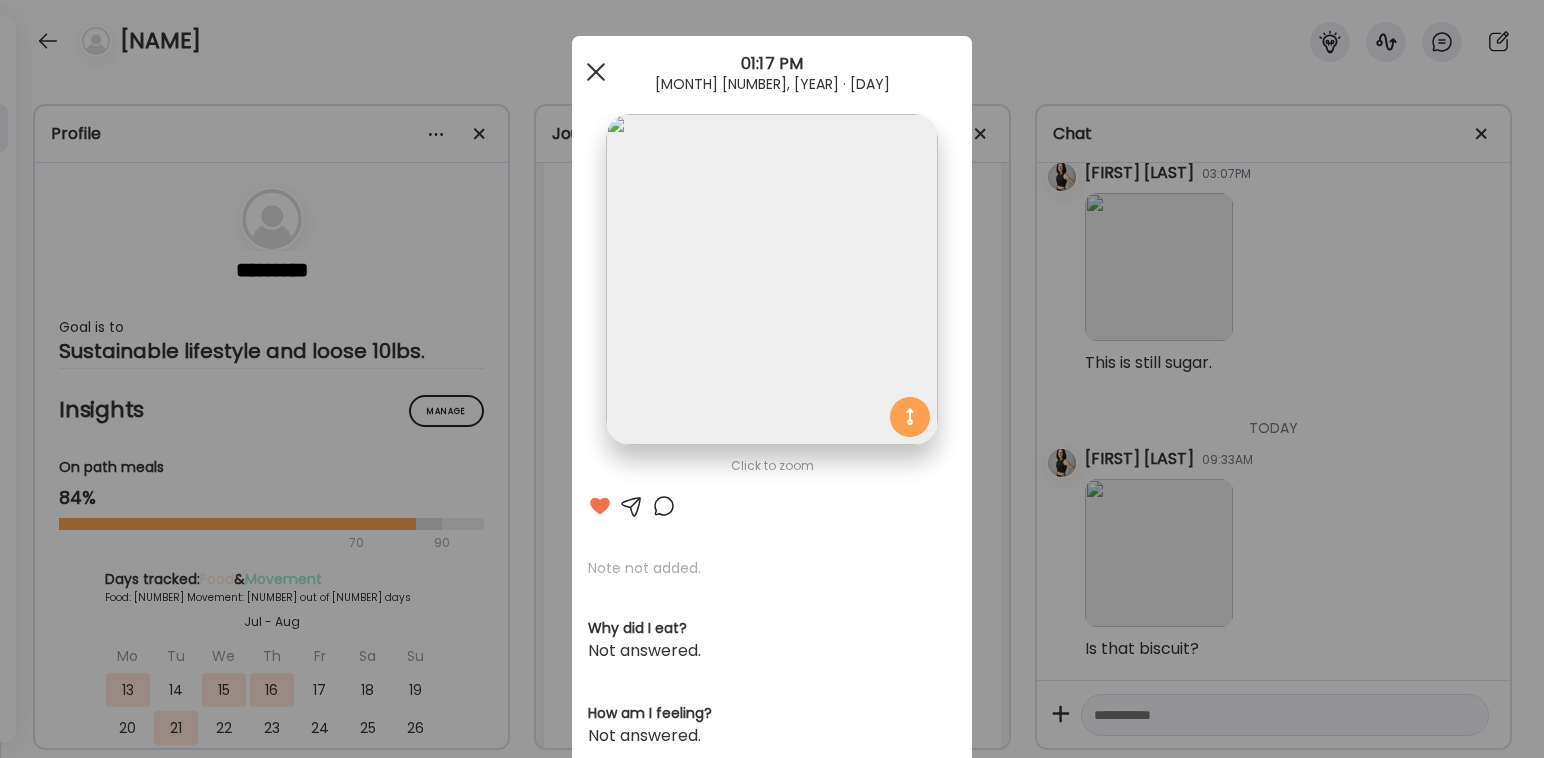click at bounding box center (596, 72) 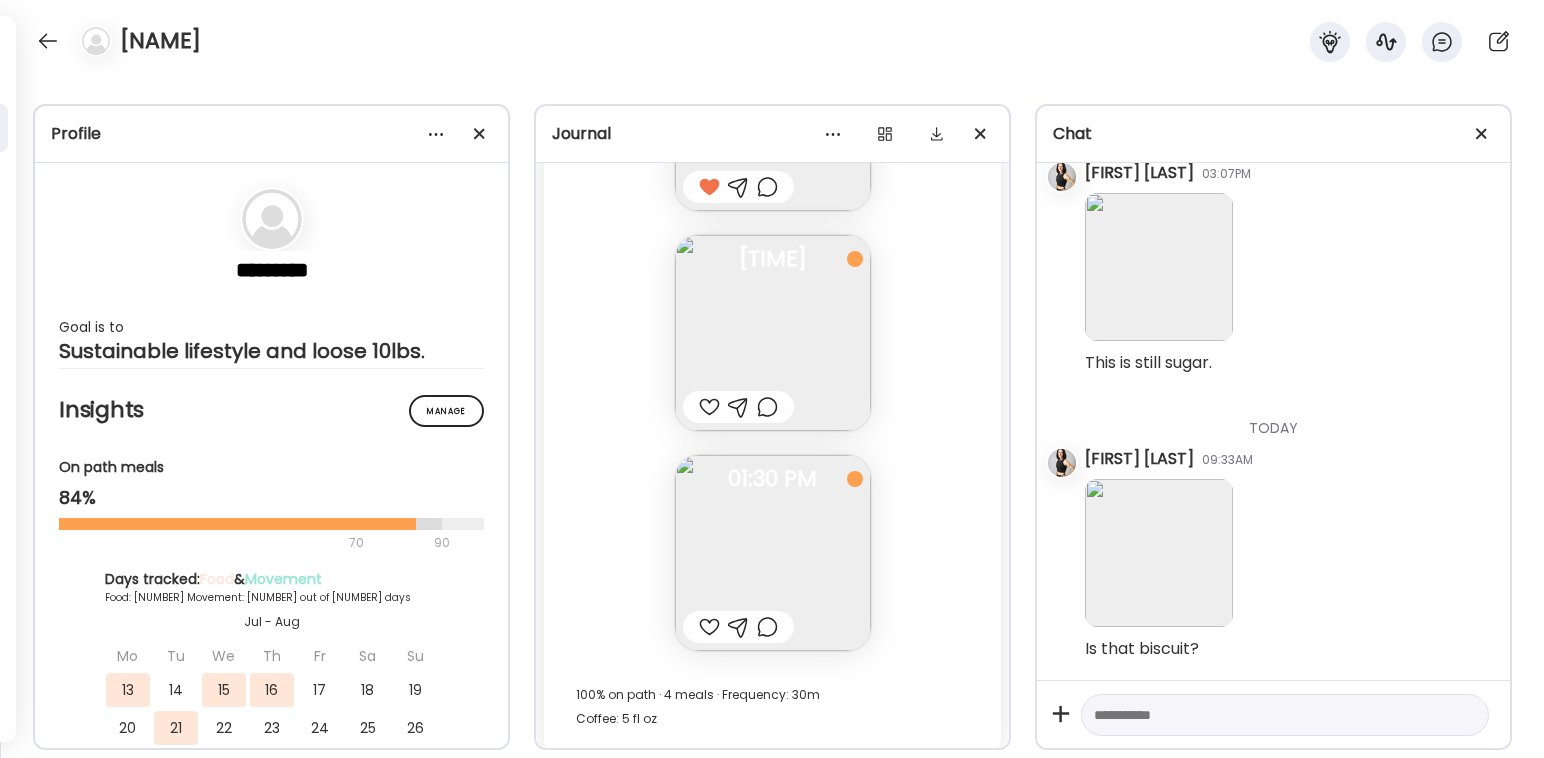scroll, scrollTop: 13665, scrollLeft: 0, axis: vertical 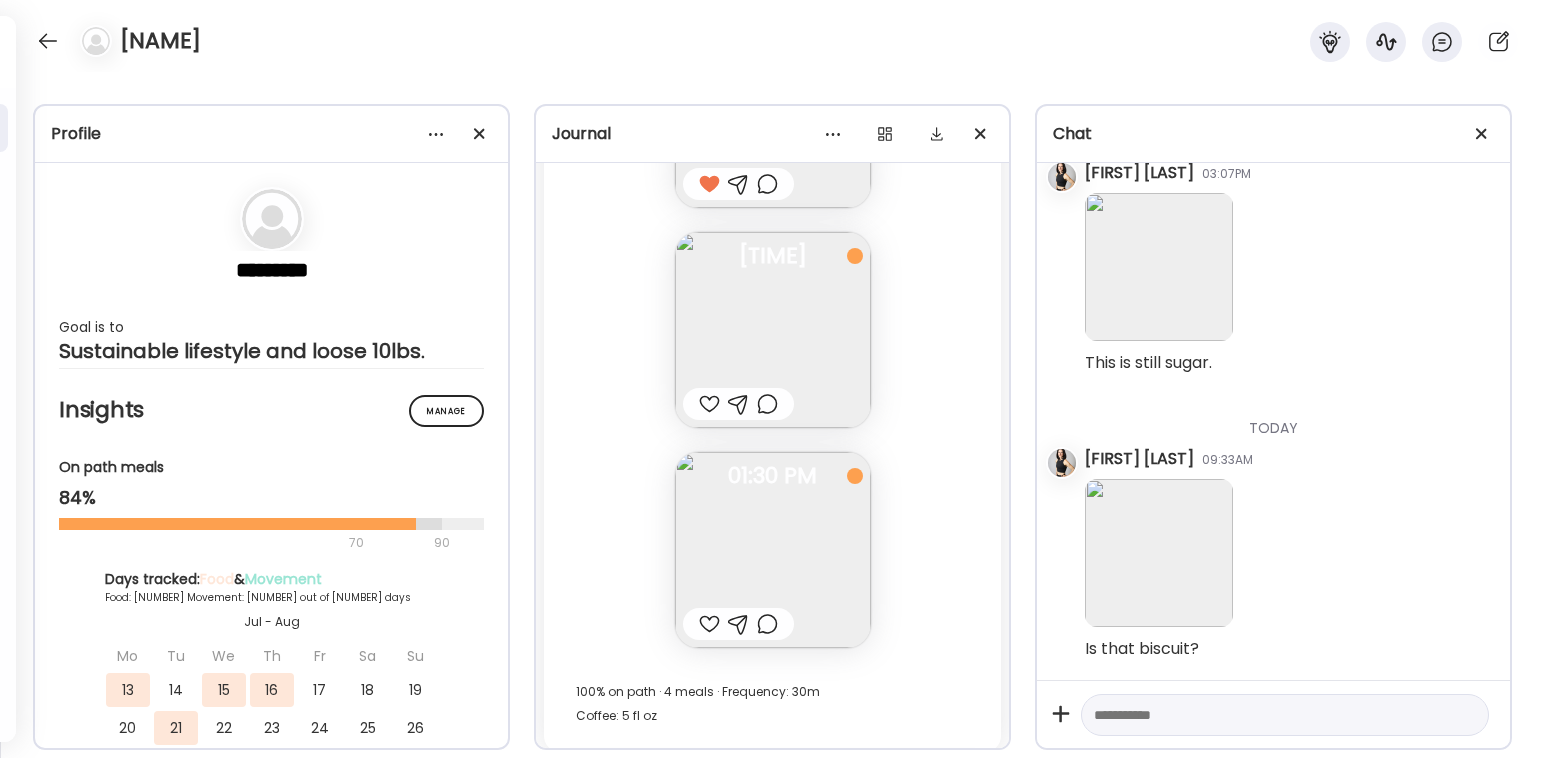 click at bounding box center [709, 404] 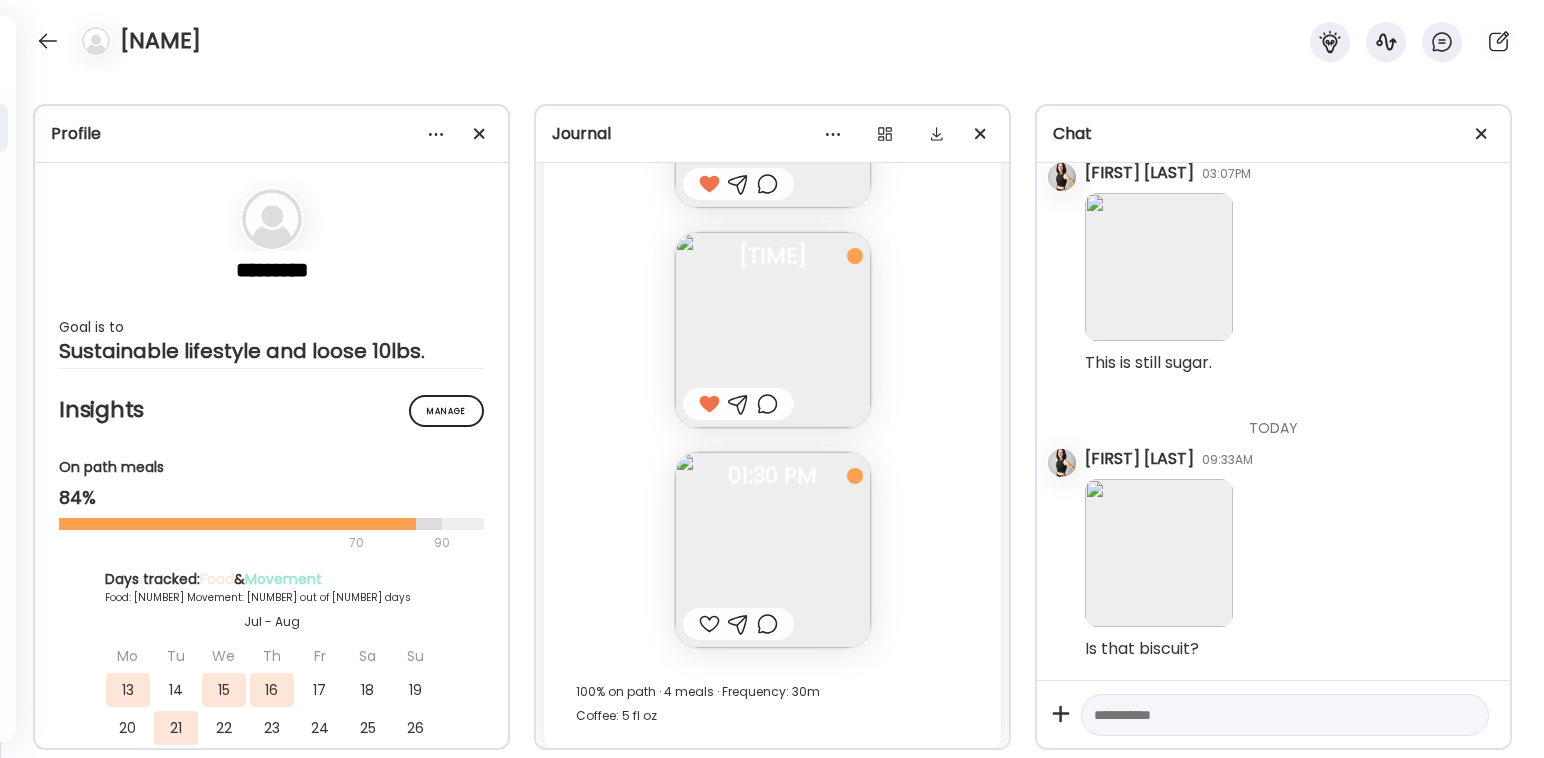 click at bounding box center [773, 330] 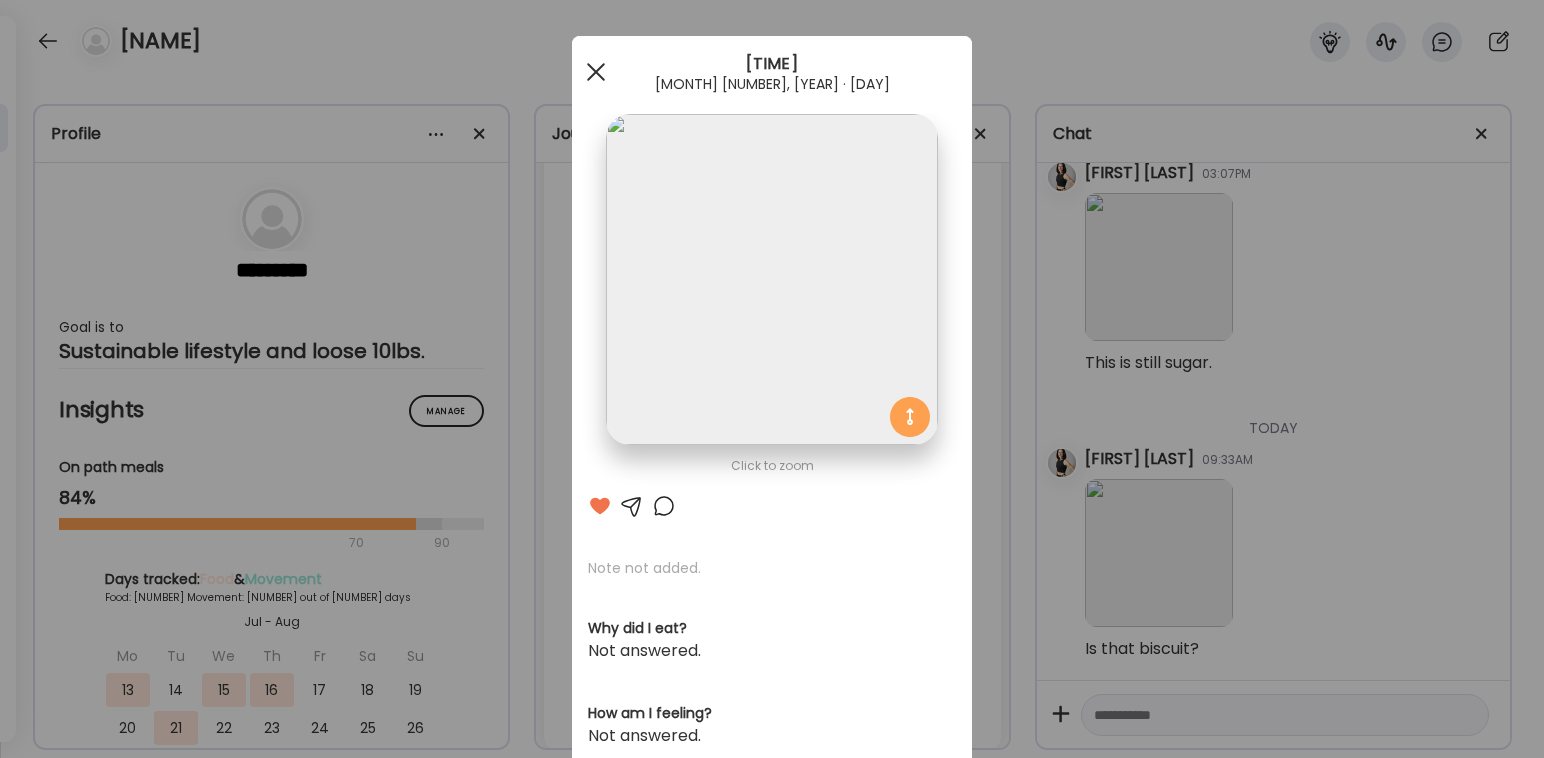 click at bounding box center (596, 72) 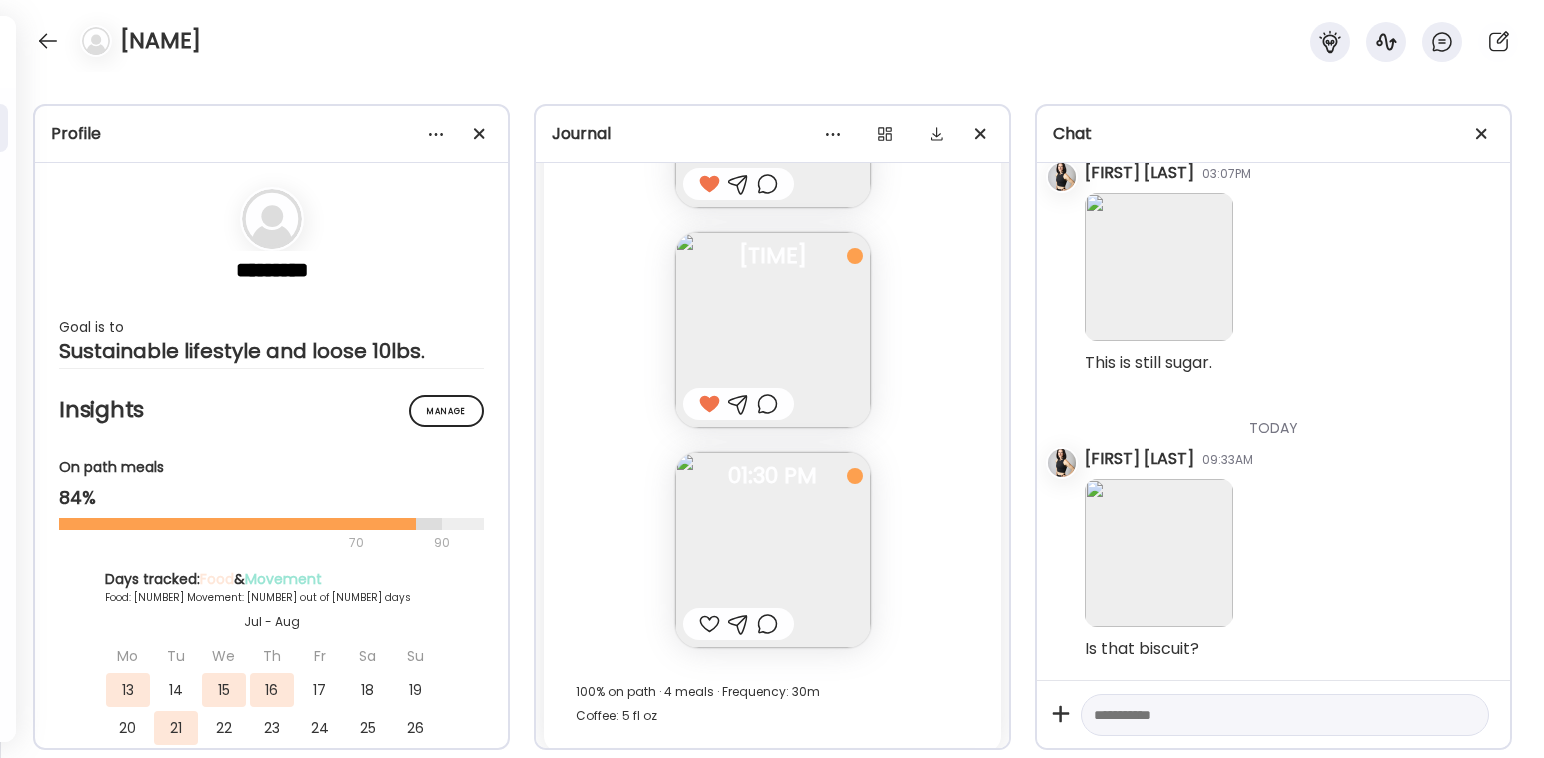 click at bounding box center (709, 624) 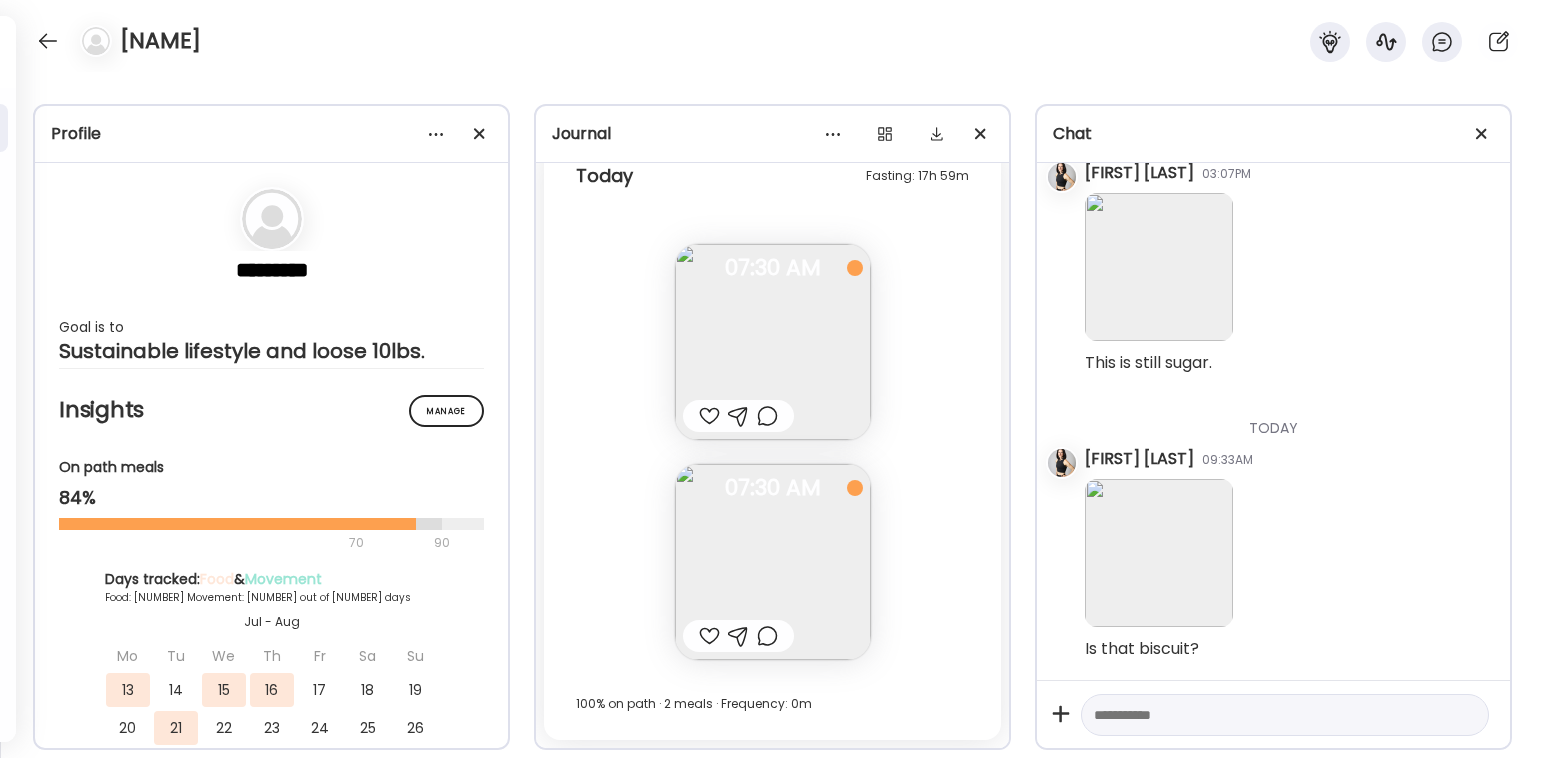 scroll, scrollTop: 14295, scrollLeft: 0, axis: vertical 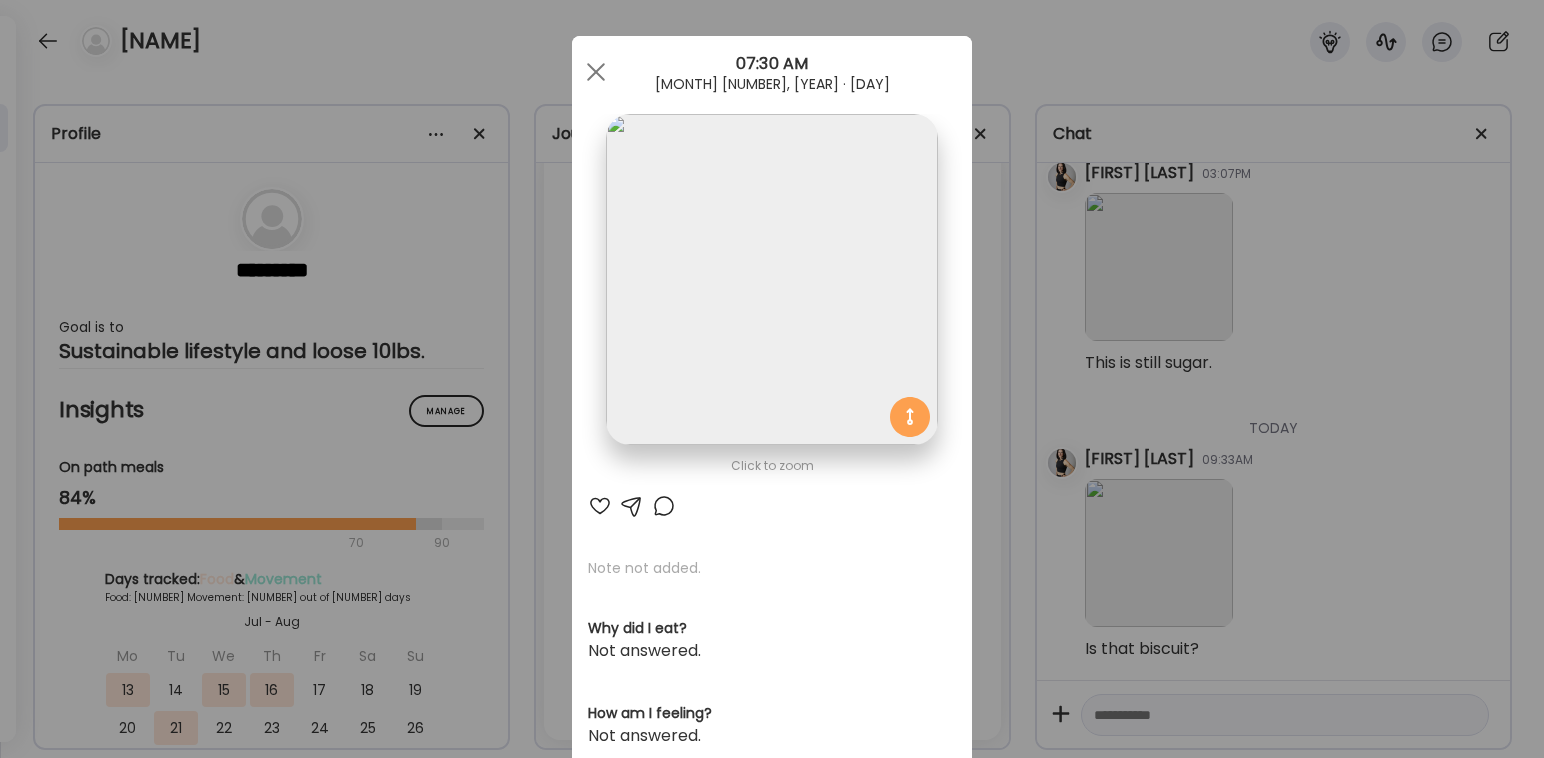 click at bounding box center [600, 506] 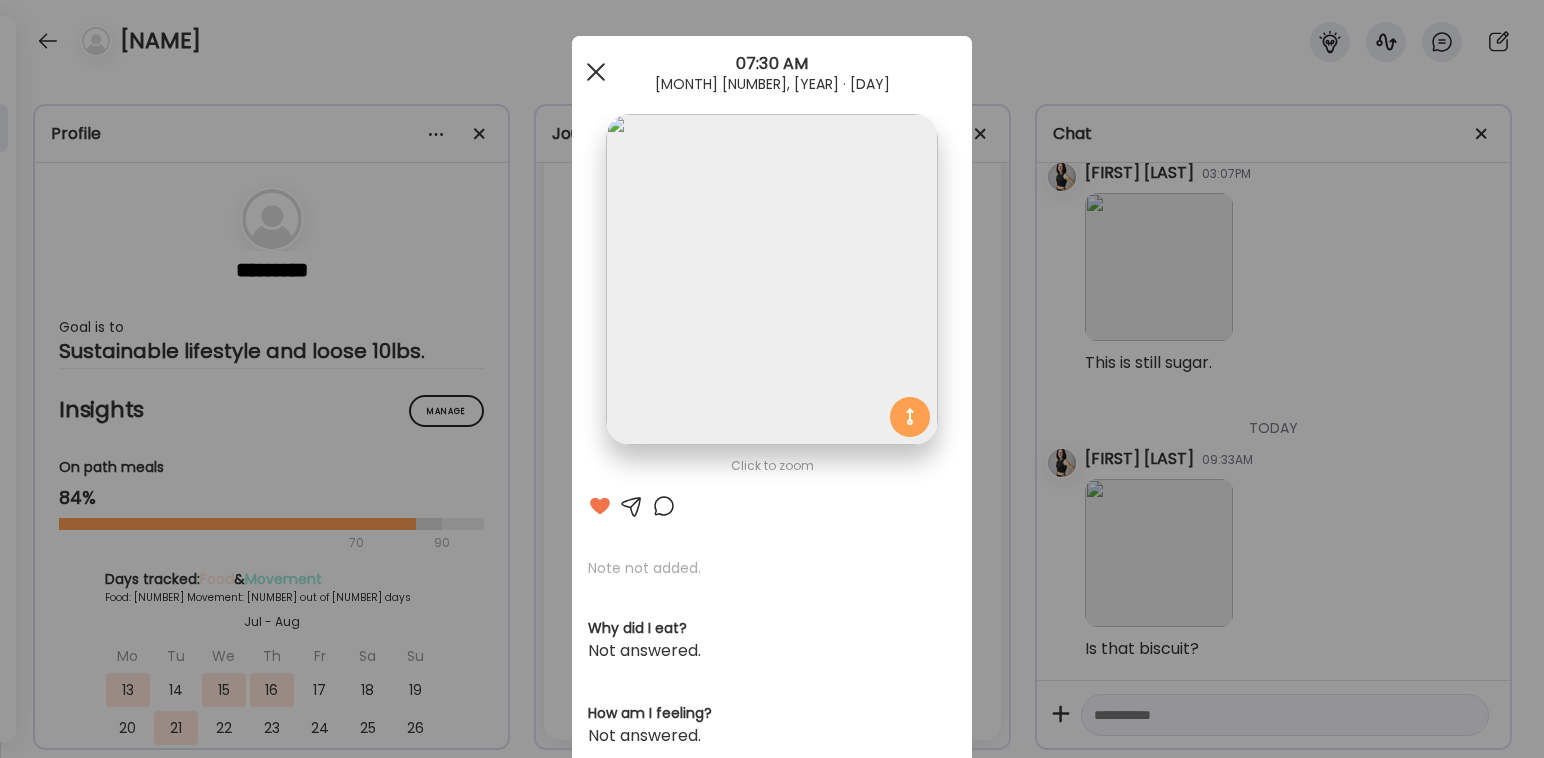 click at bounding box center (596, 72) 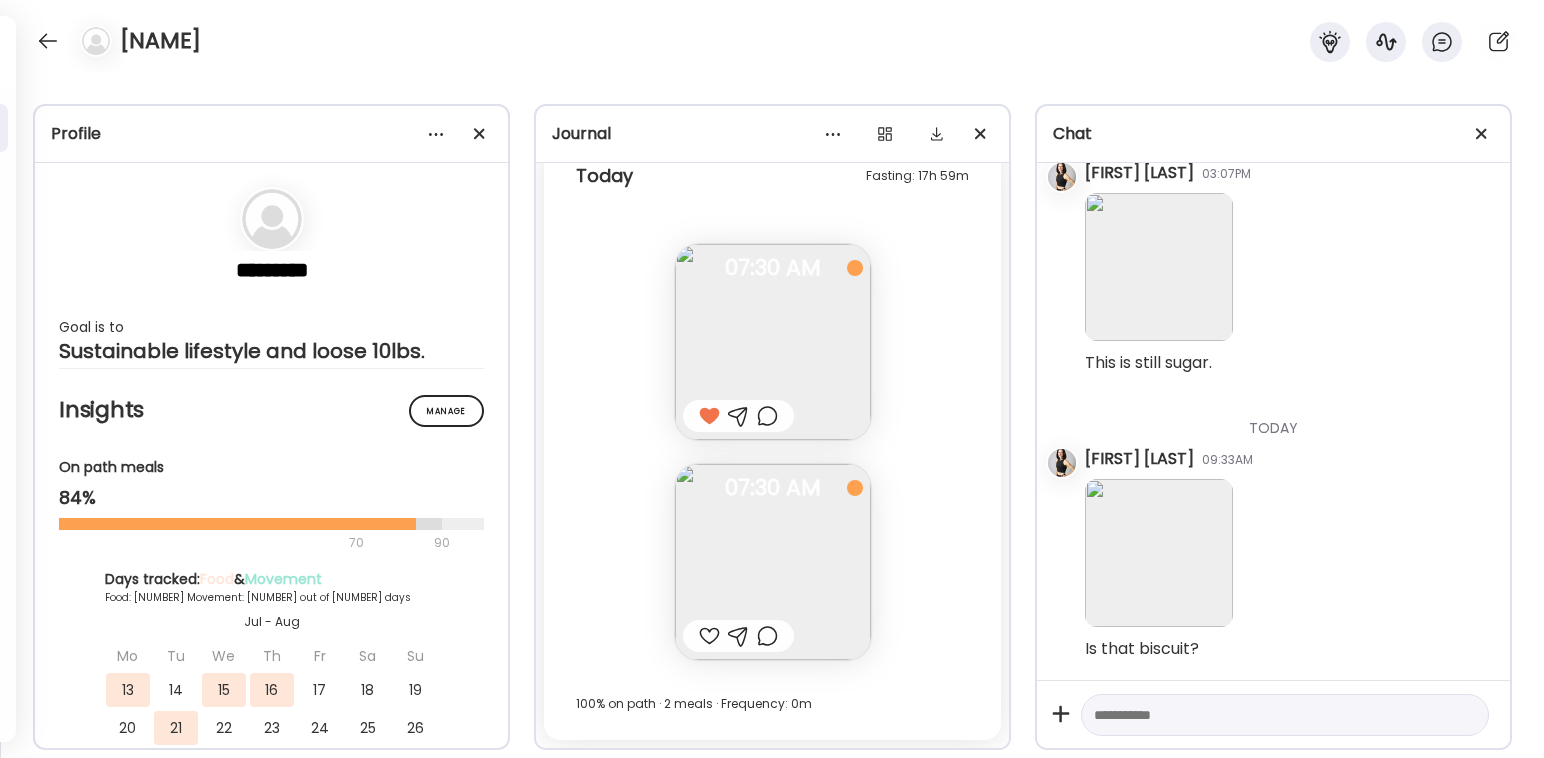 click at bounding box center (709, 636) 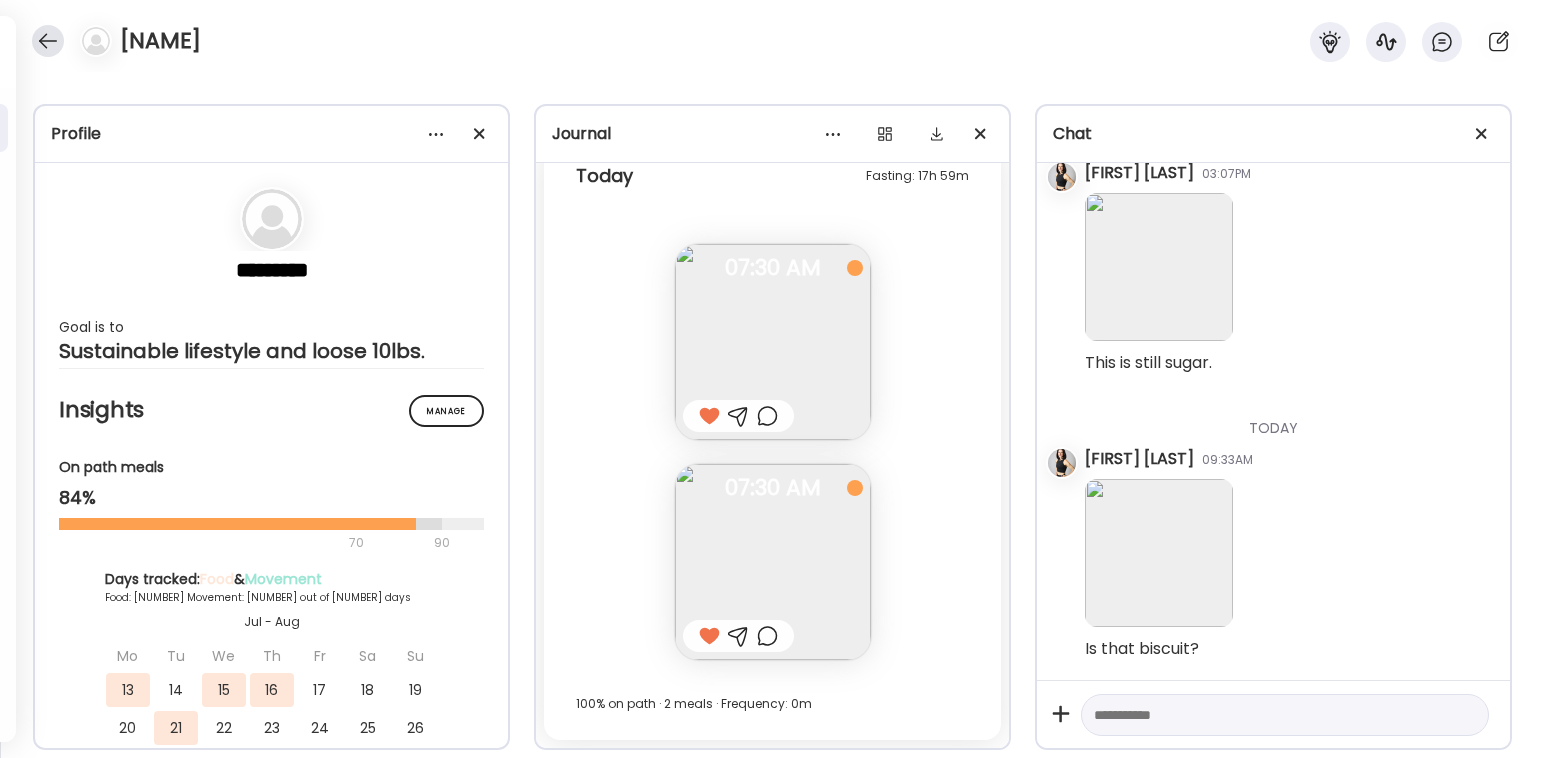 click at bounding box center (48, 41) 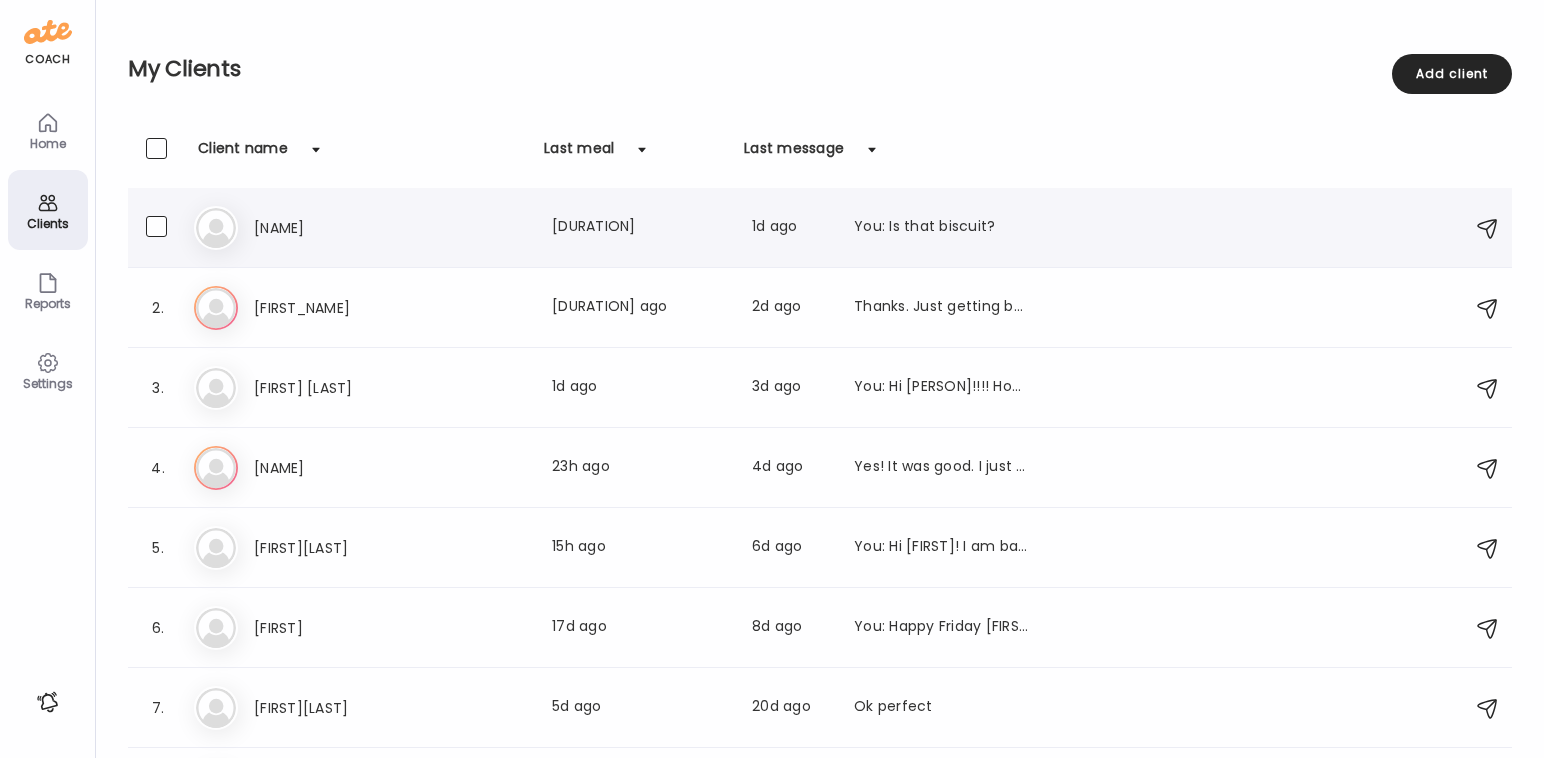 click on "[NAME]" at bounding box center (342, 228) 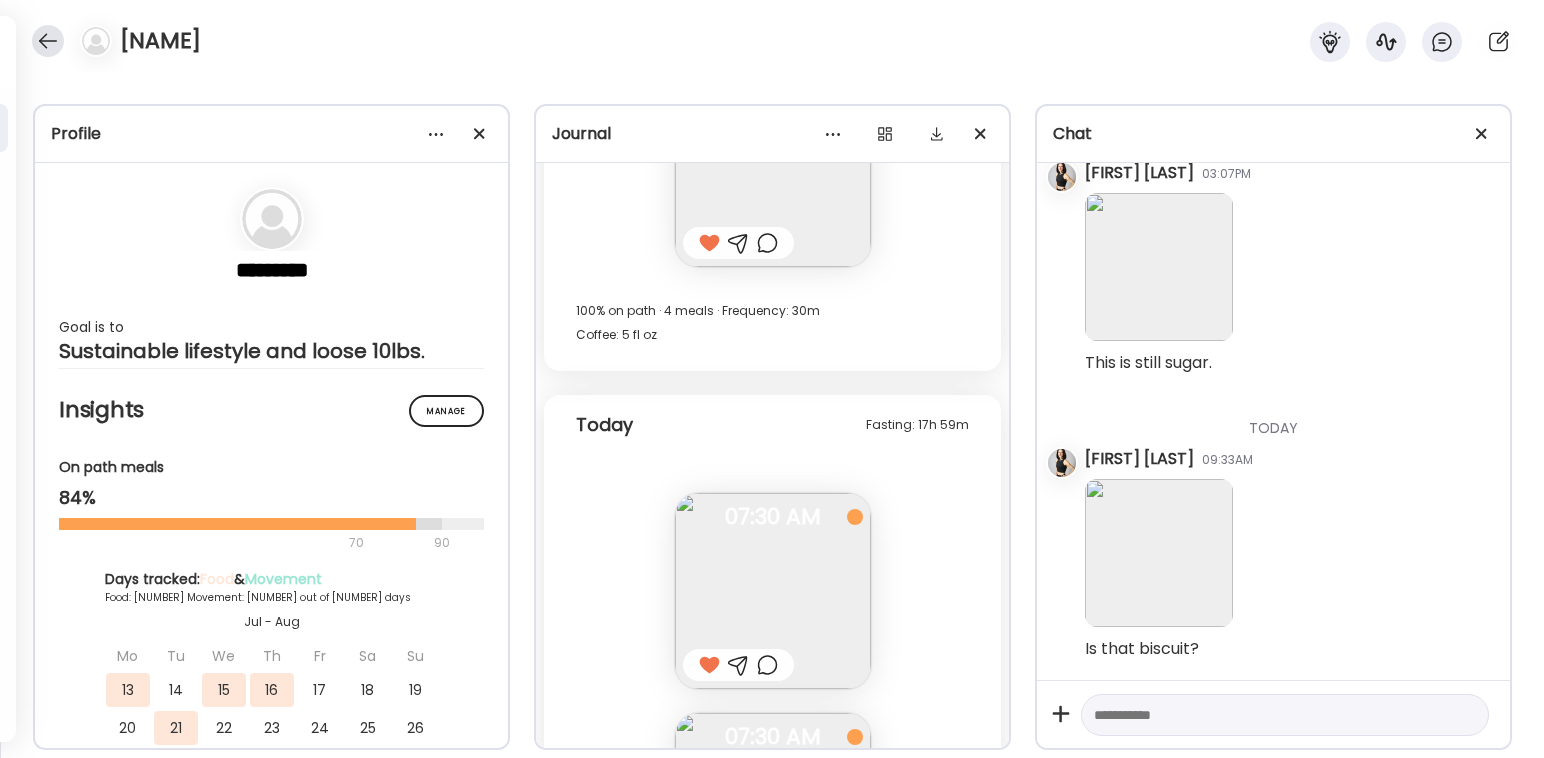 click at bounding box center [48, 41] 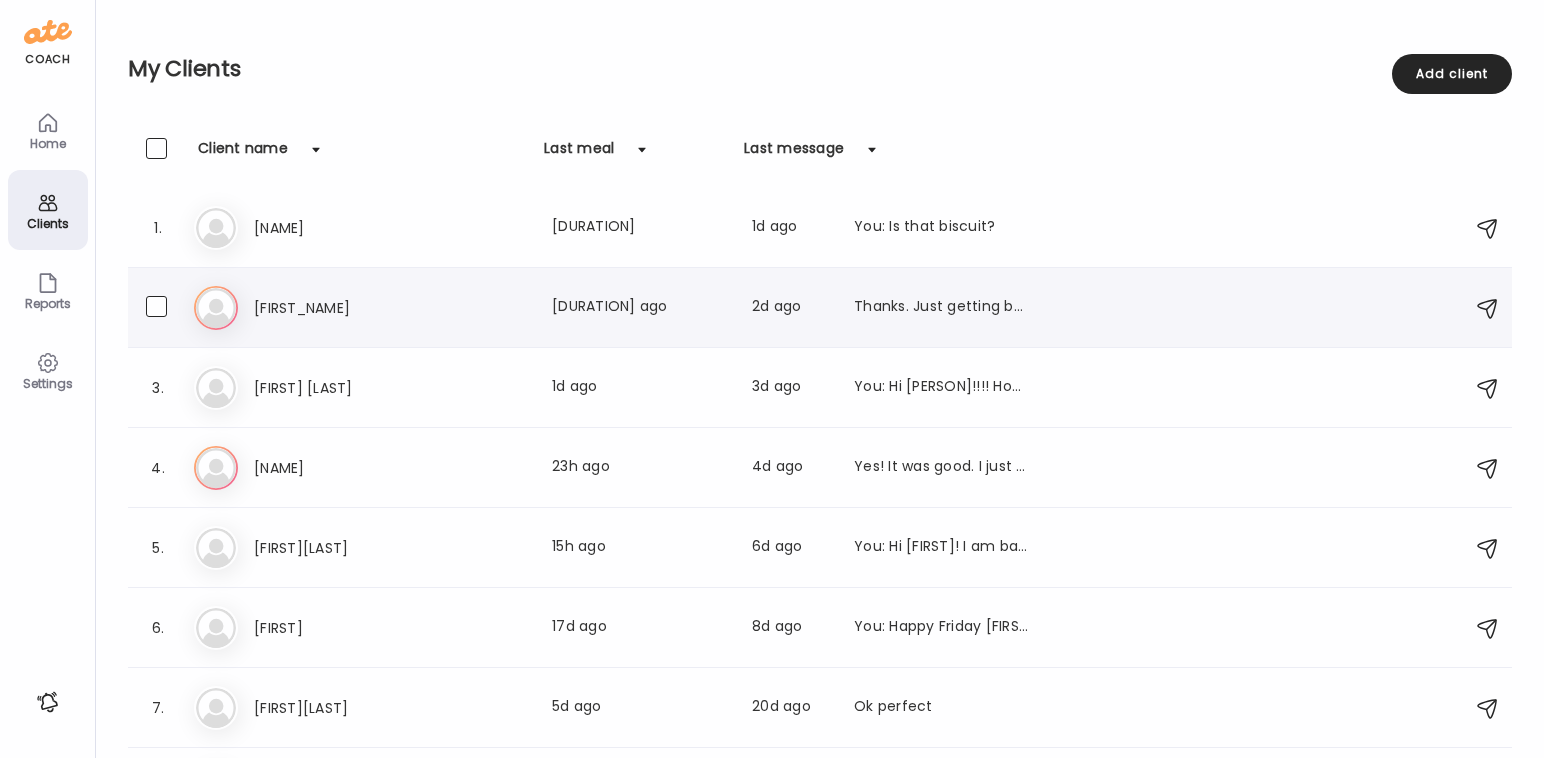 click on "[FIRST_NAME]" at bounding box center (342, 308) 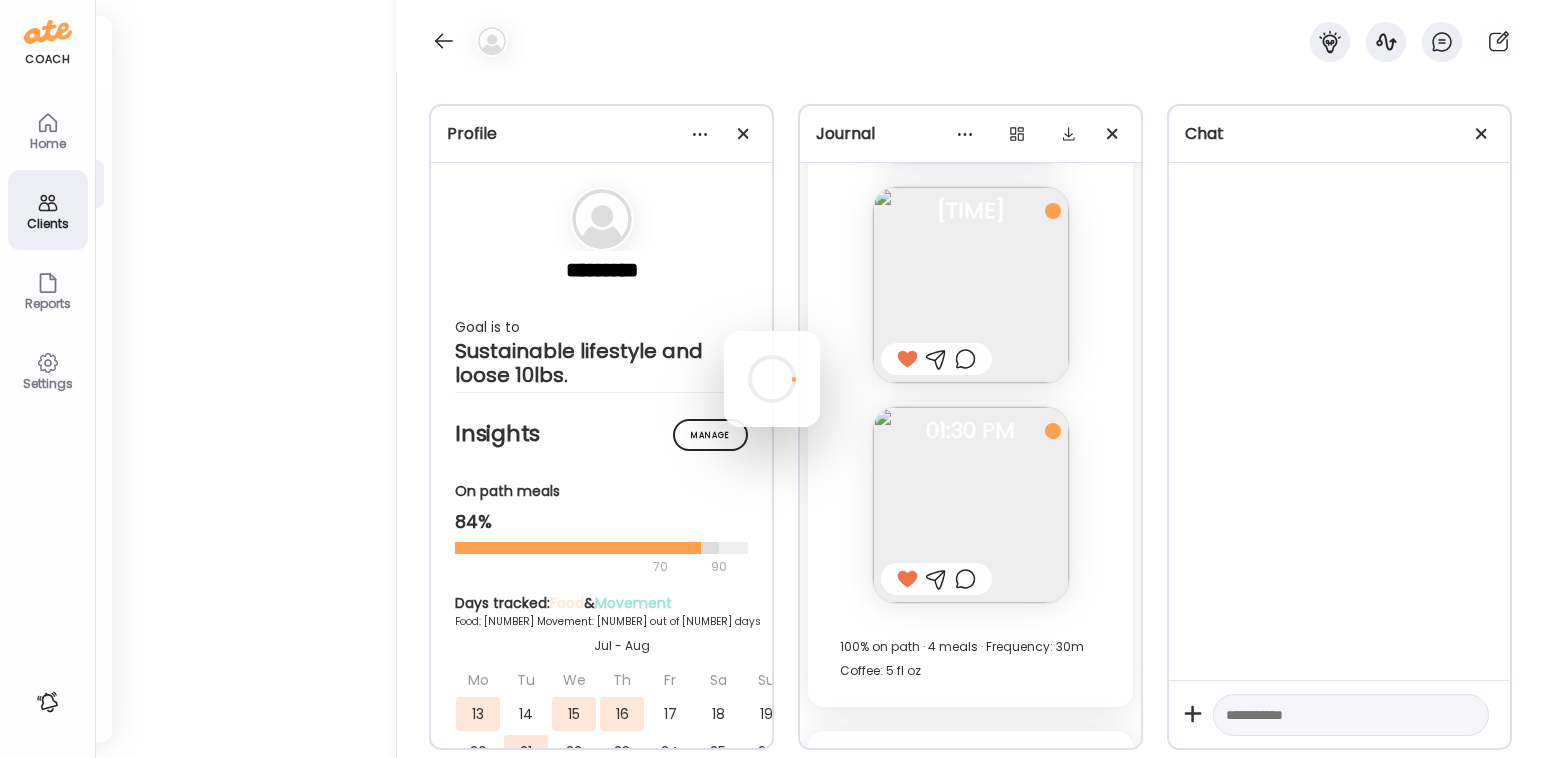 scroll, scrollTop: 0, scrollLeft: 0, axis: both 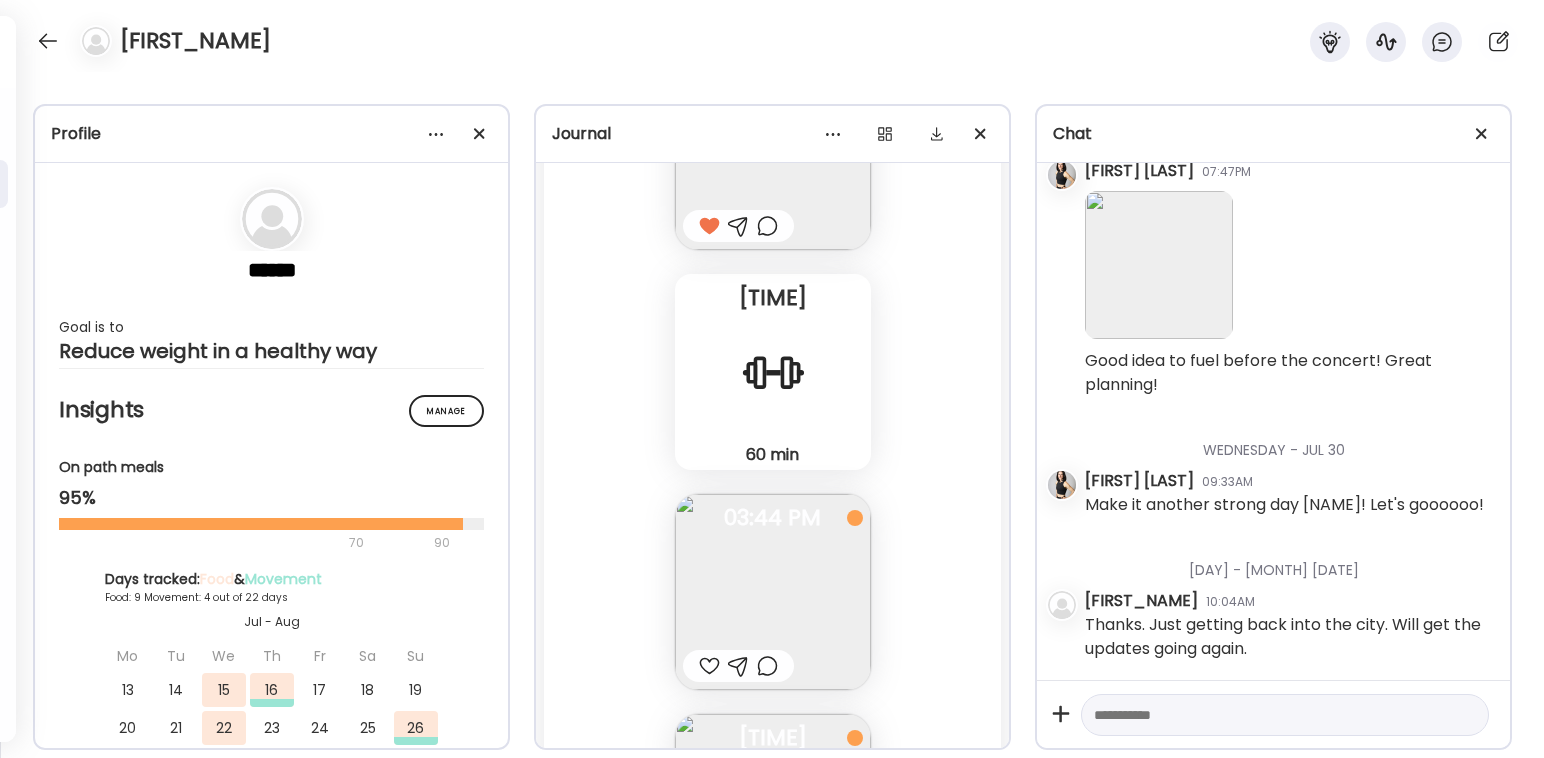 click at bounding box center [773, 592] 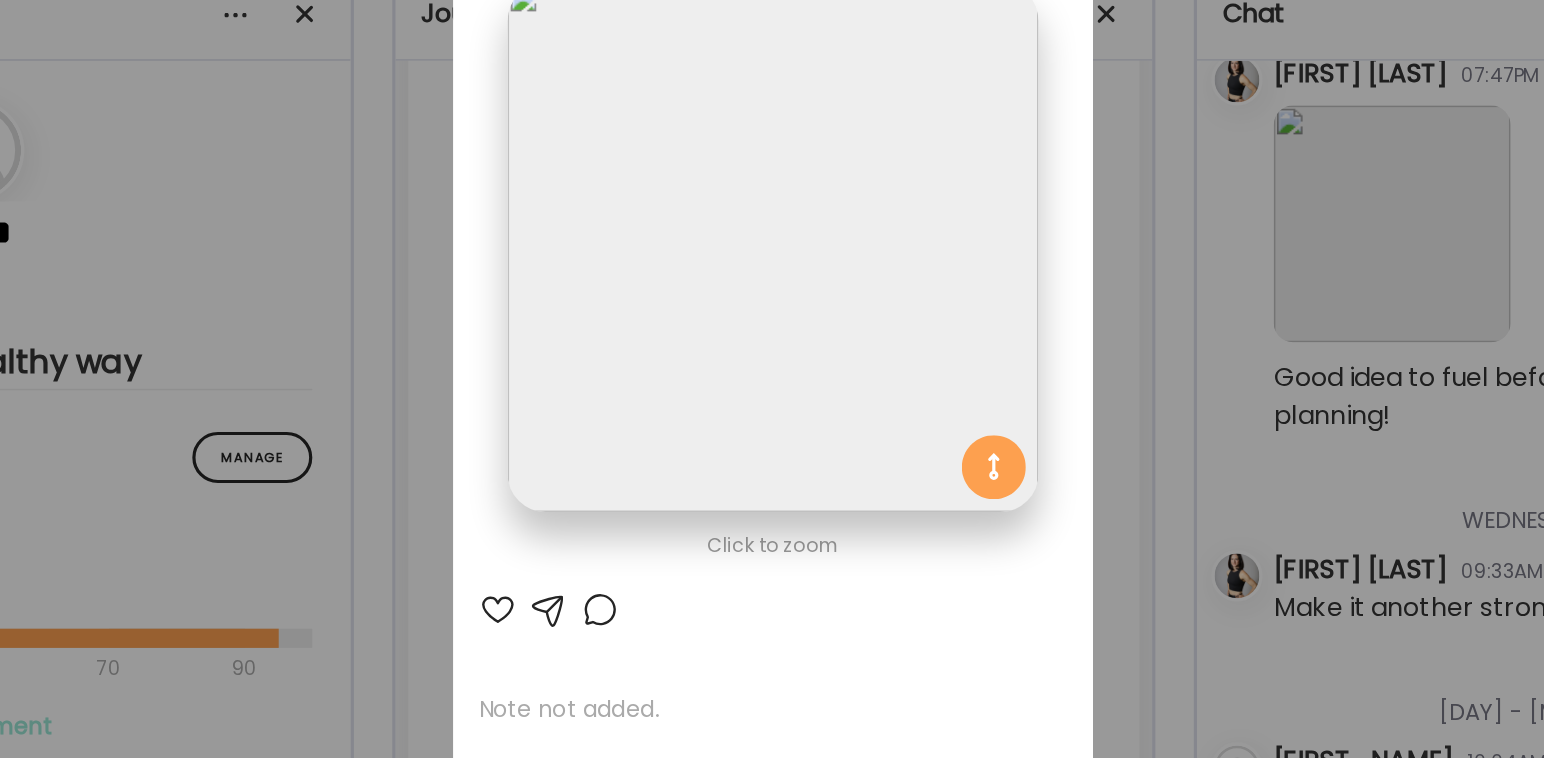 click at bounding box center (600, 506) 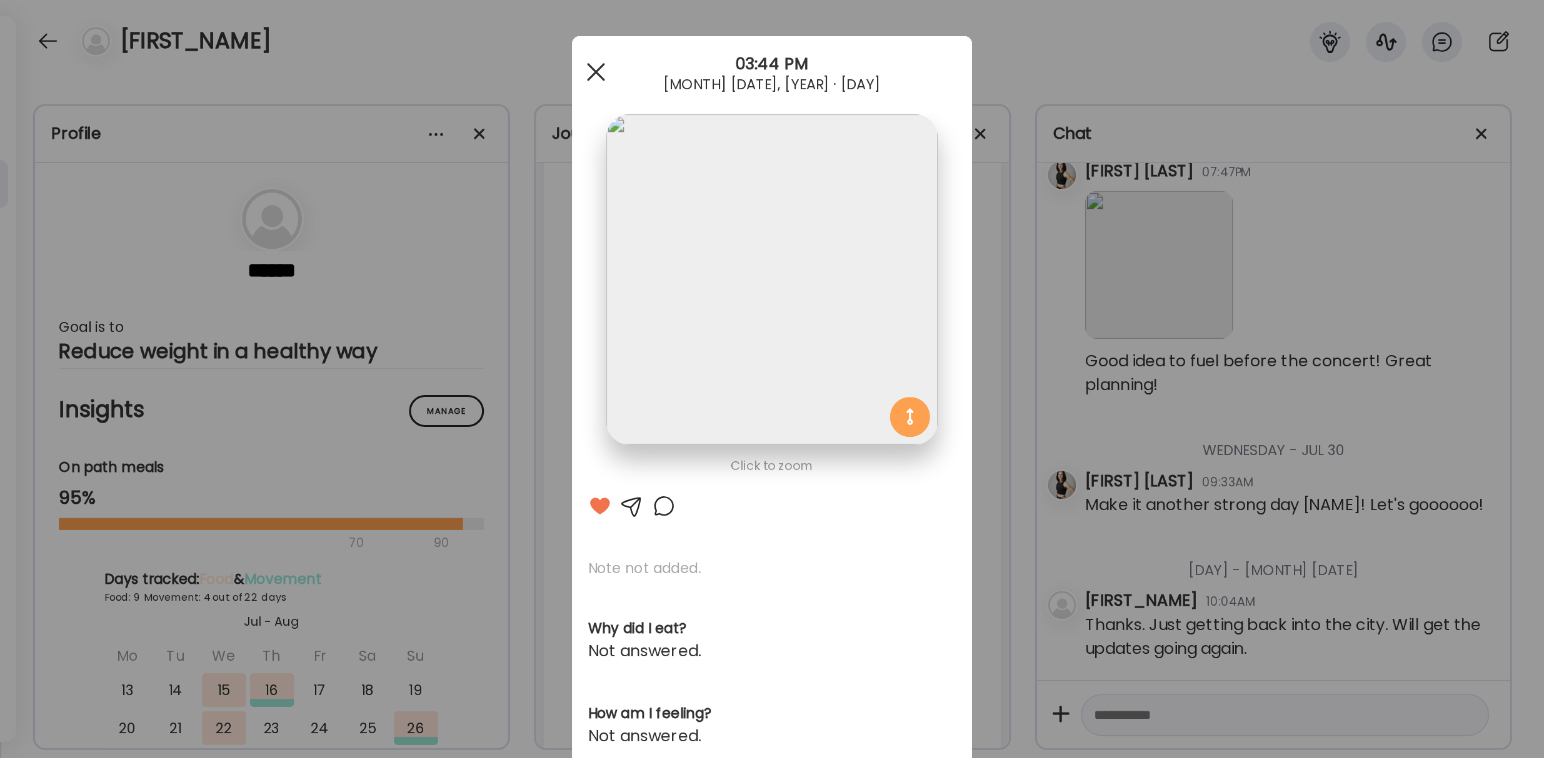 click at bounding box center [596, 72] 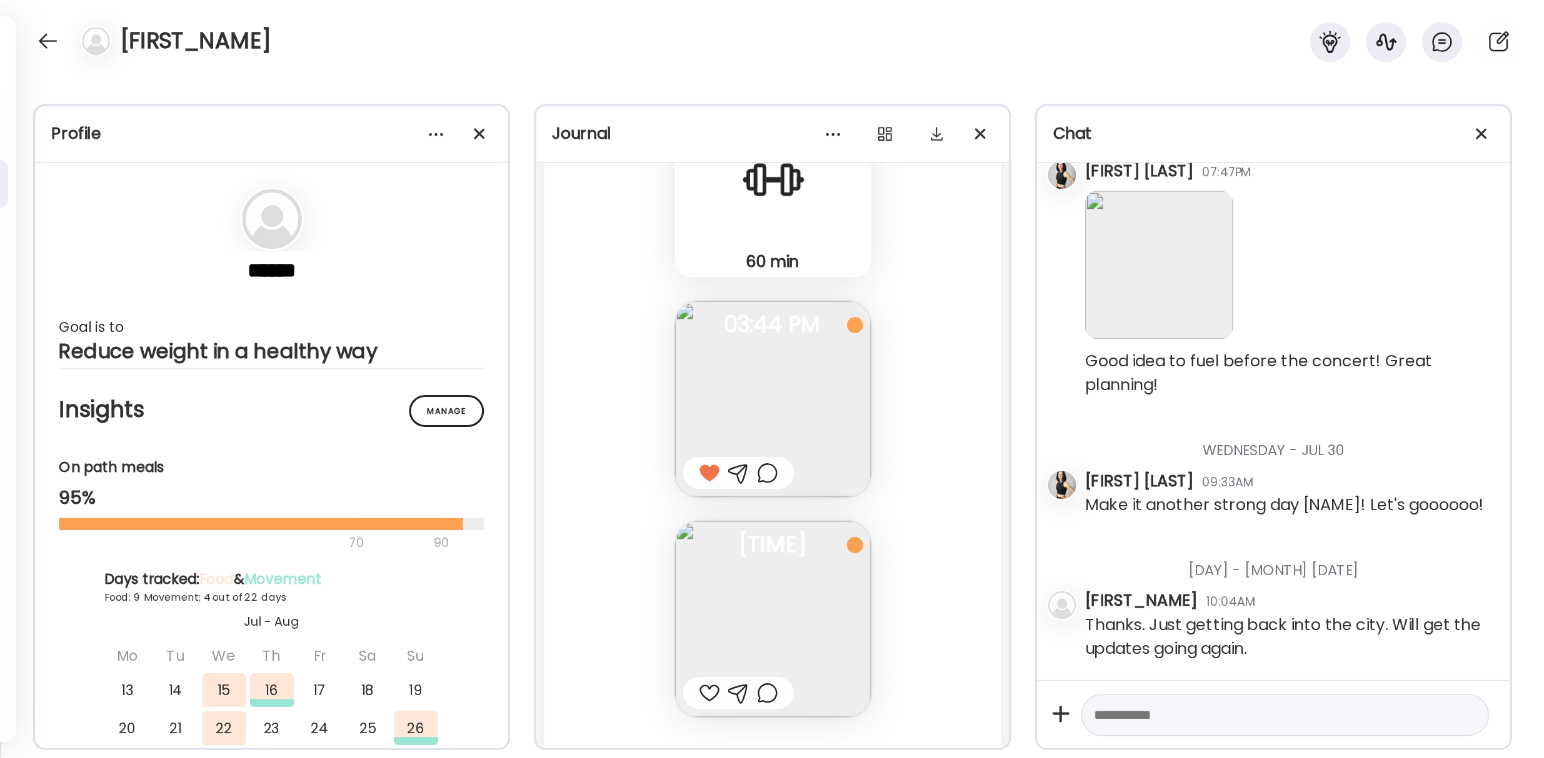 scroll, scrollTop: 31682, scrollLeft: 0, axis: vertical 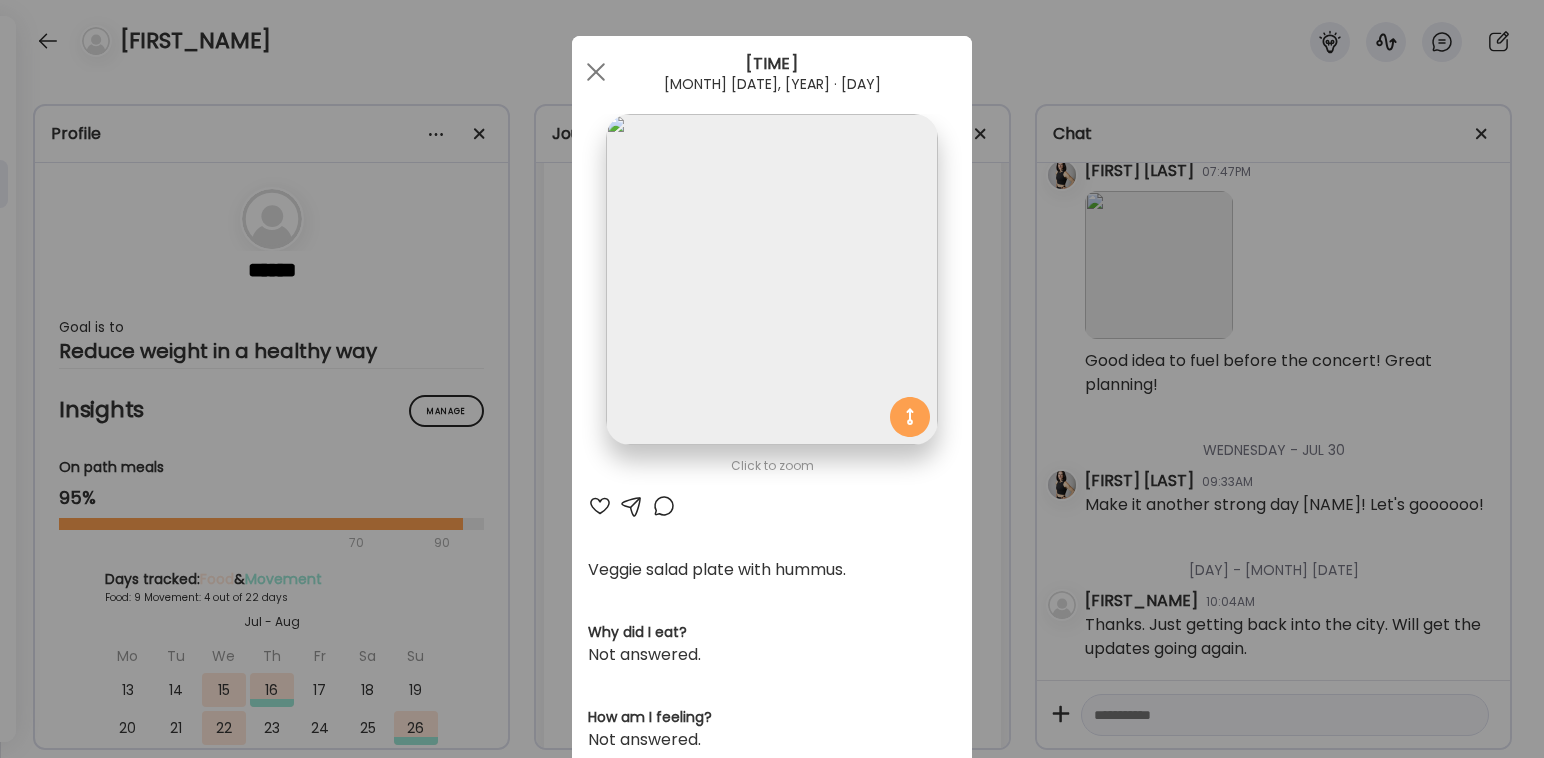 click at bounding box center (600, 506) 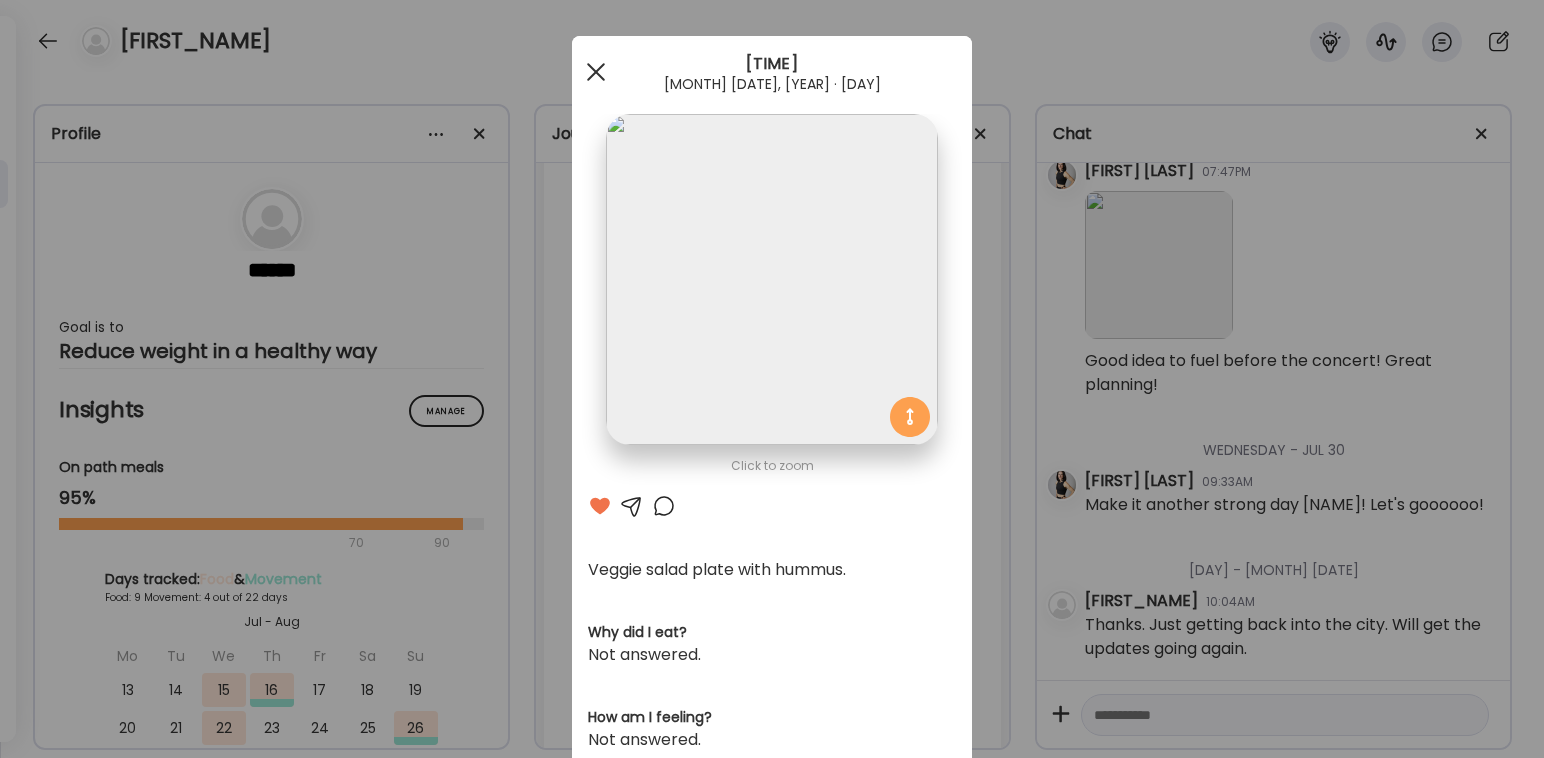 click at bounding box center (596, 72) 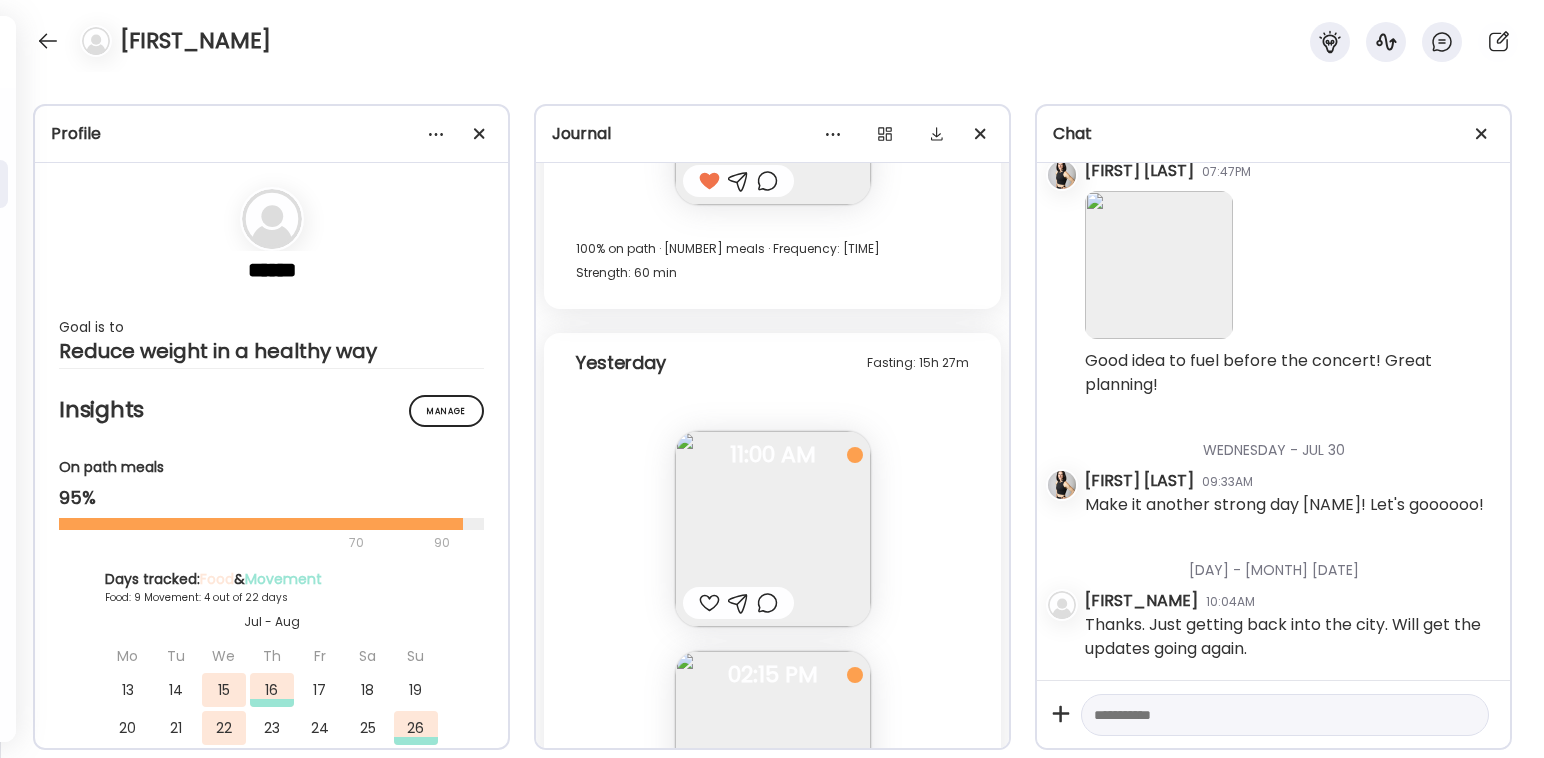 scroll, scrollTop: 32196, scrollLeft: 0, axis: vertical 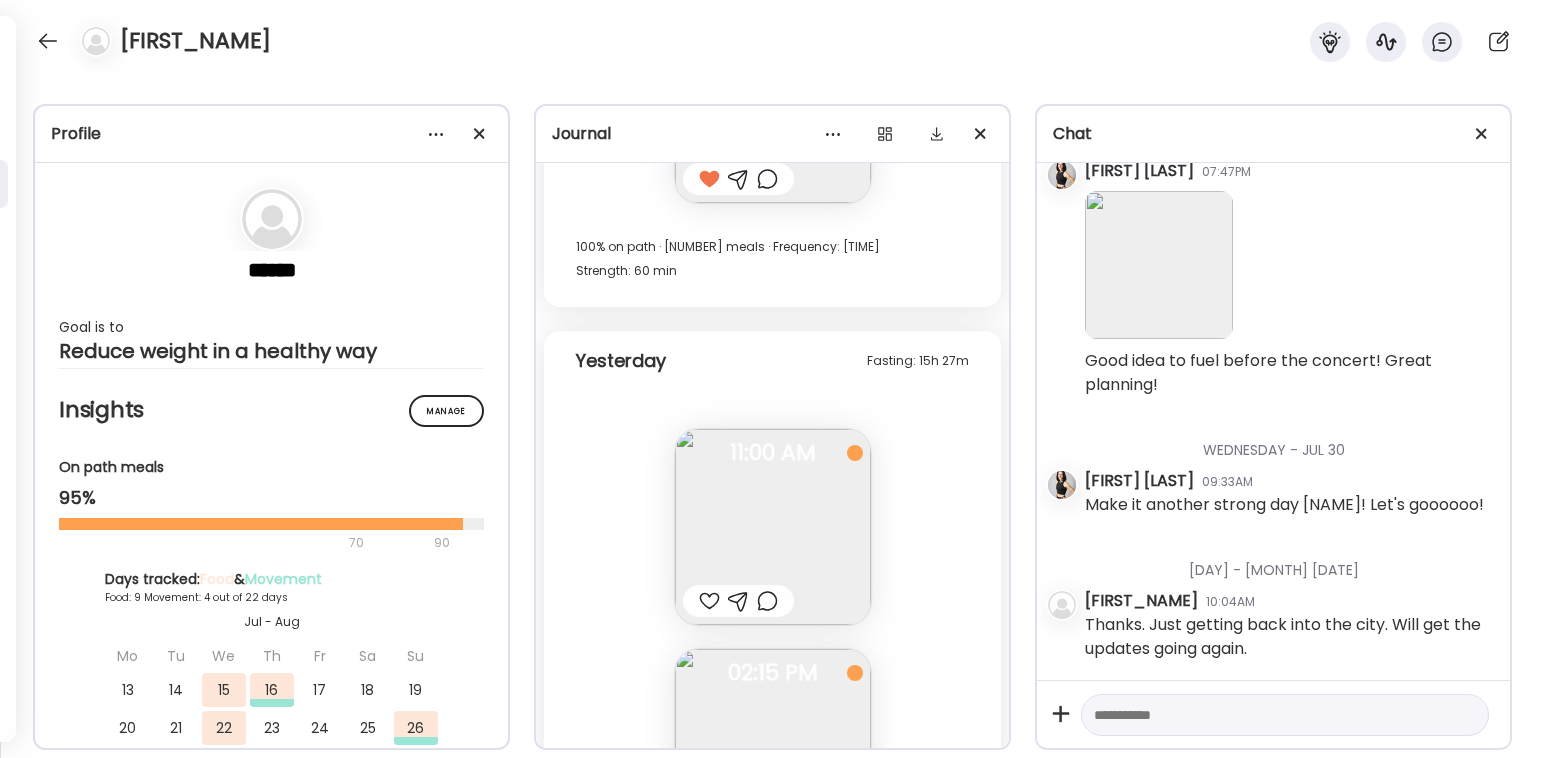 click at bounding box center (709, 601) 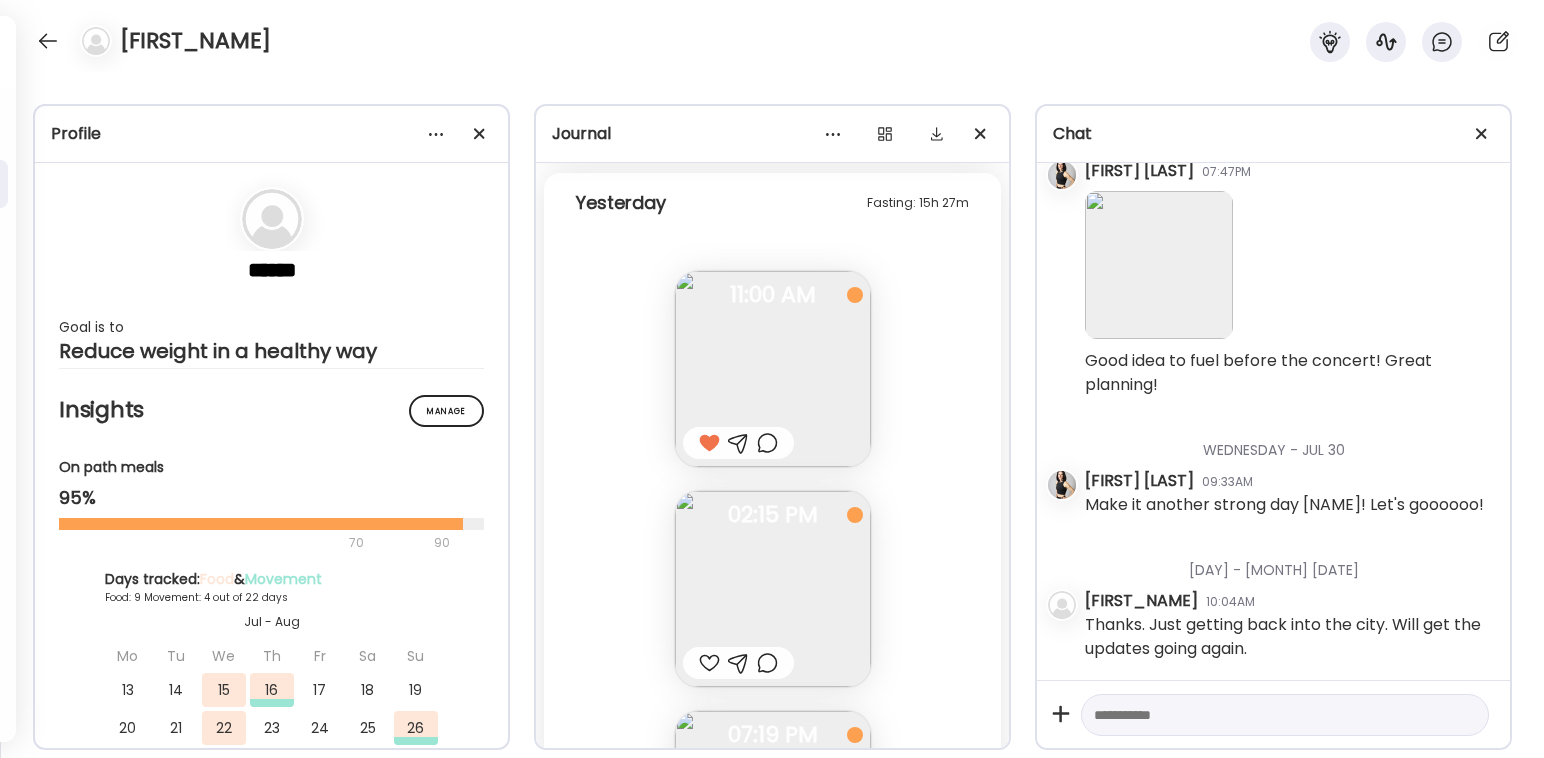scroll, scrollTop: 32356, scrollLeft: 0, axis: vertical 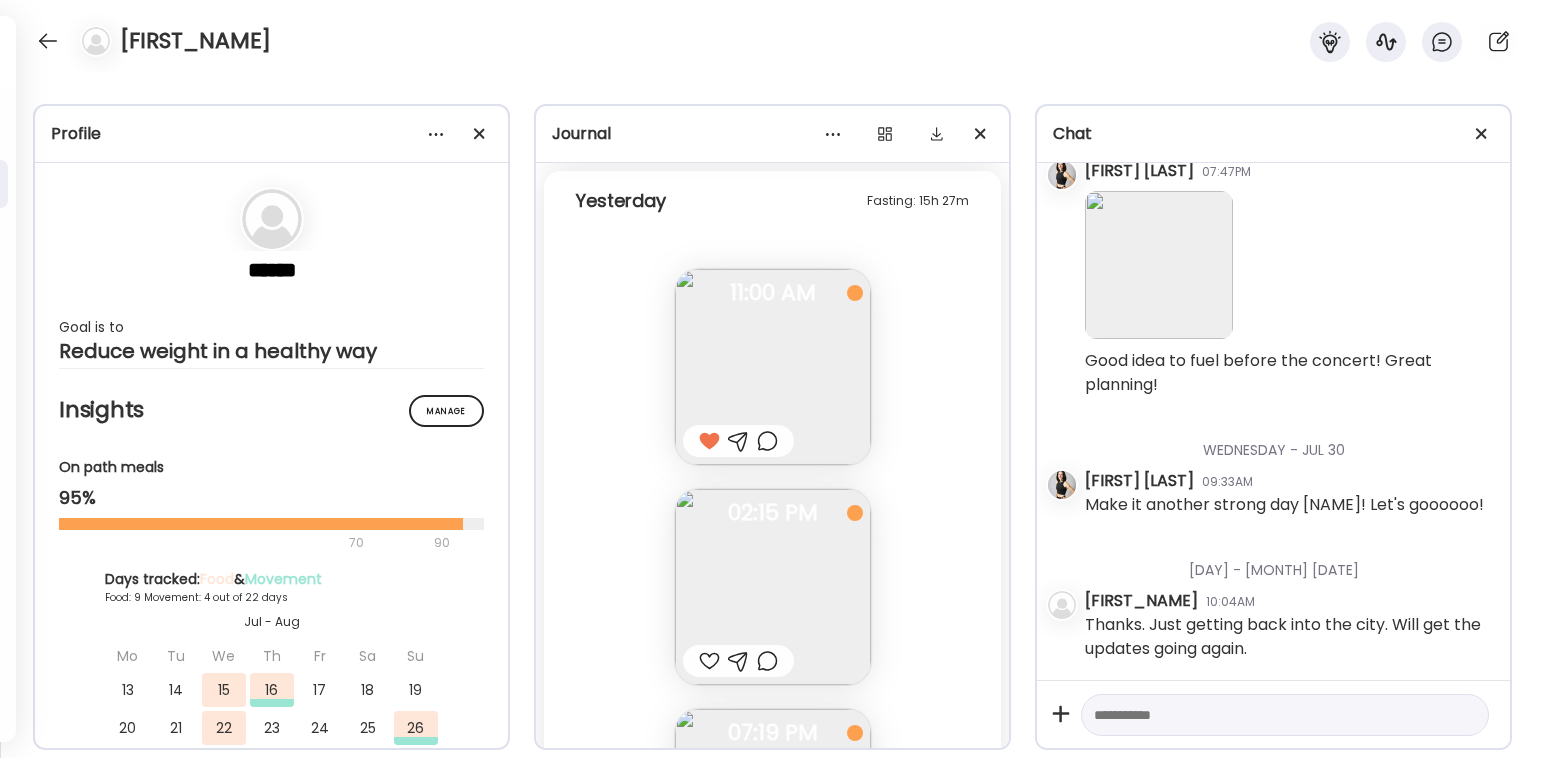 click at bounding box center [709, 661] 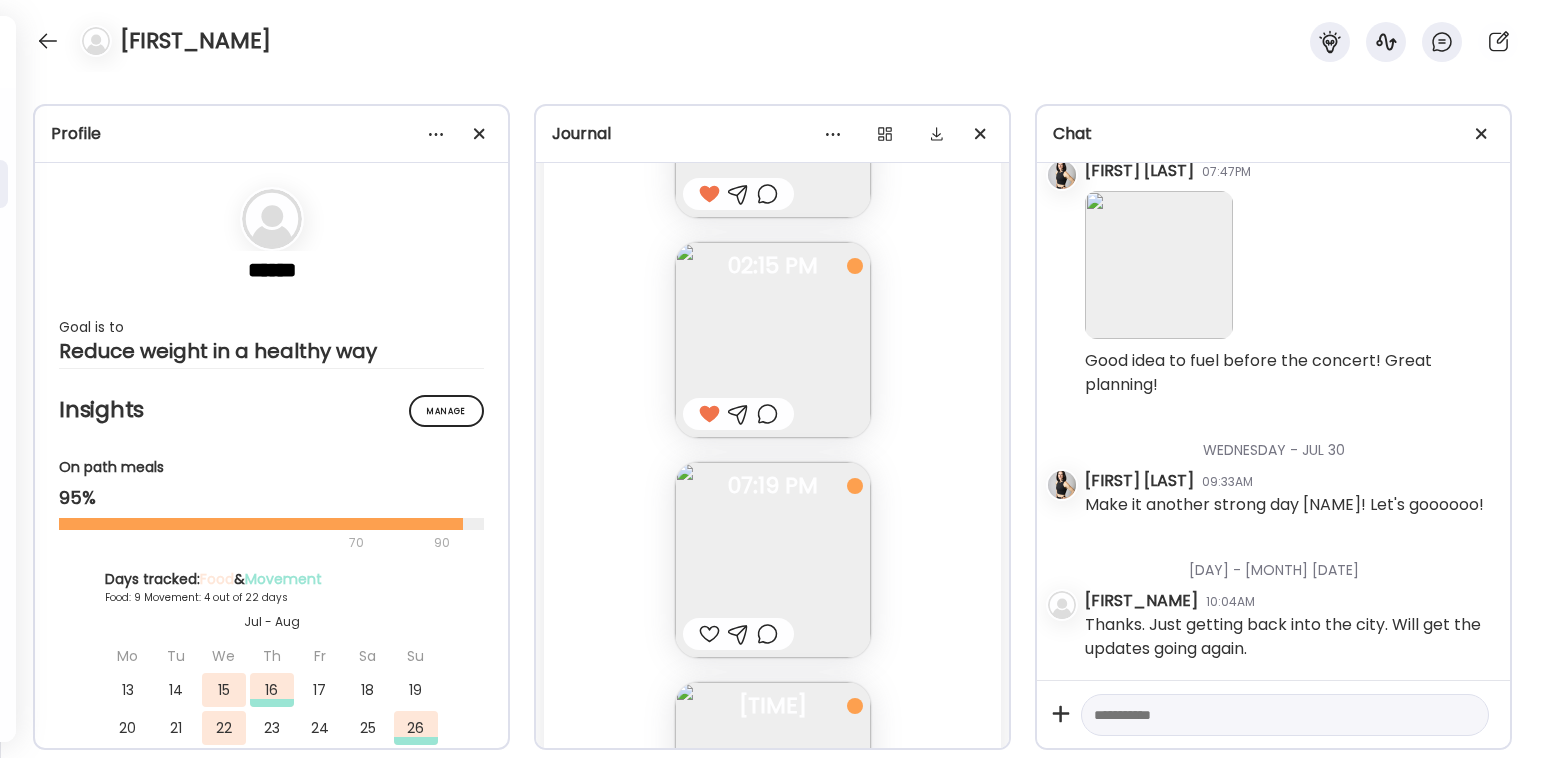 scroll, scrollTop: 32617, scrollLeft: 0, axis: vertical 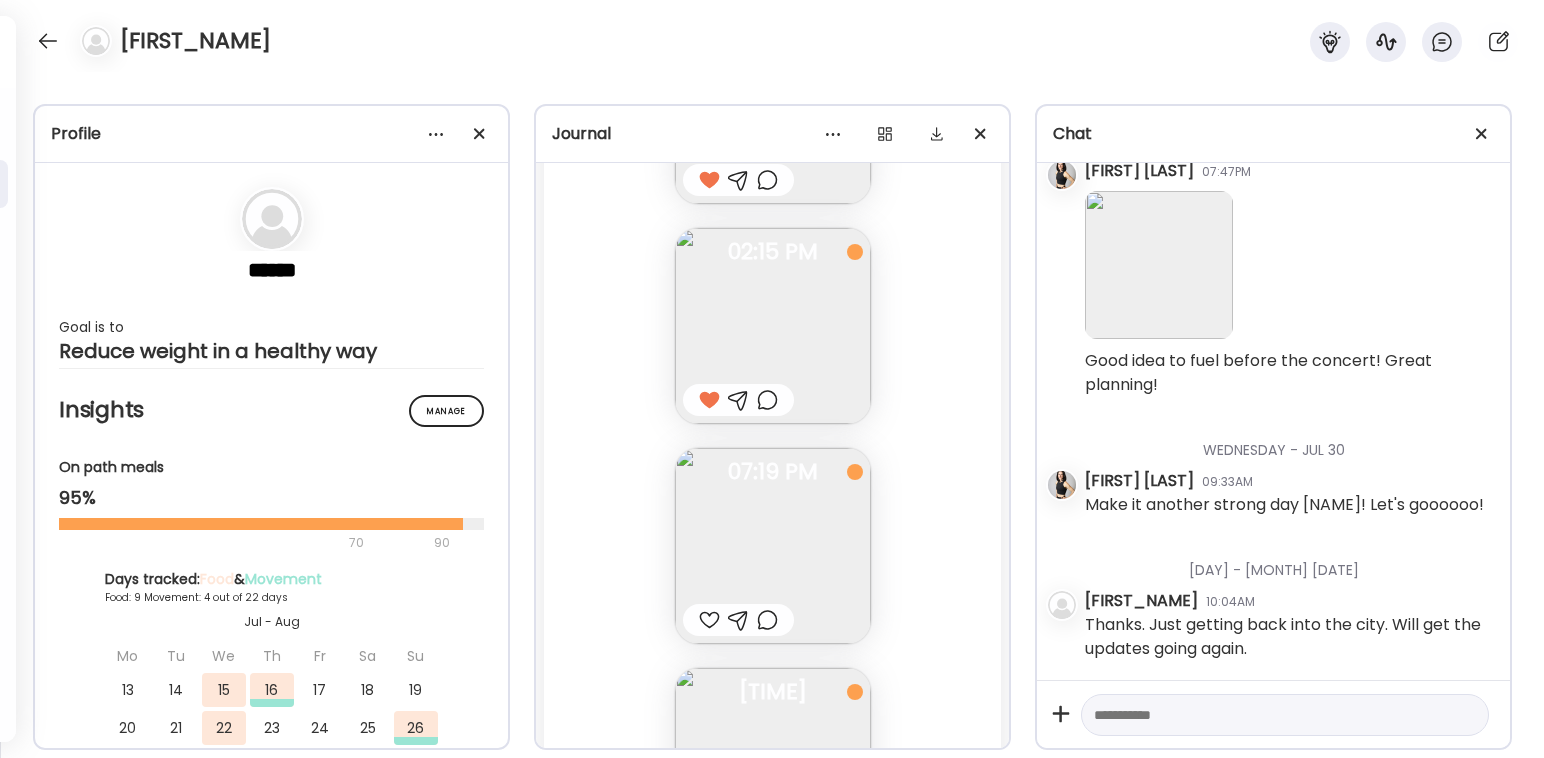 click at bounding box center (773, 546) 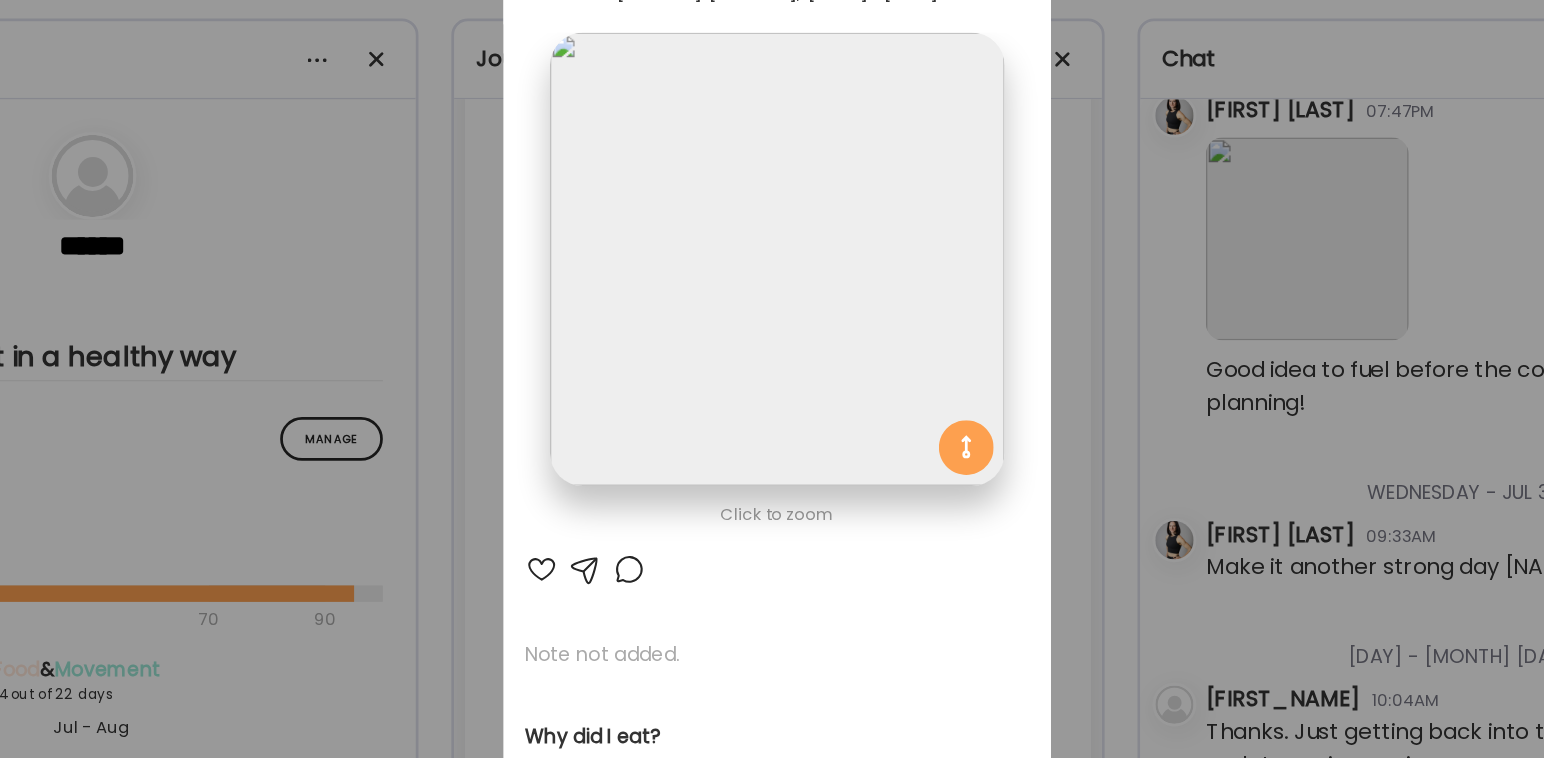 click at bounding box center [600, 506] 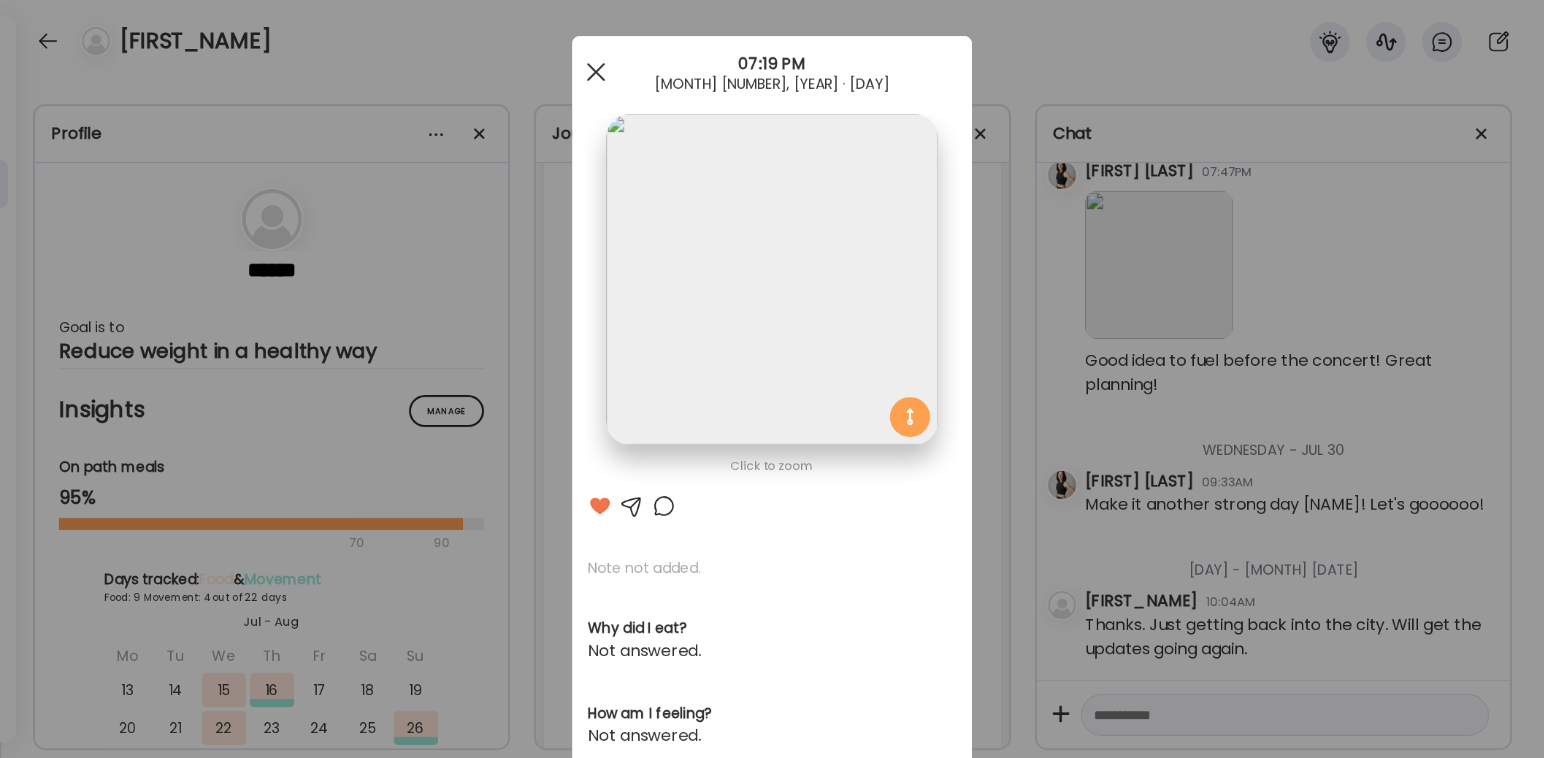 click at bounding box center (596, 72) 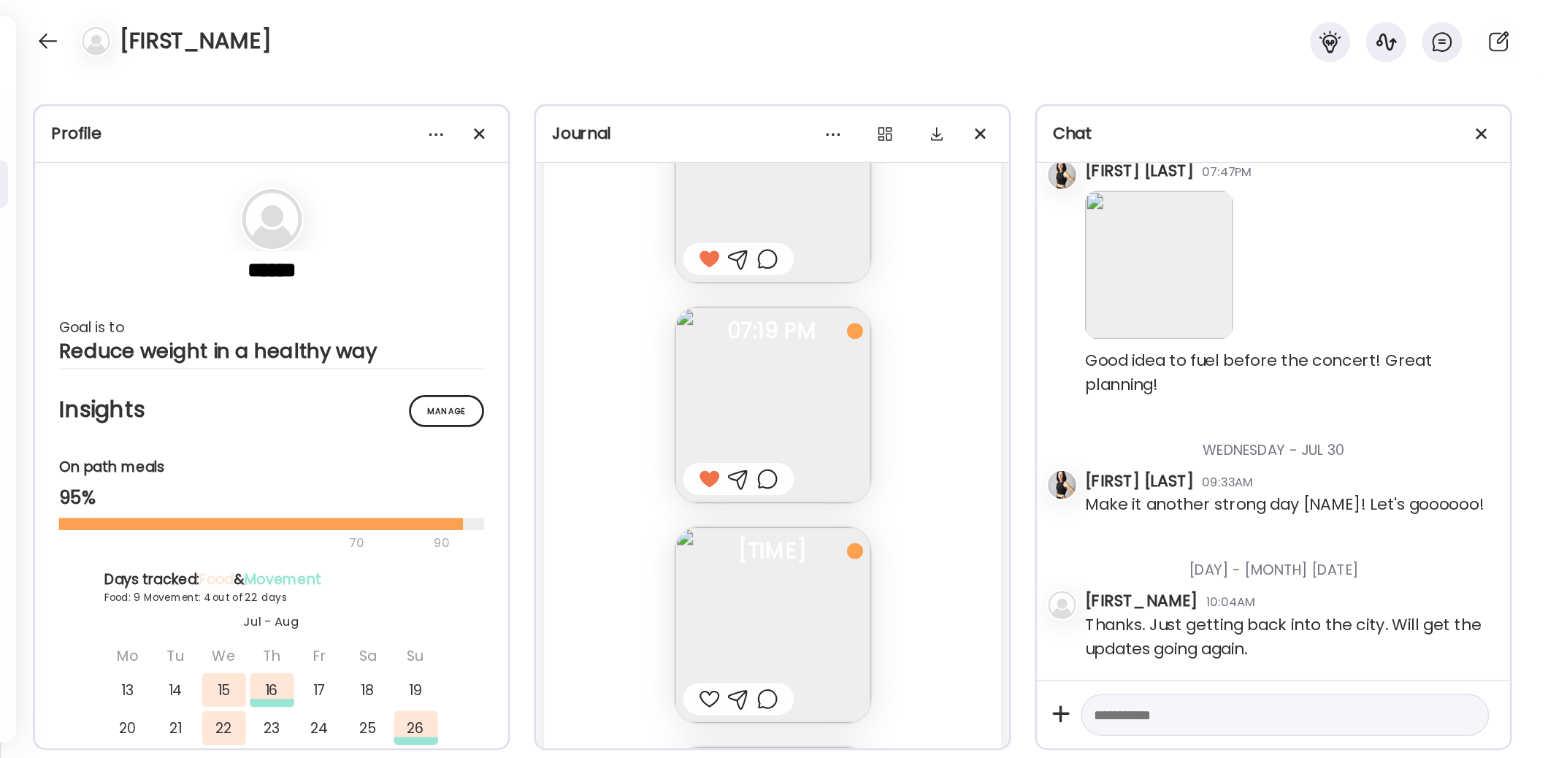 scroll, scrollTop: 32769, scrollLeft: 0, axis: vertical 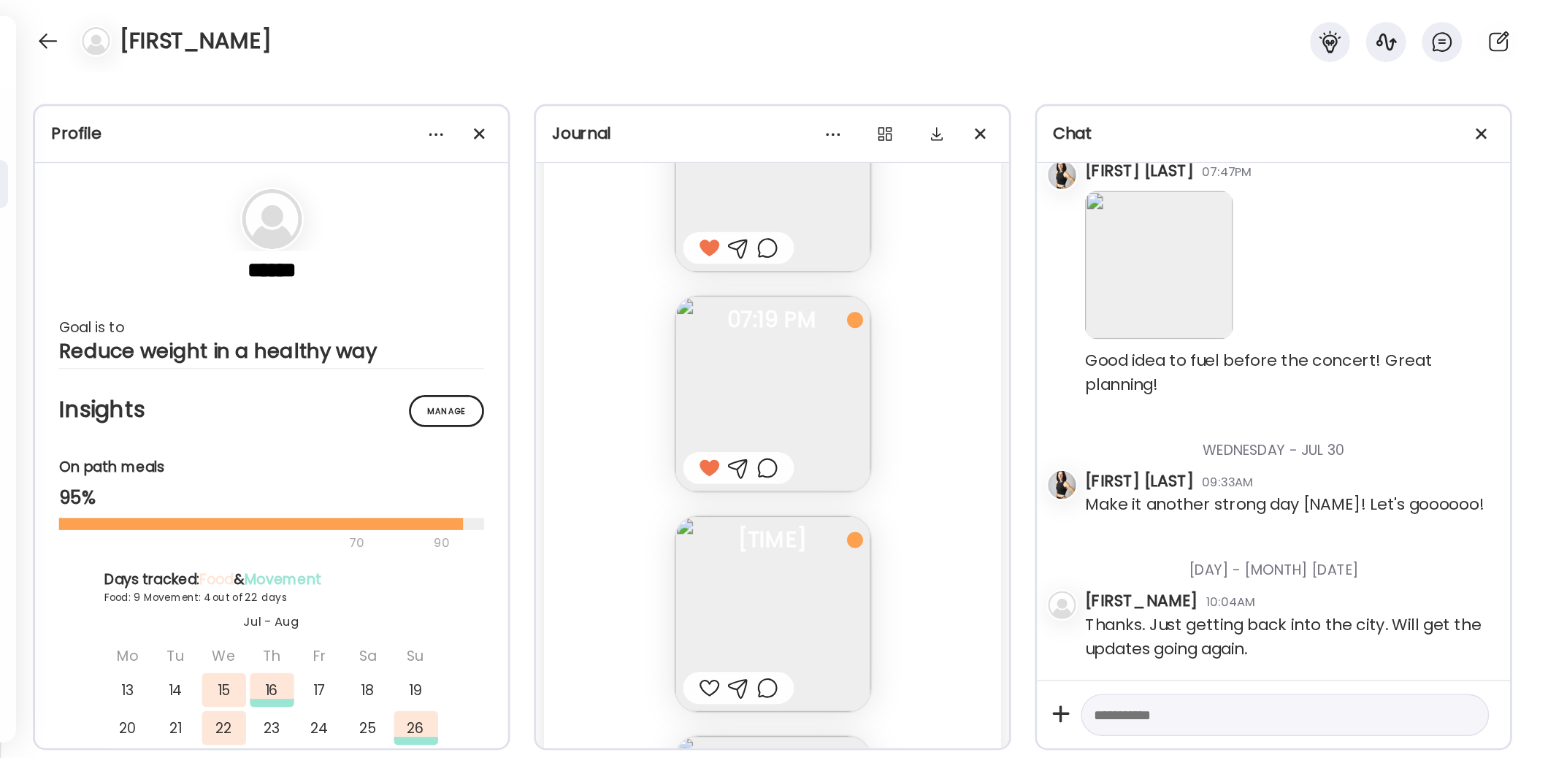 click at bounding box center (773, 614) 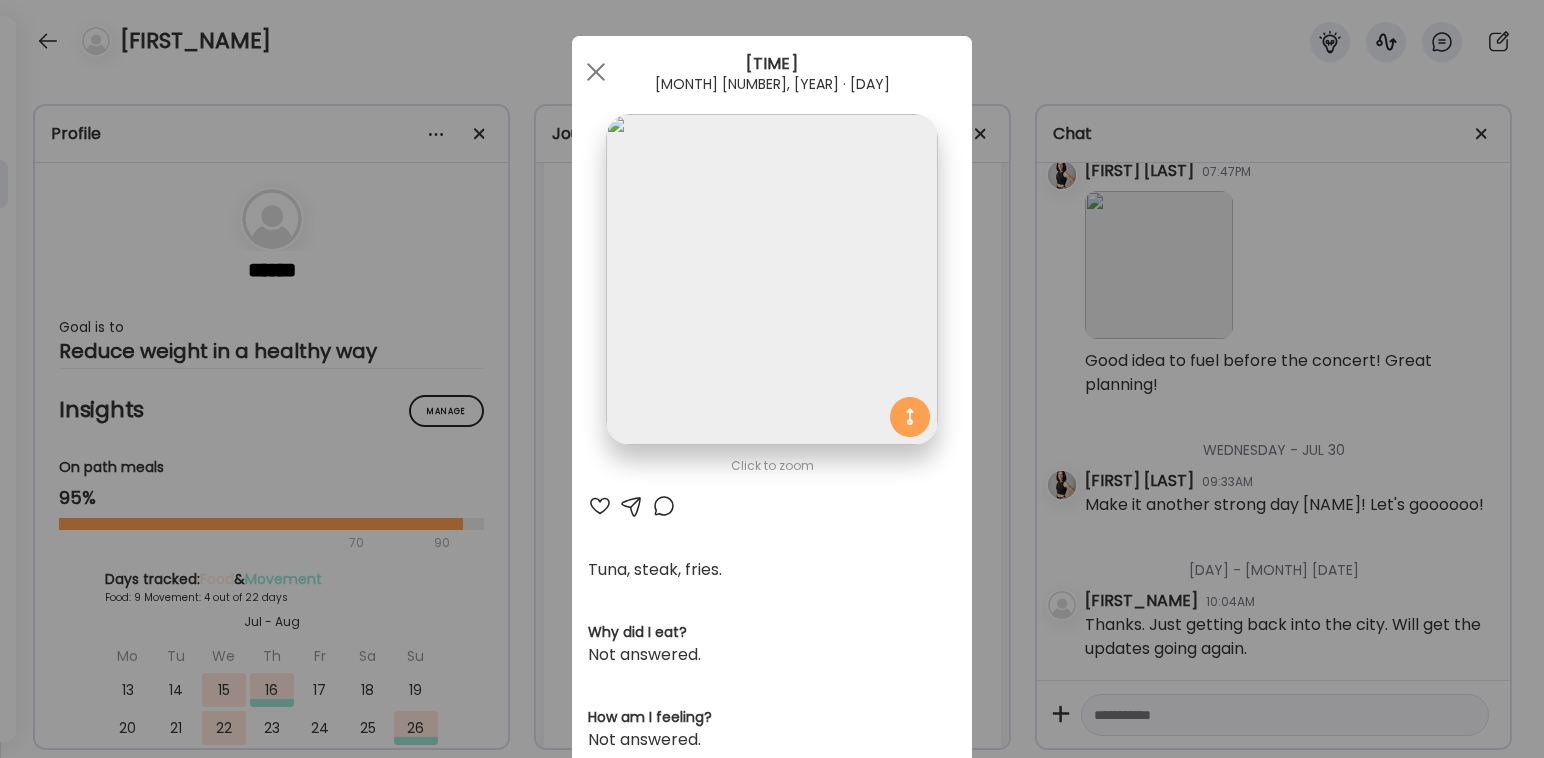 click at bounding box center (600, 506) 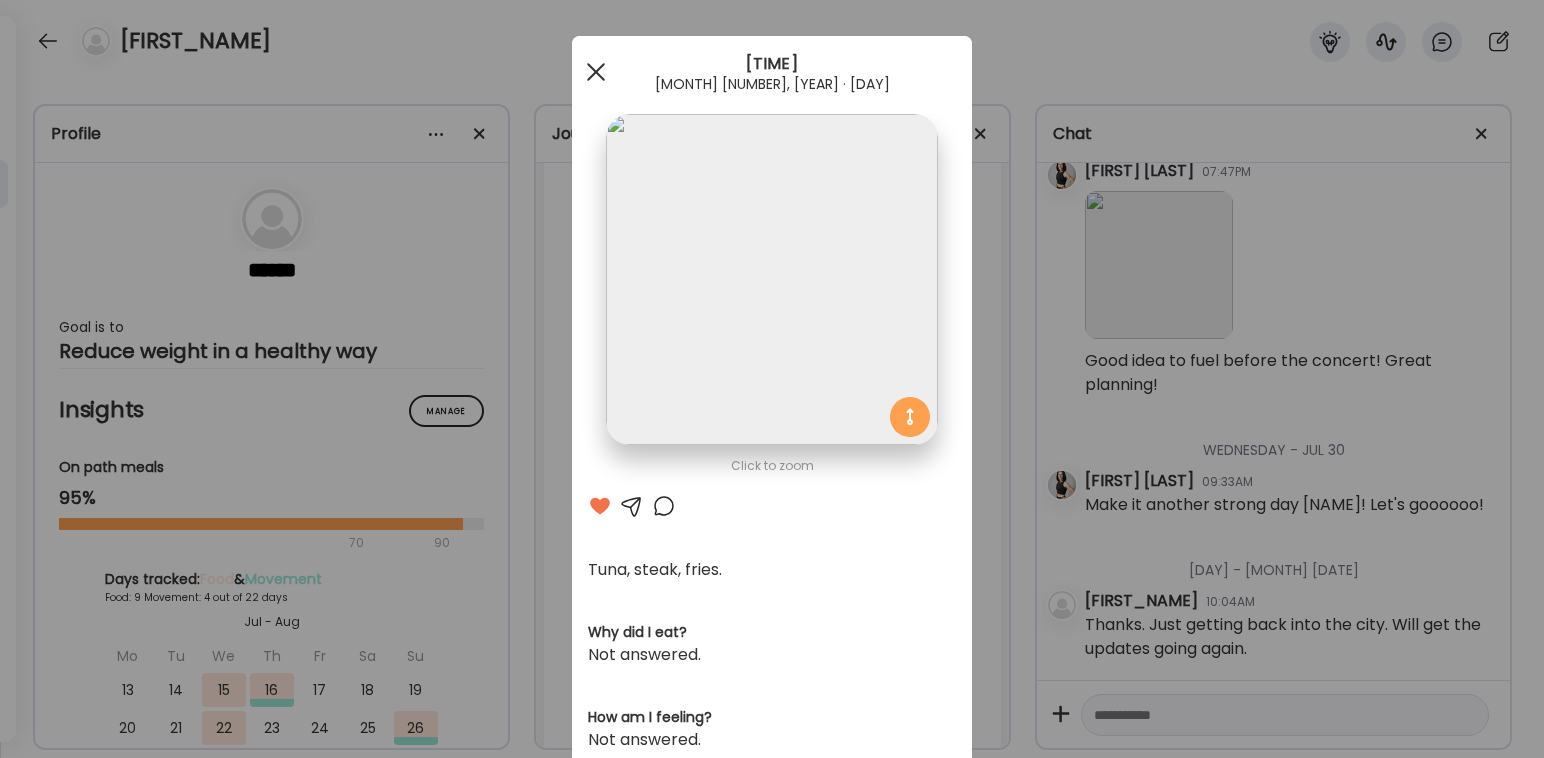 click at bounding box center (596, 72) 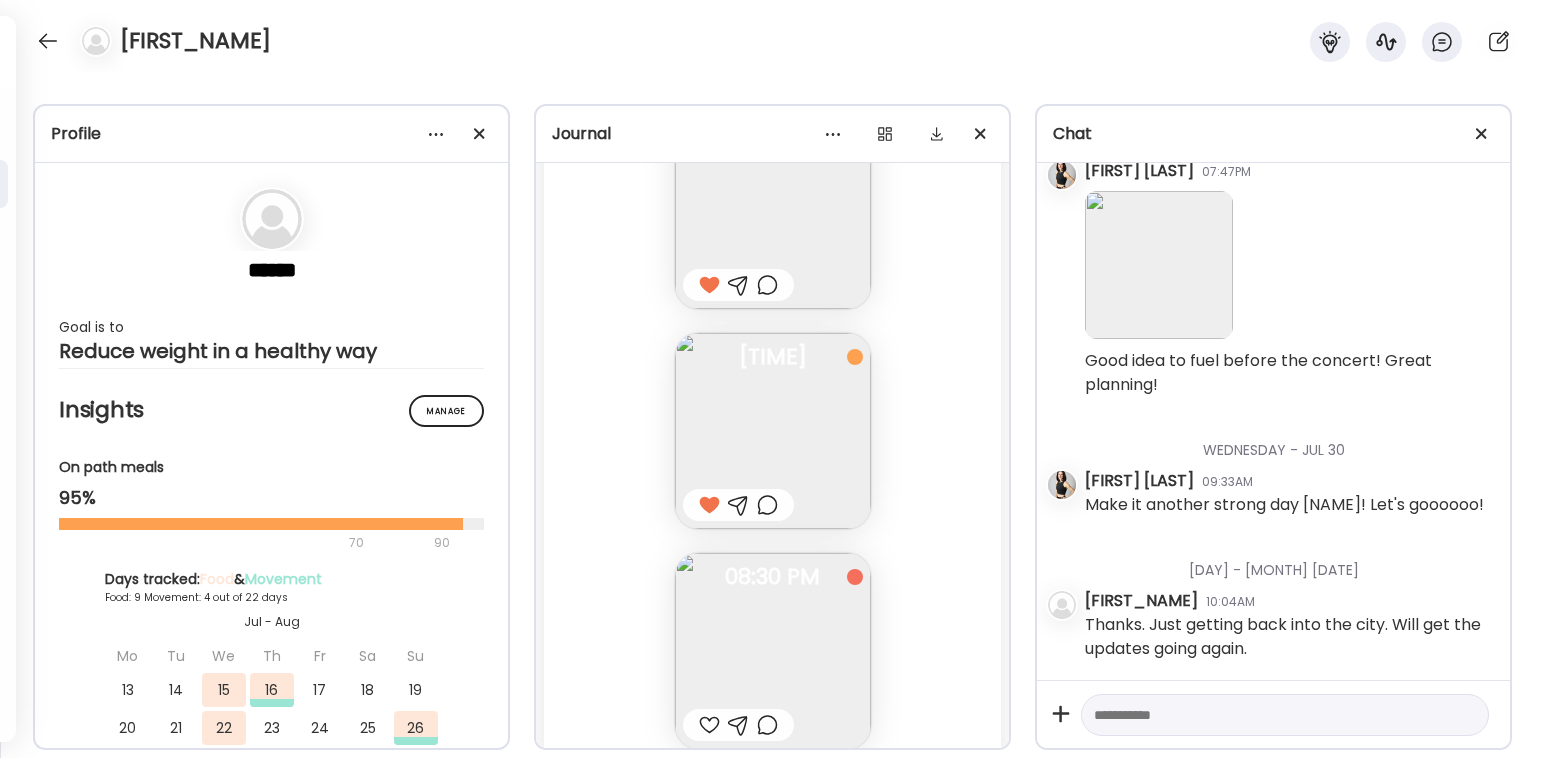 scroll, scrollTop: 32956, scrollLeft: 0, axis: vertical 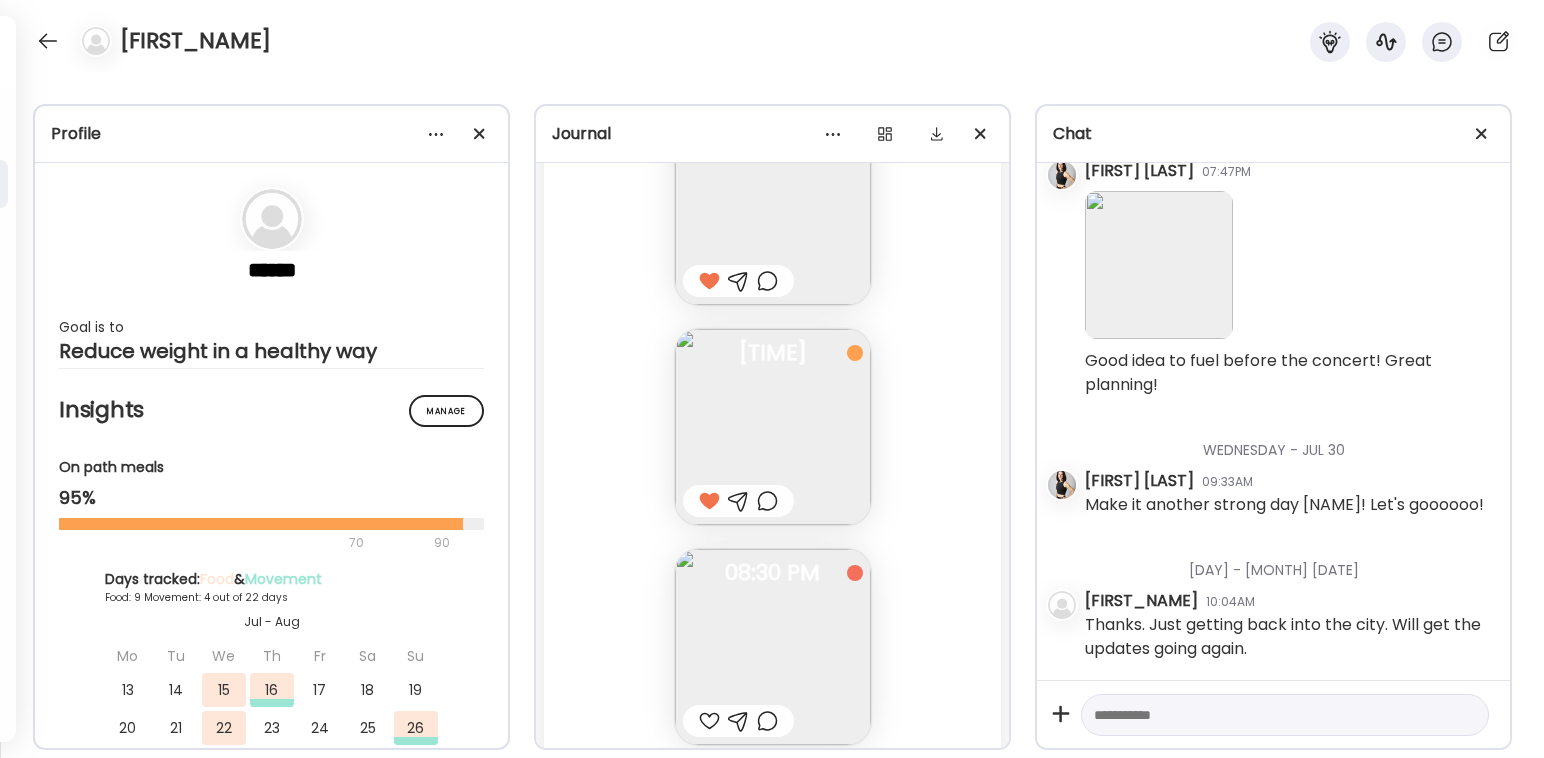 click at bounding box center (773, 647) 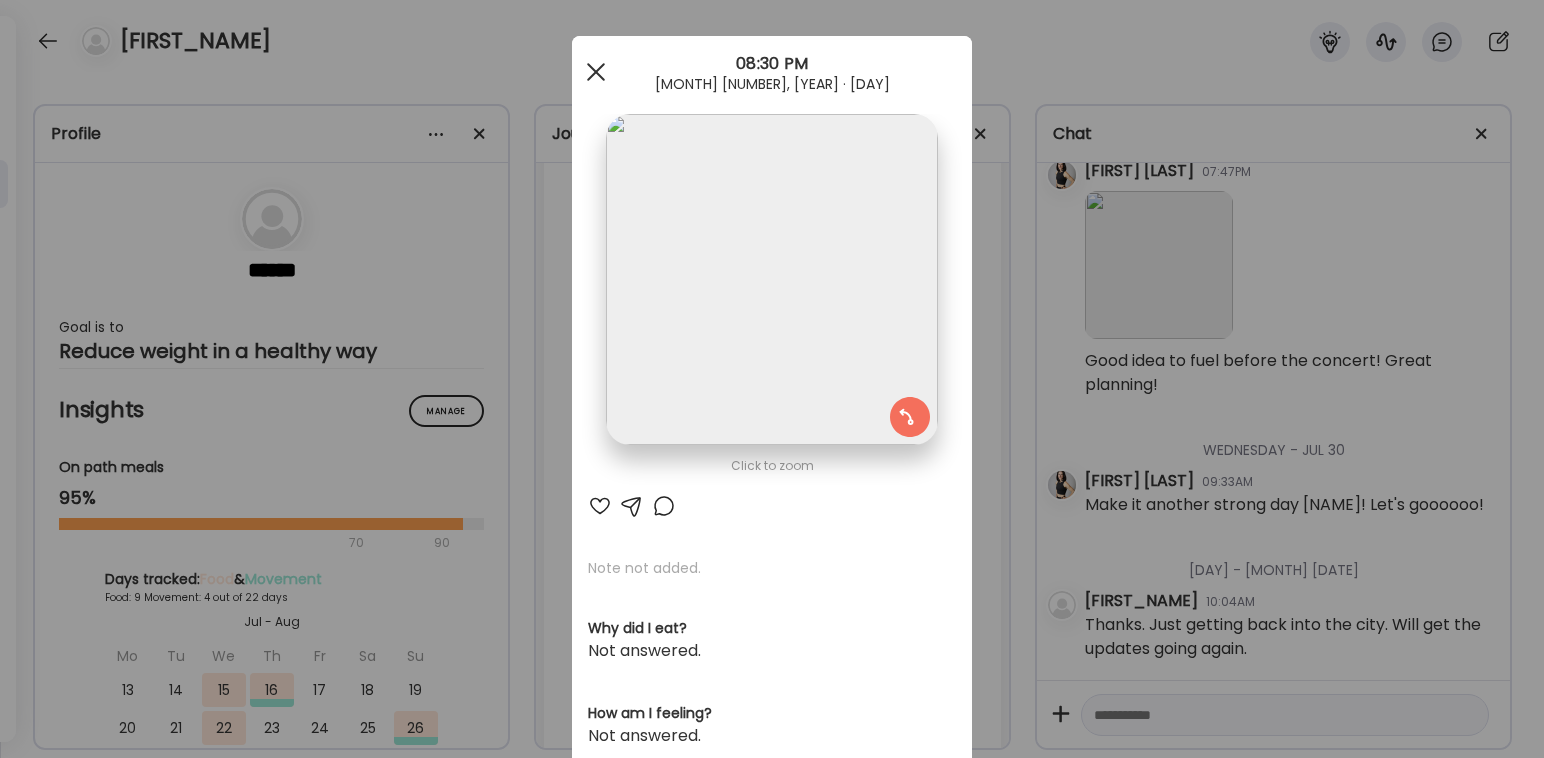 click at bounding box center [596, 72] 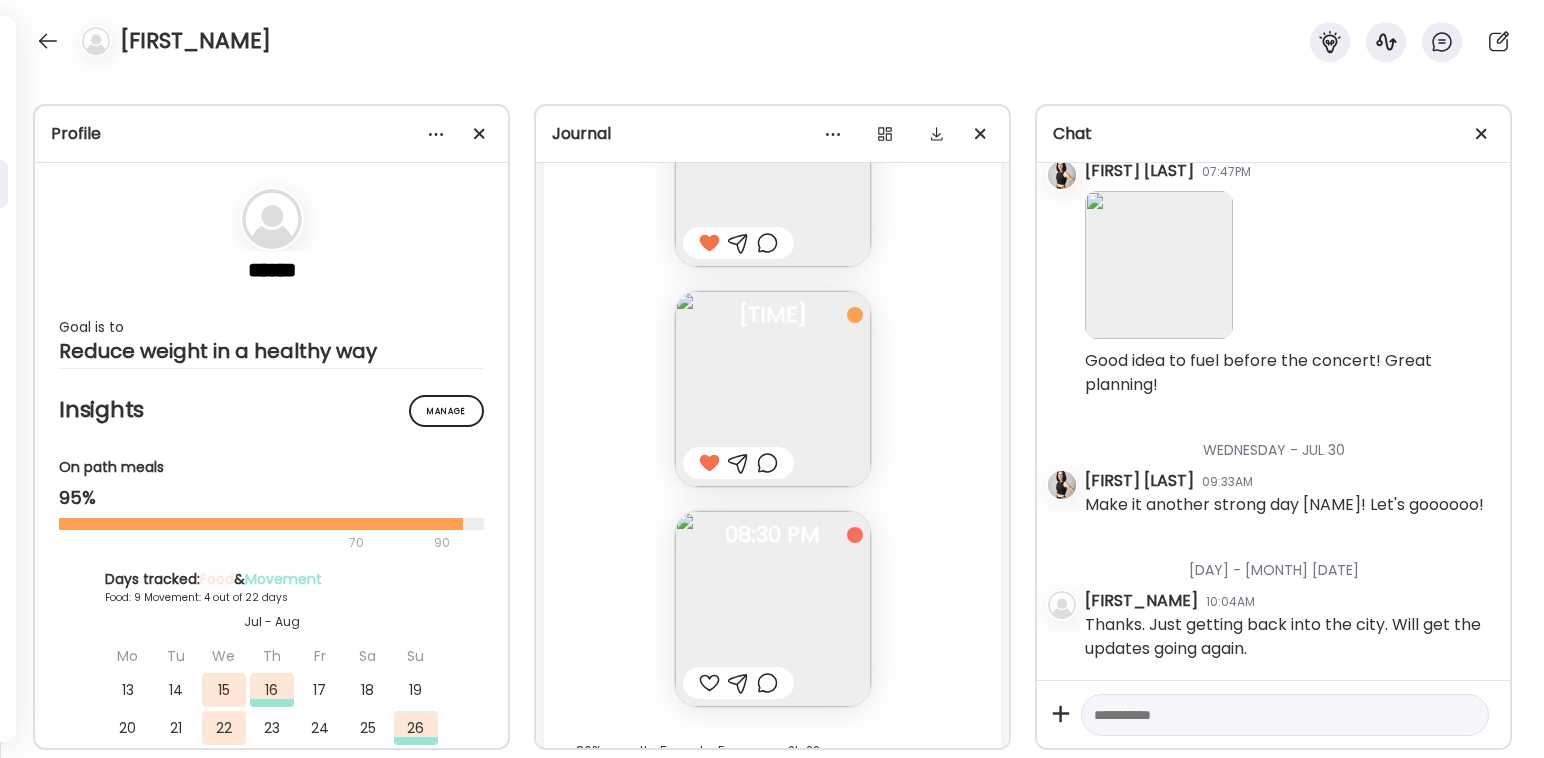 scroll, scrollTop: 32993, scrollLeft: 0, axis: vertical 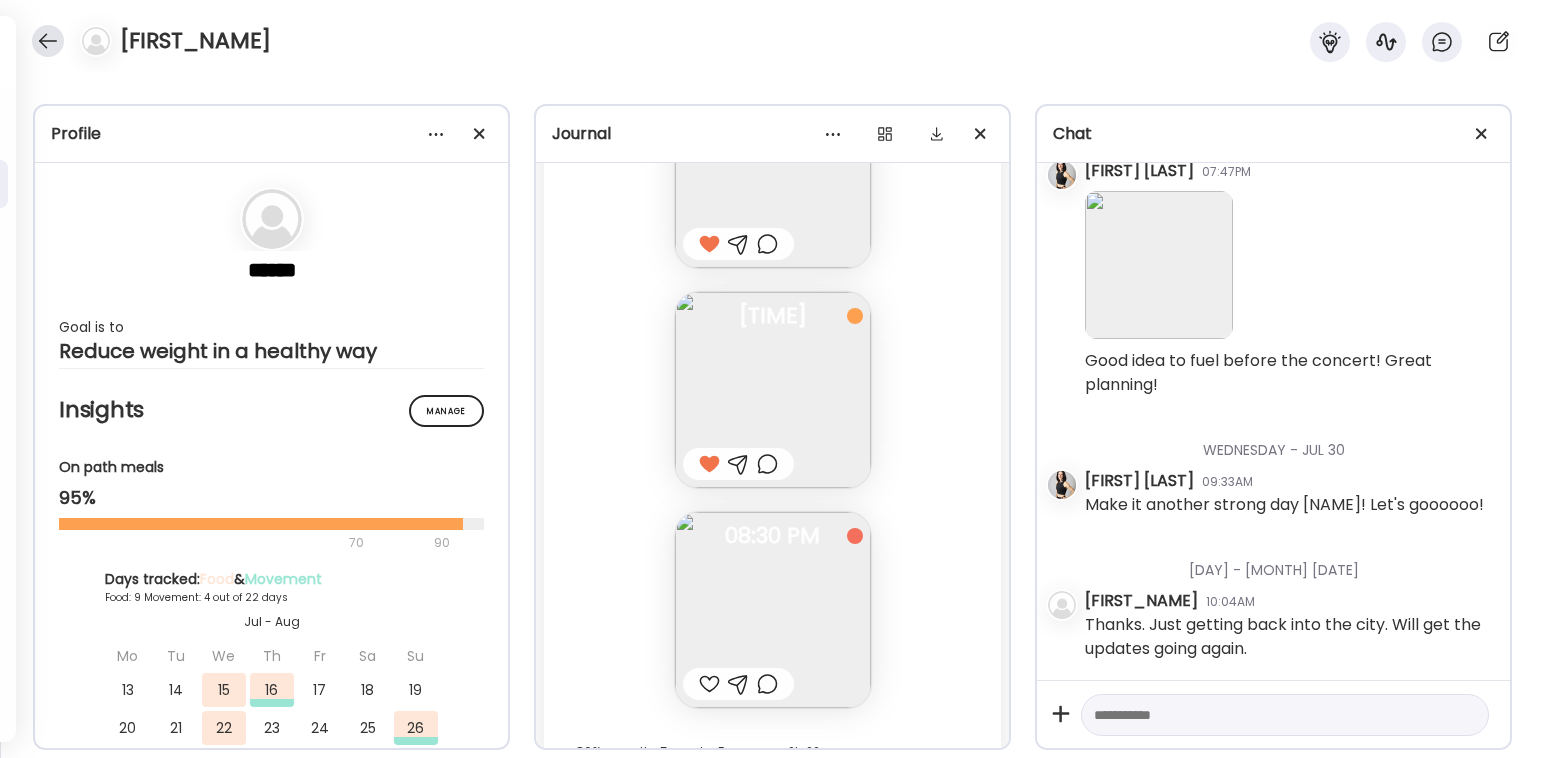 click at bounding box center (48, 41) 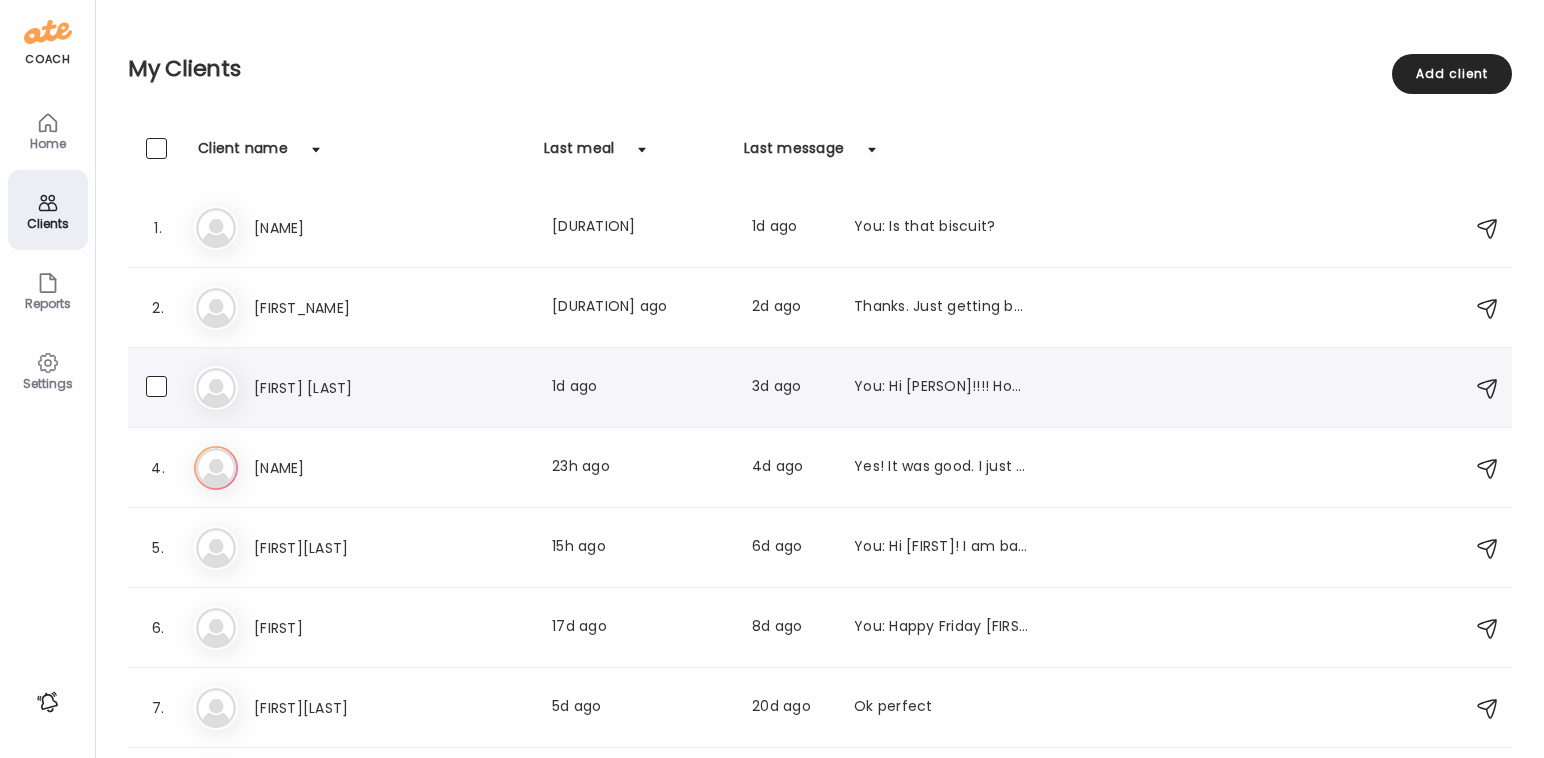 click on "[FIRST] [LAST]" at bounding box center [342, 388] 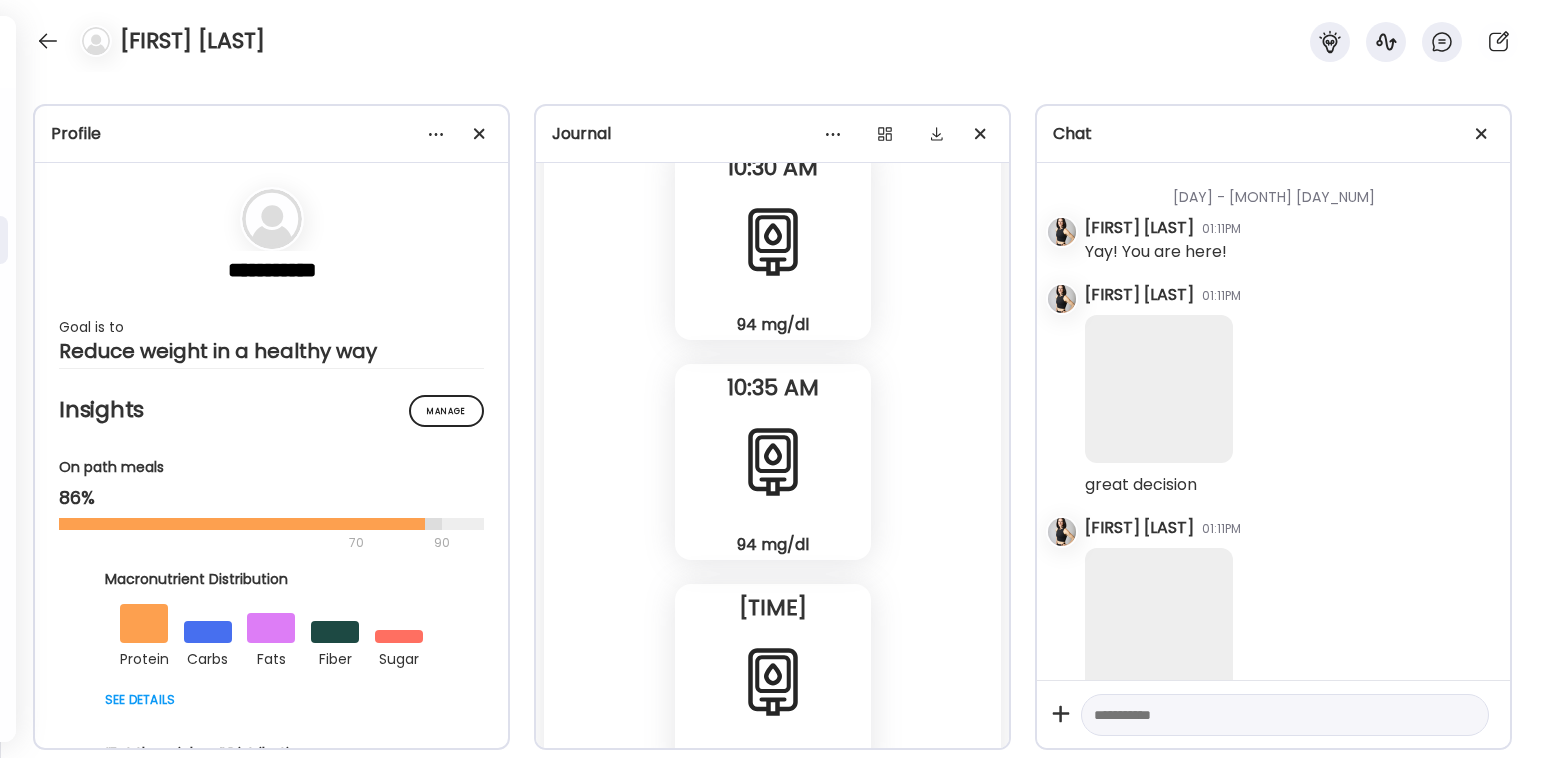 scroll, scrollTop: 199699, scrollLeft: 0, axis: vertical 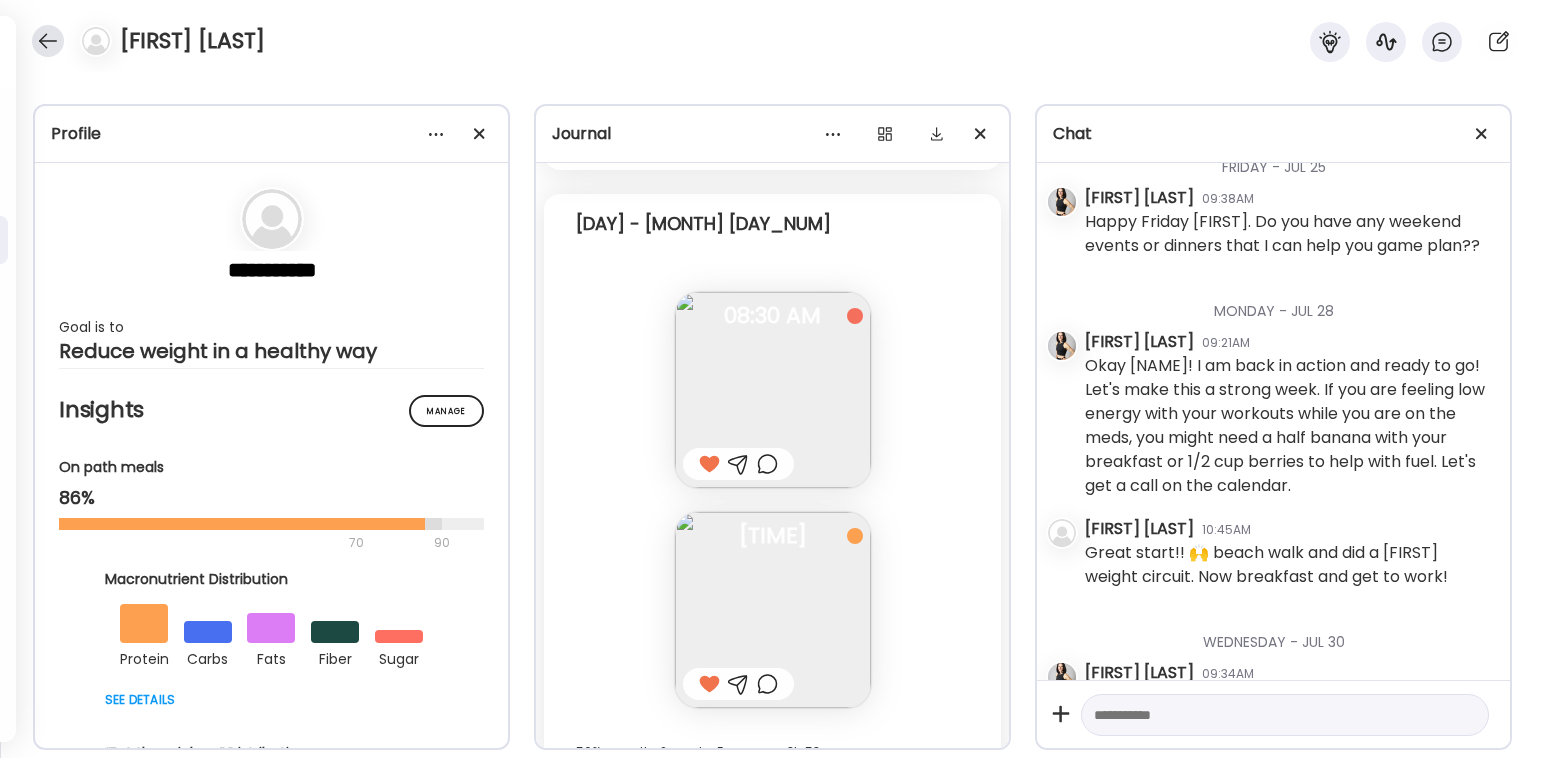 click at bounding box center [48, 41] 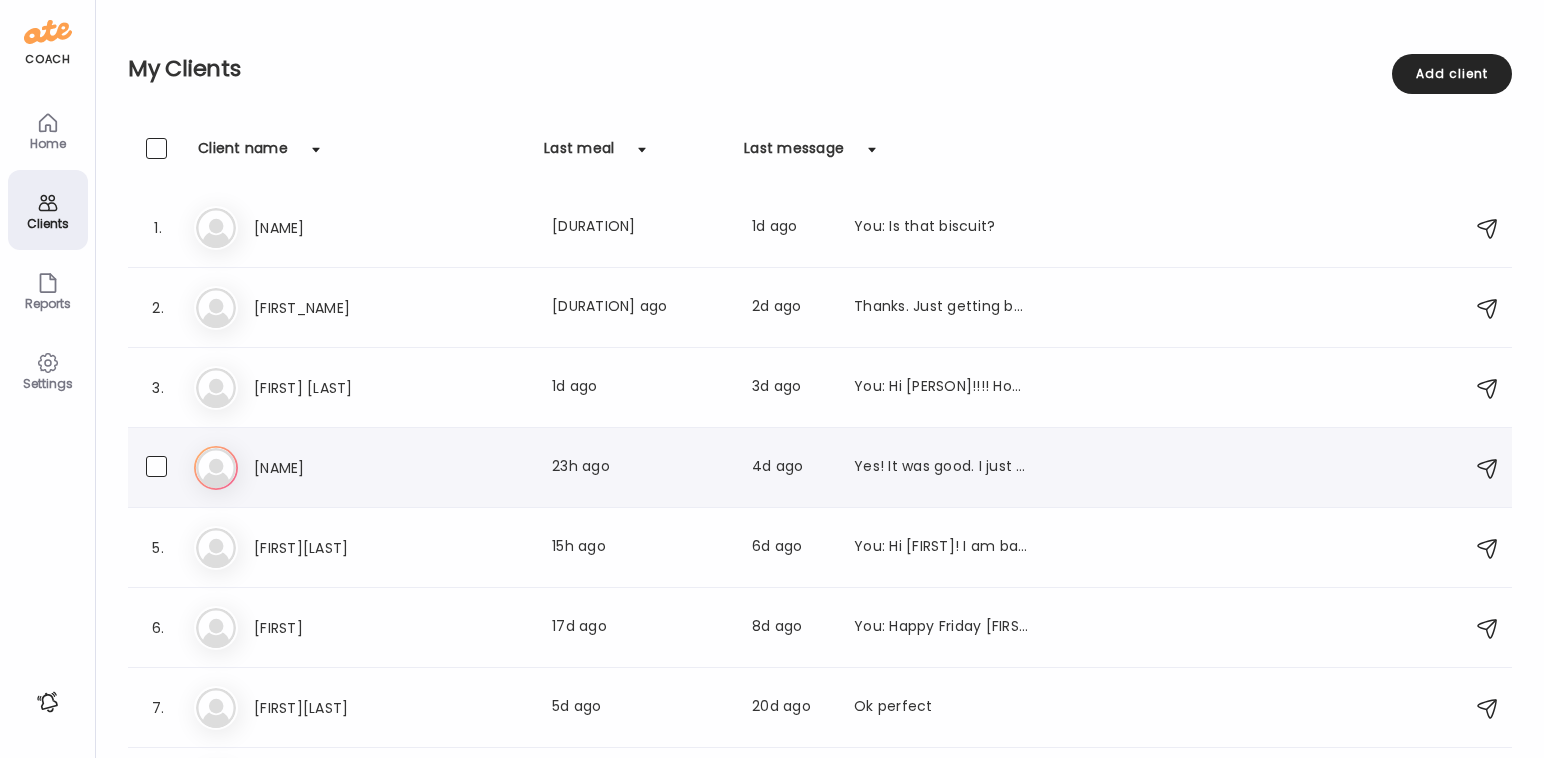 click on "[NAME]" at bounding box center (342, 468) 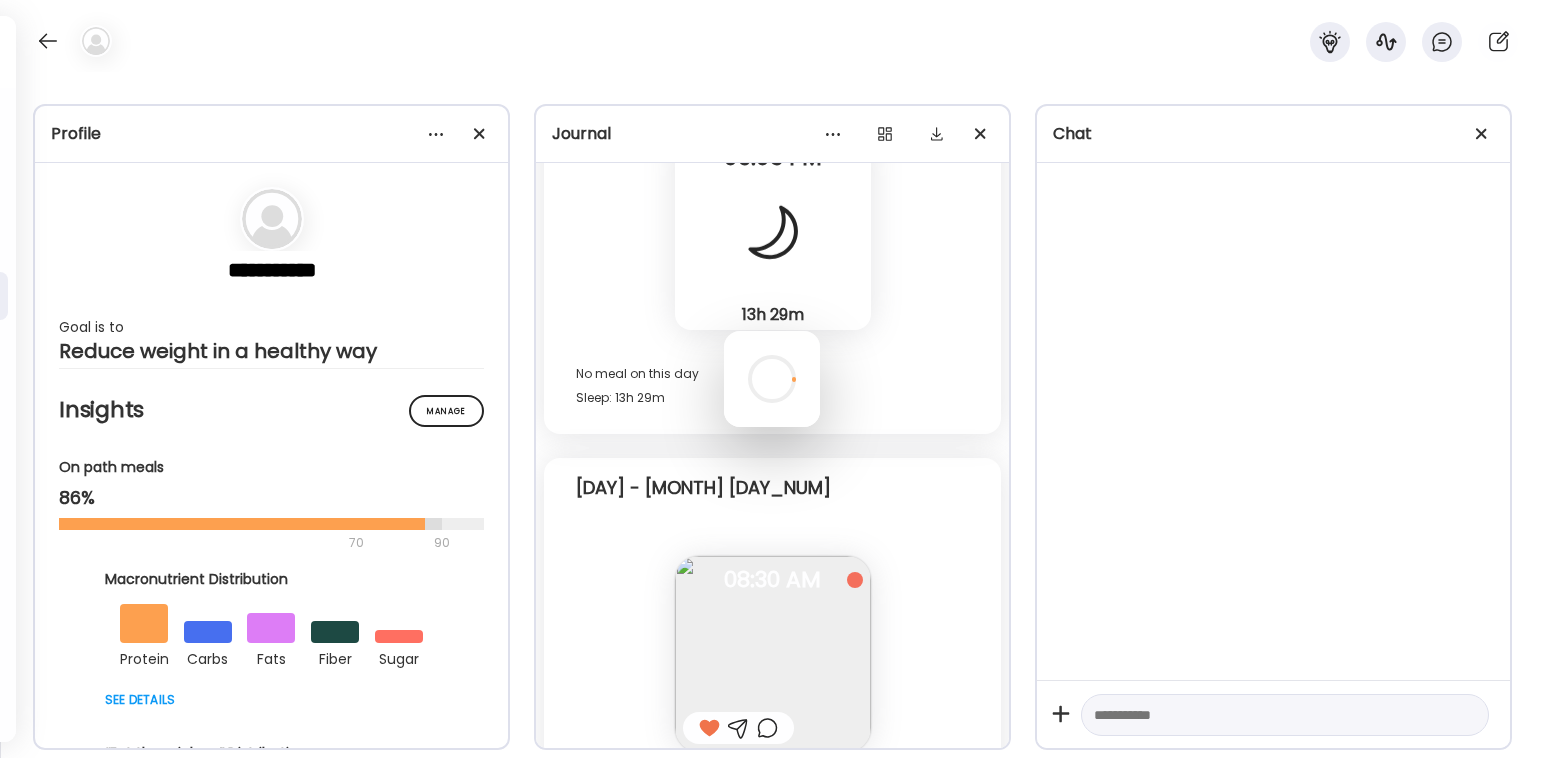 scroll, scrollTop: 0, scrollLeft: 0, axis: both 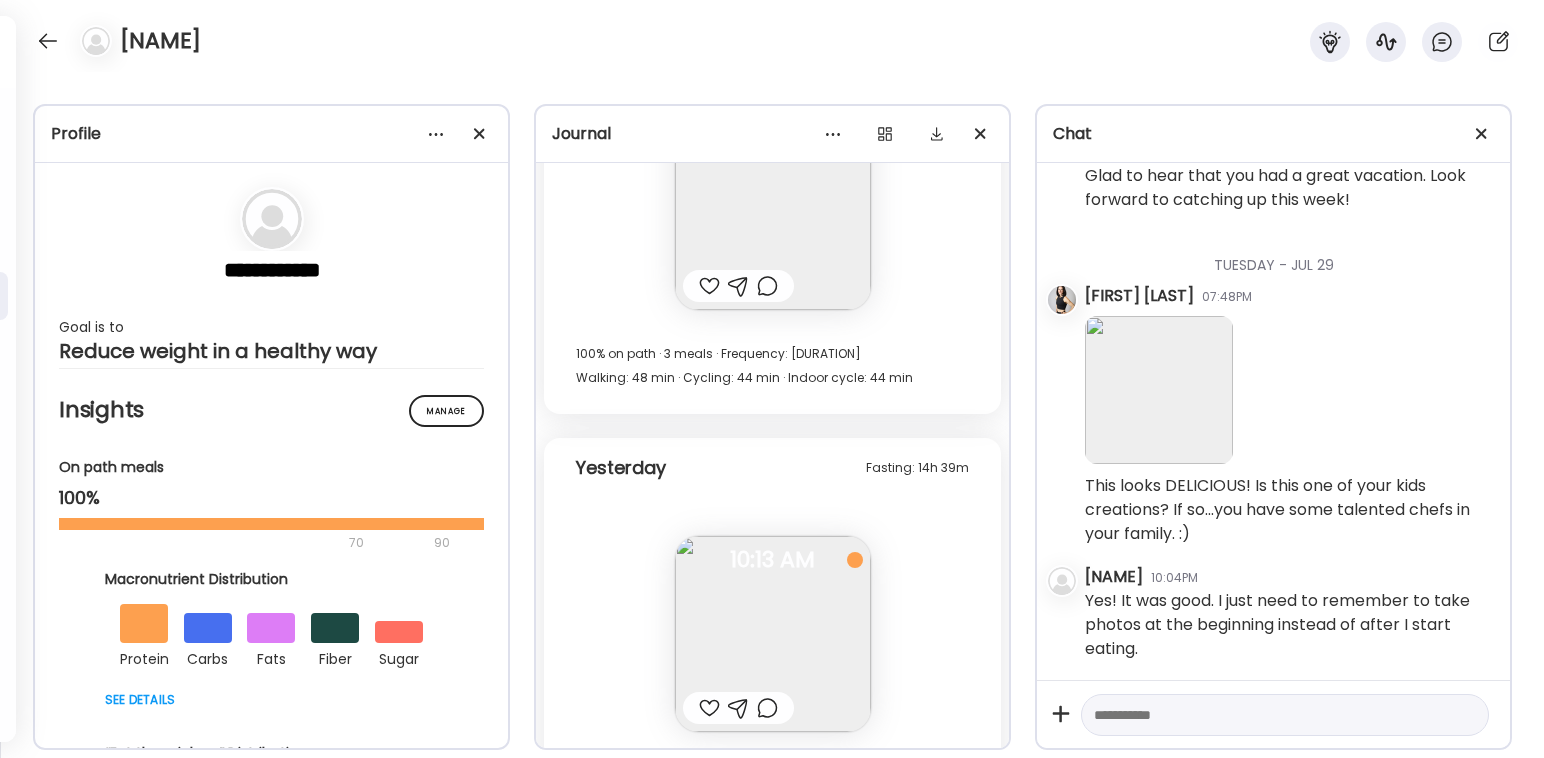 click at bounding box center [773, 634] 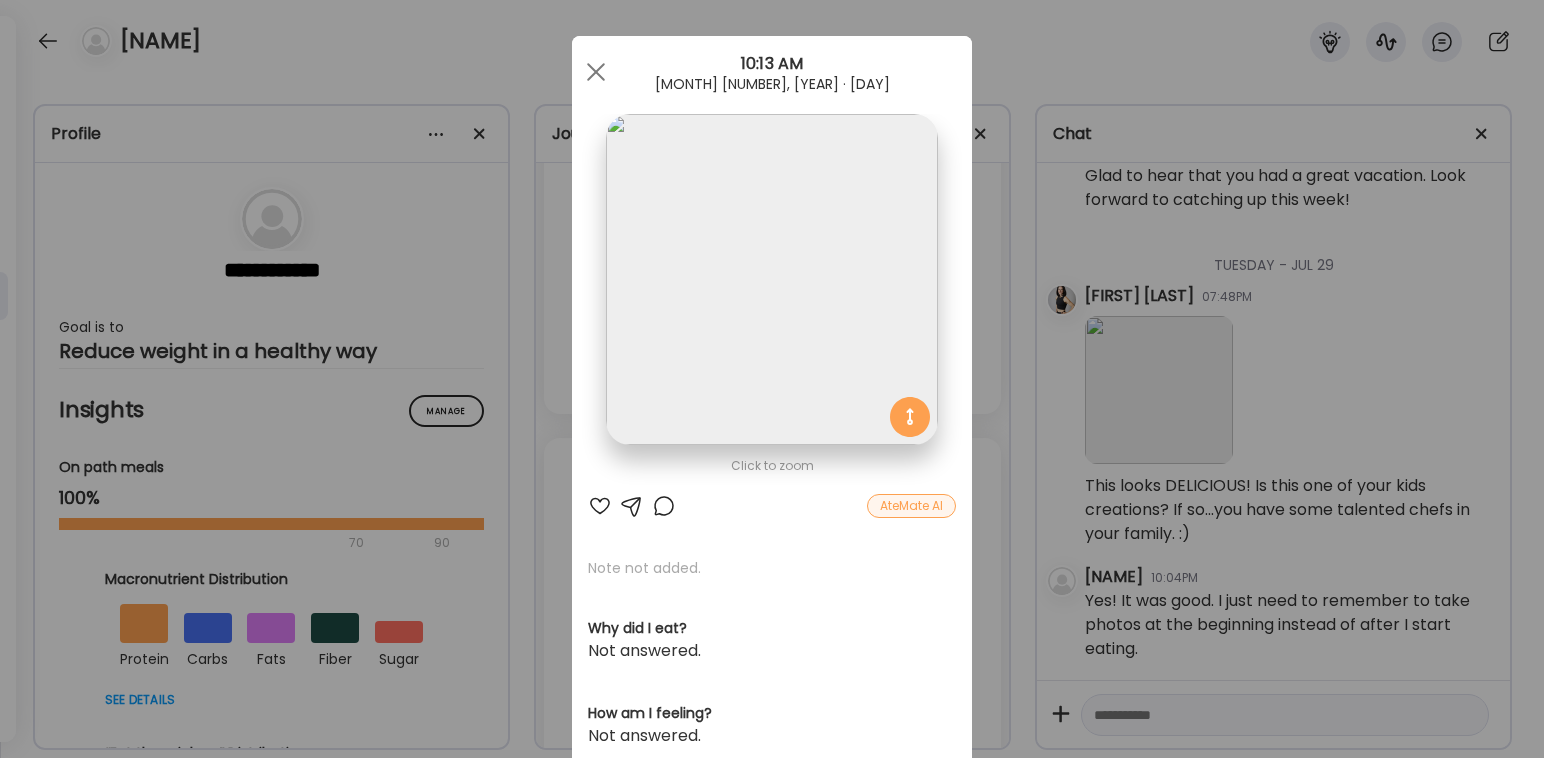 click at bounding box center [600, 506] 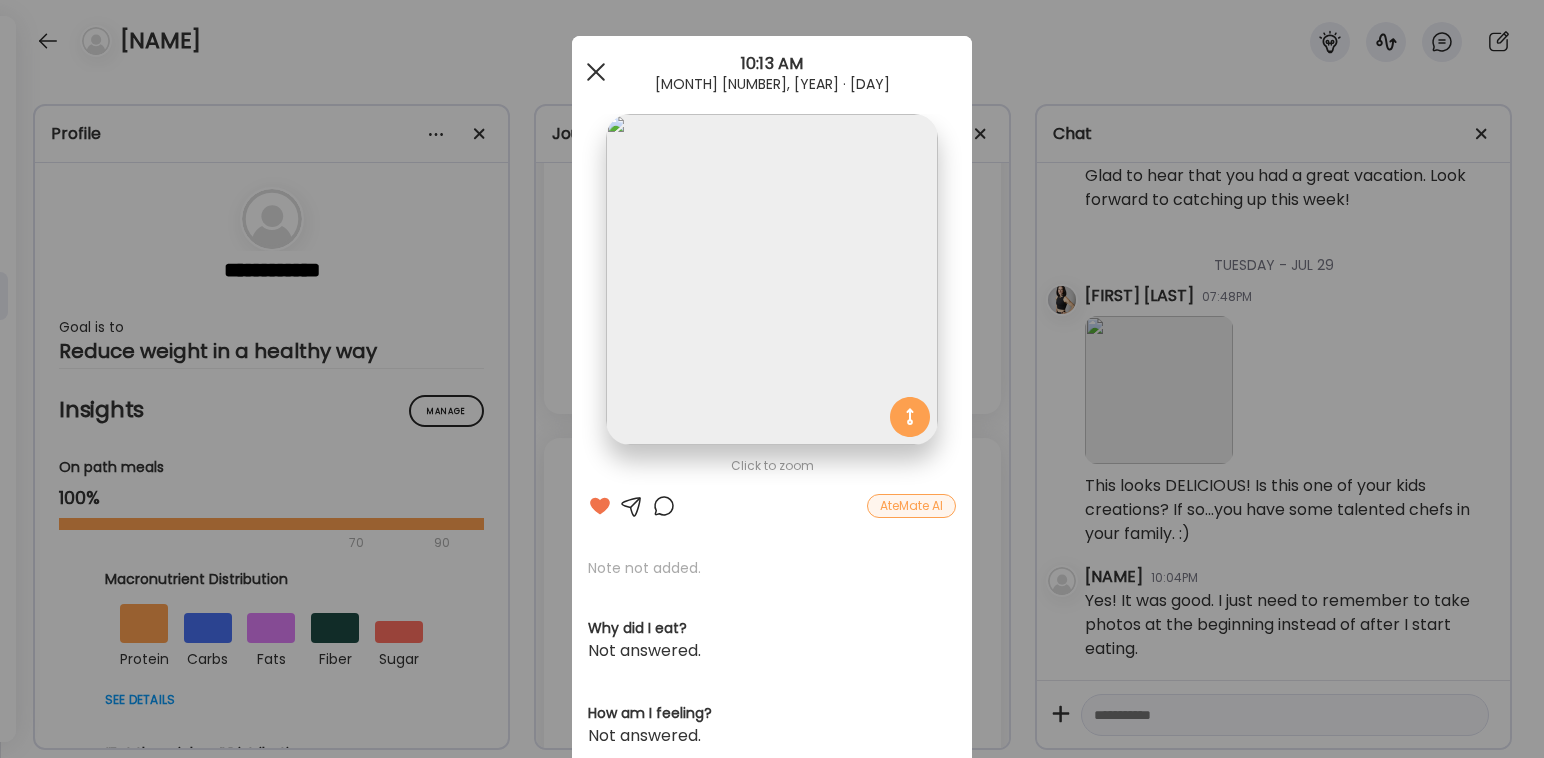click at bounding box center [596, 72] 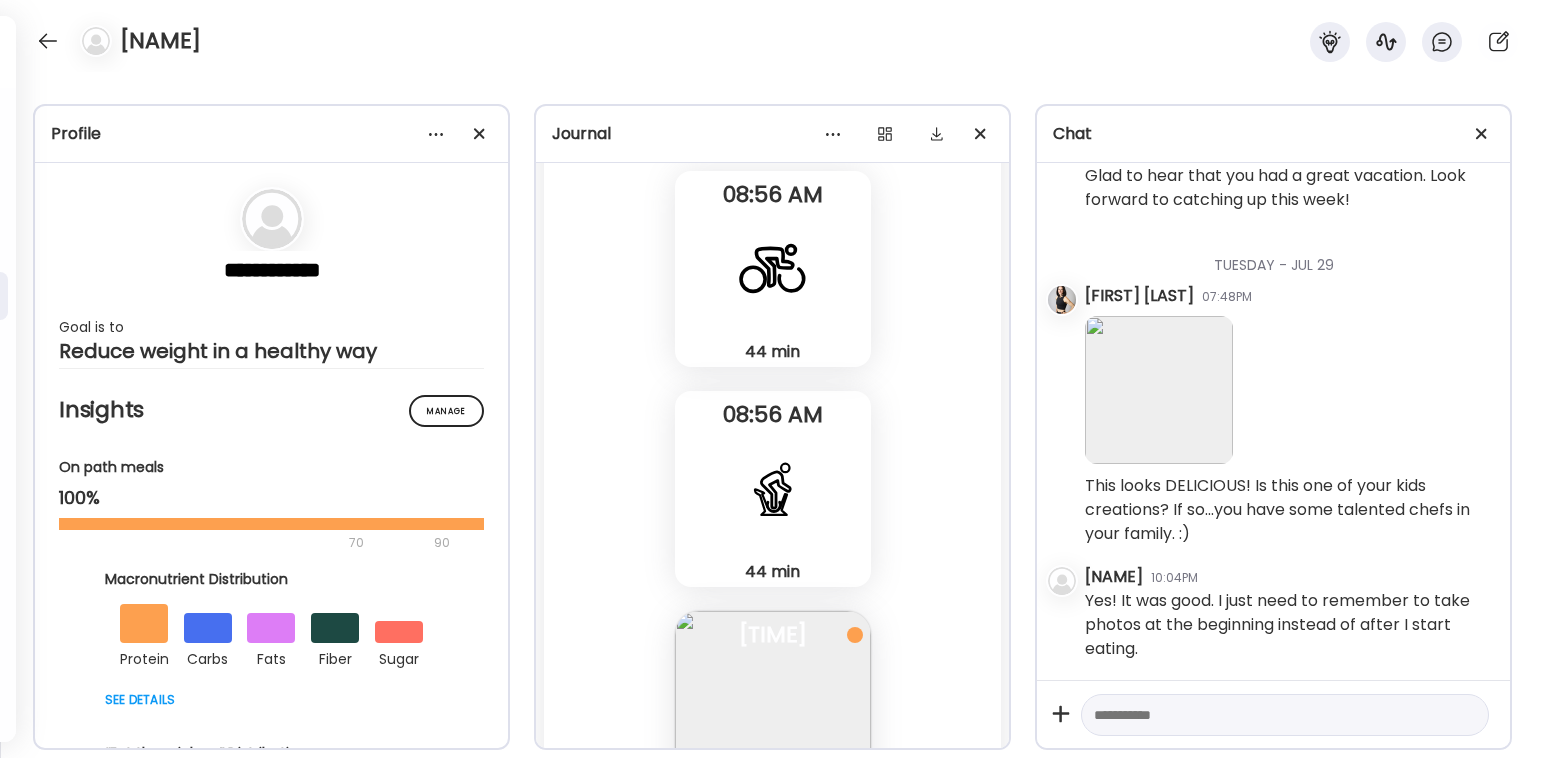 scroll, scrollTop: 34147, scrollLeft: 0, axis: vertical 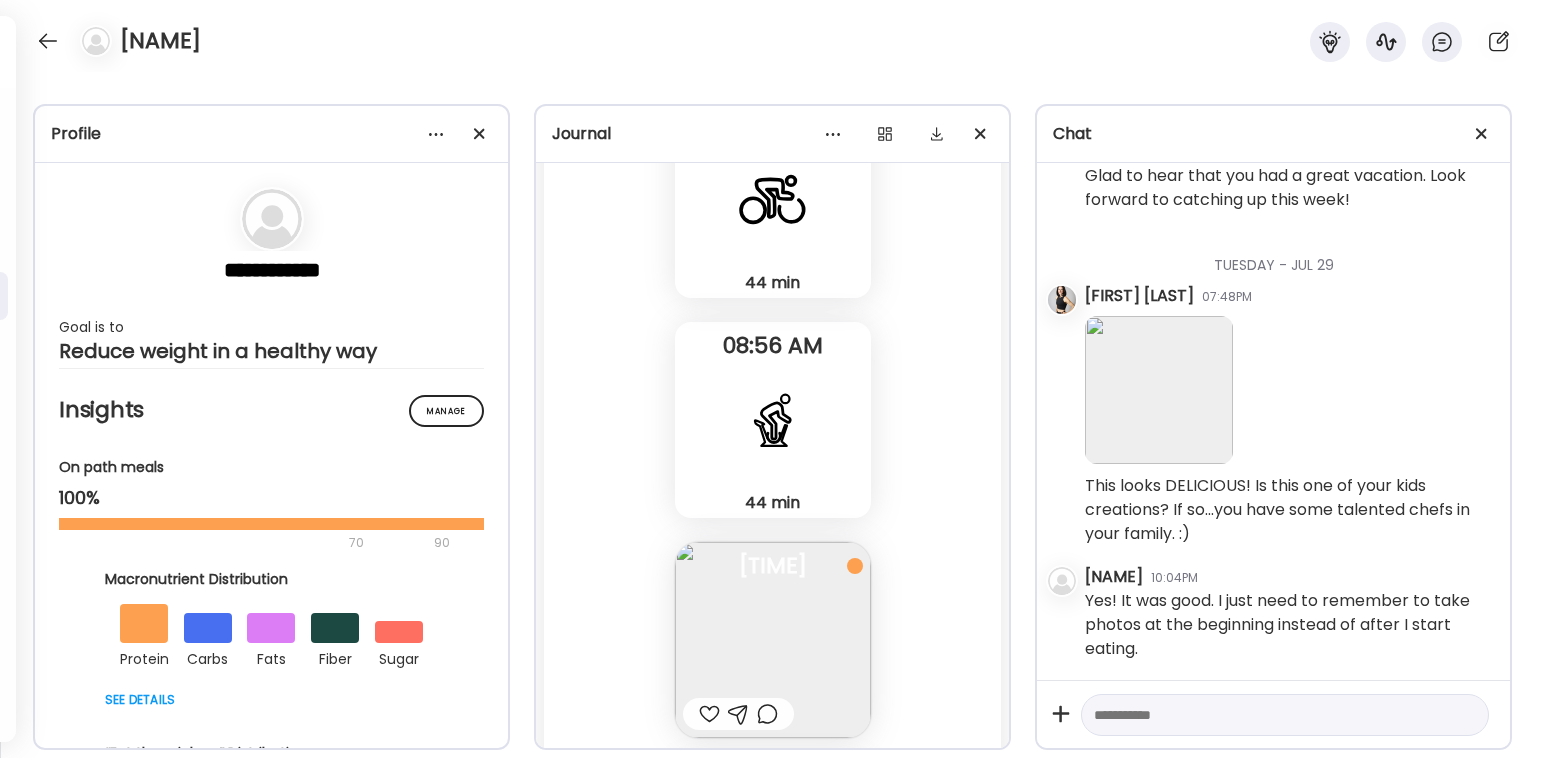 click at bounding box center (709, 714) 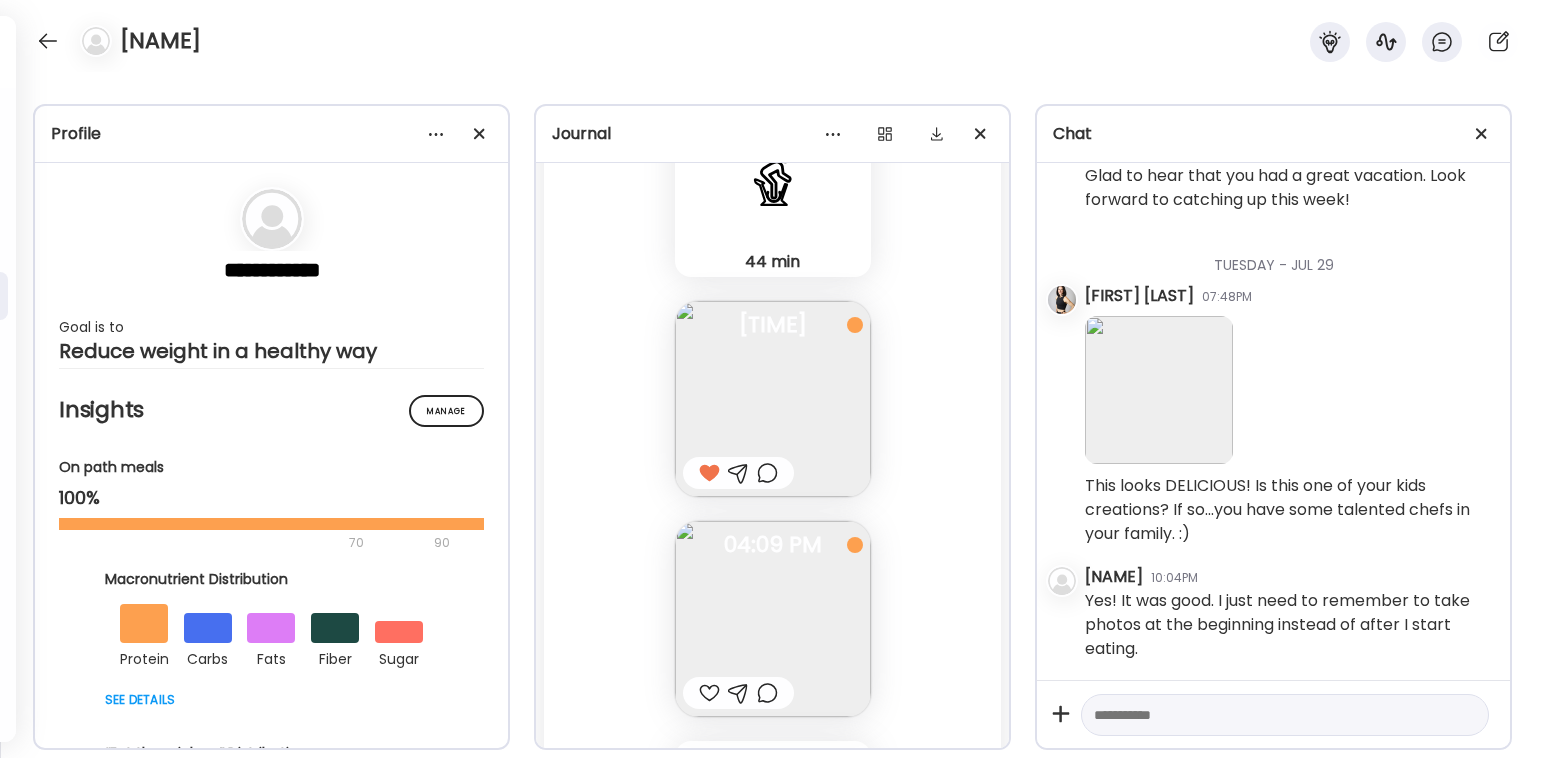scroll, scrollTop: 34398, scrollLeft: 0, axis: vertical 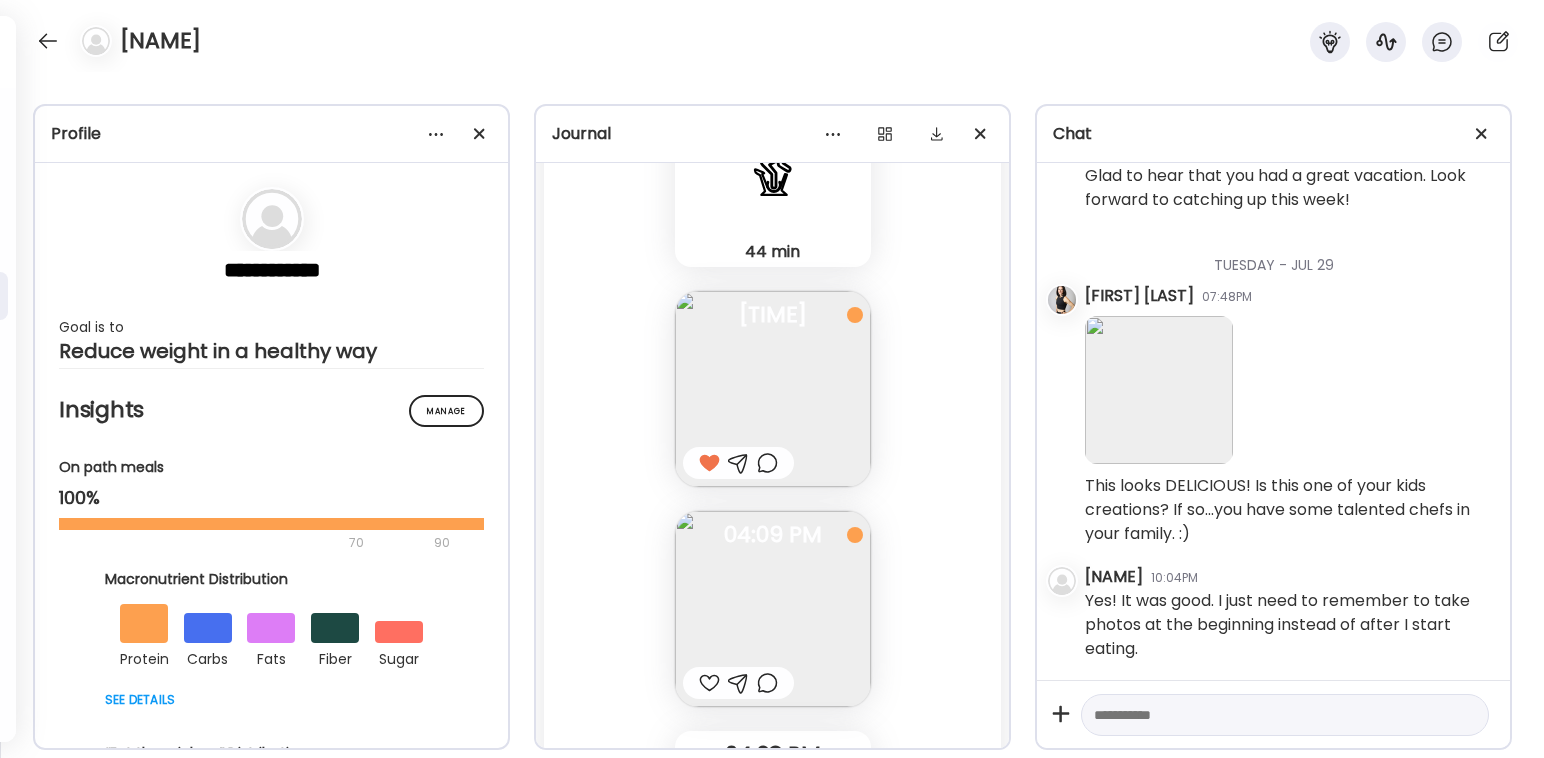 click at bounding box center (709, 683) 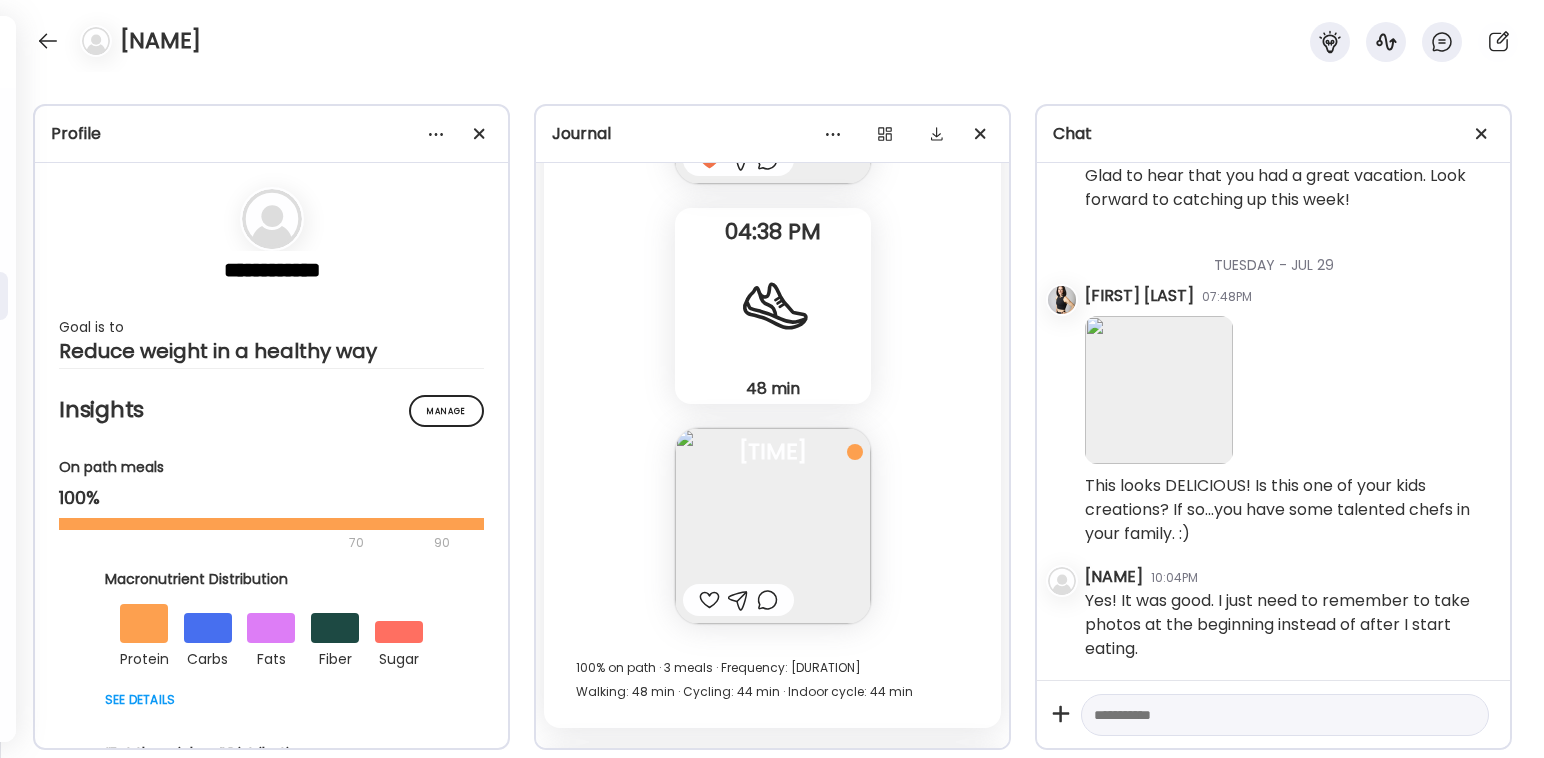 scroll, scrollTop: 34927, scrollLeft: 0, axis: vertical 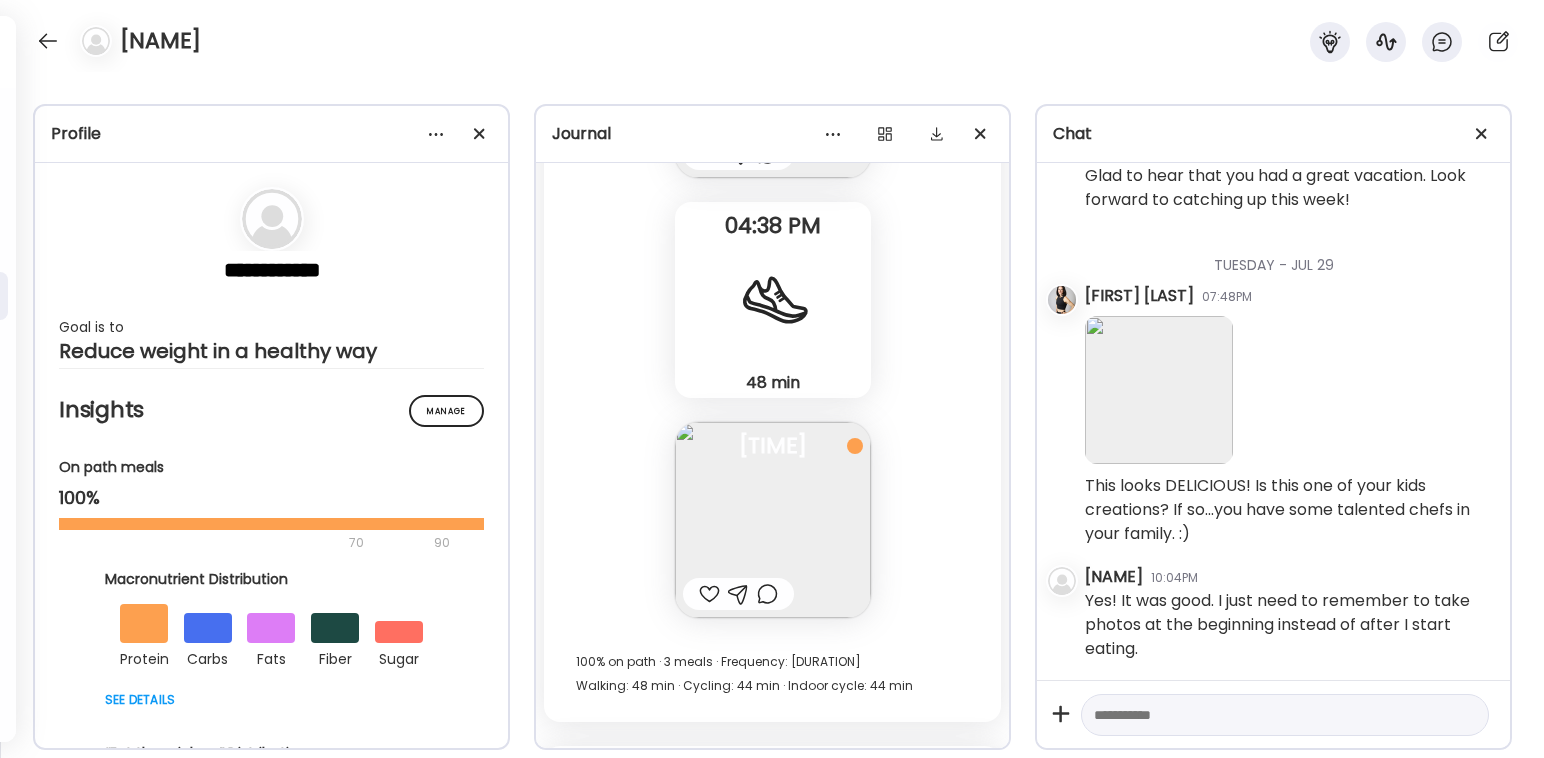 click at bounding box center (773, 520) 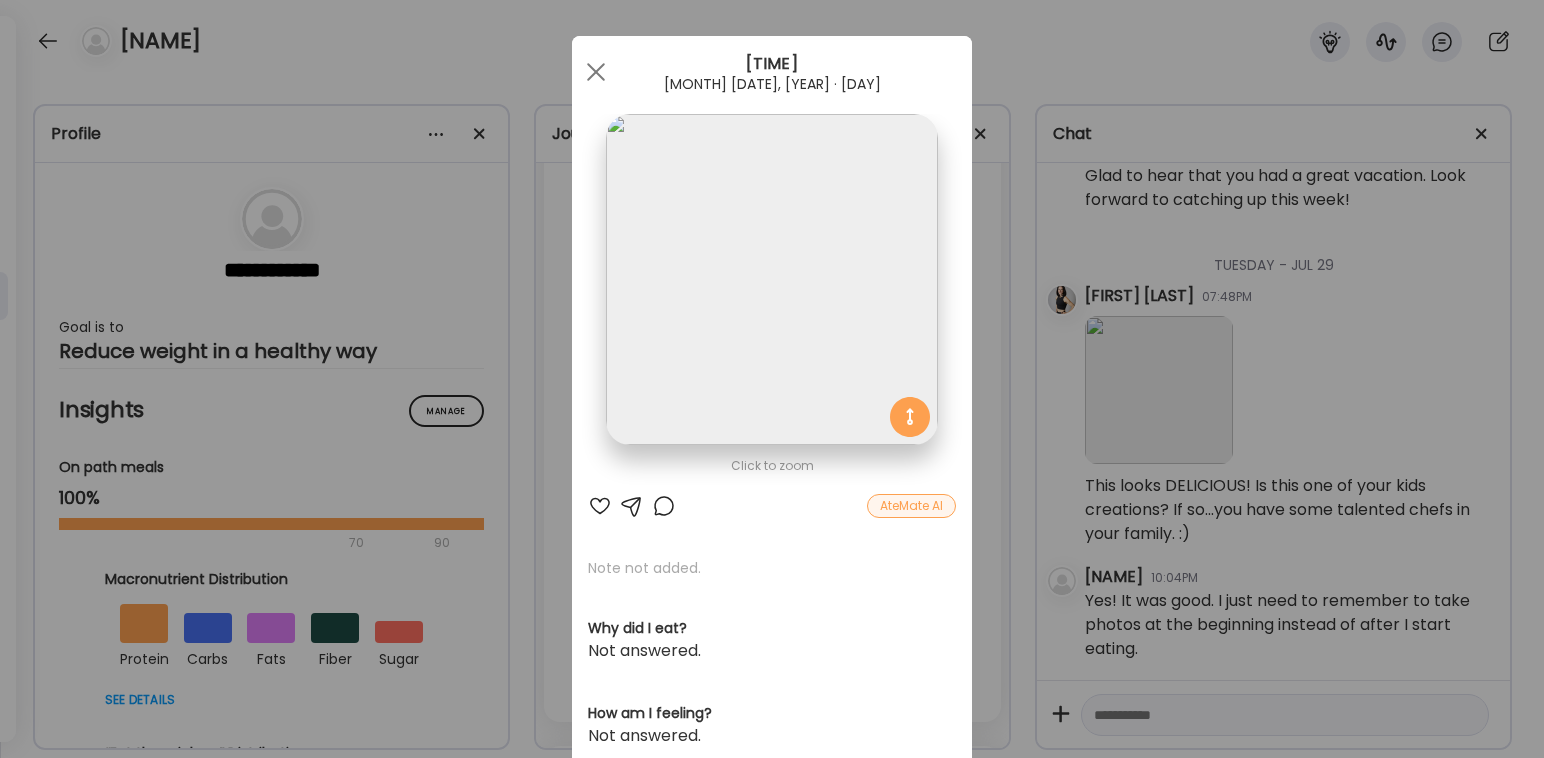 click at bounding box center [600, 506] 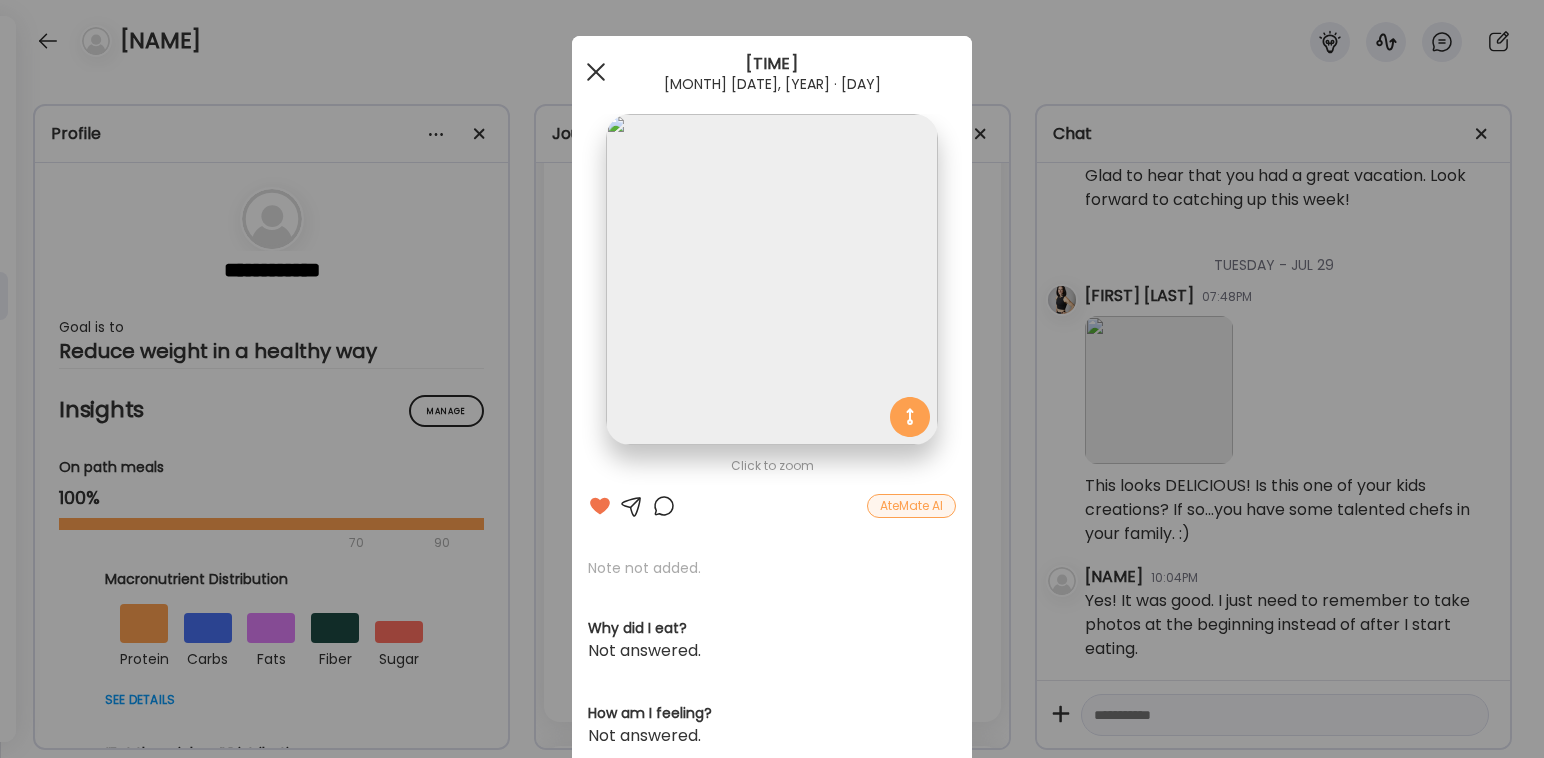 click at bounding box center [596, 72] 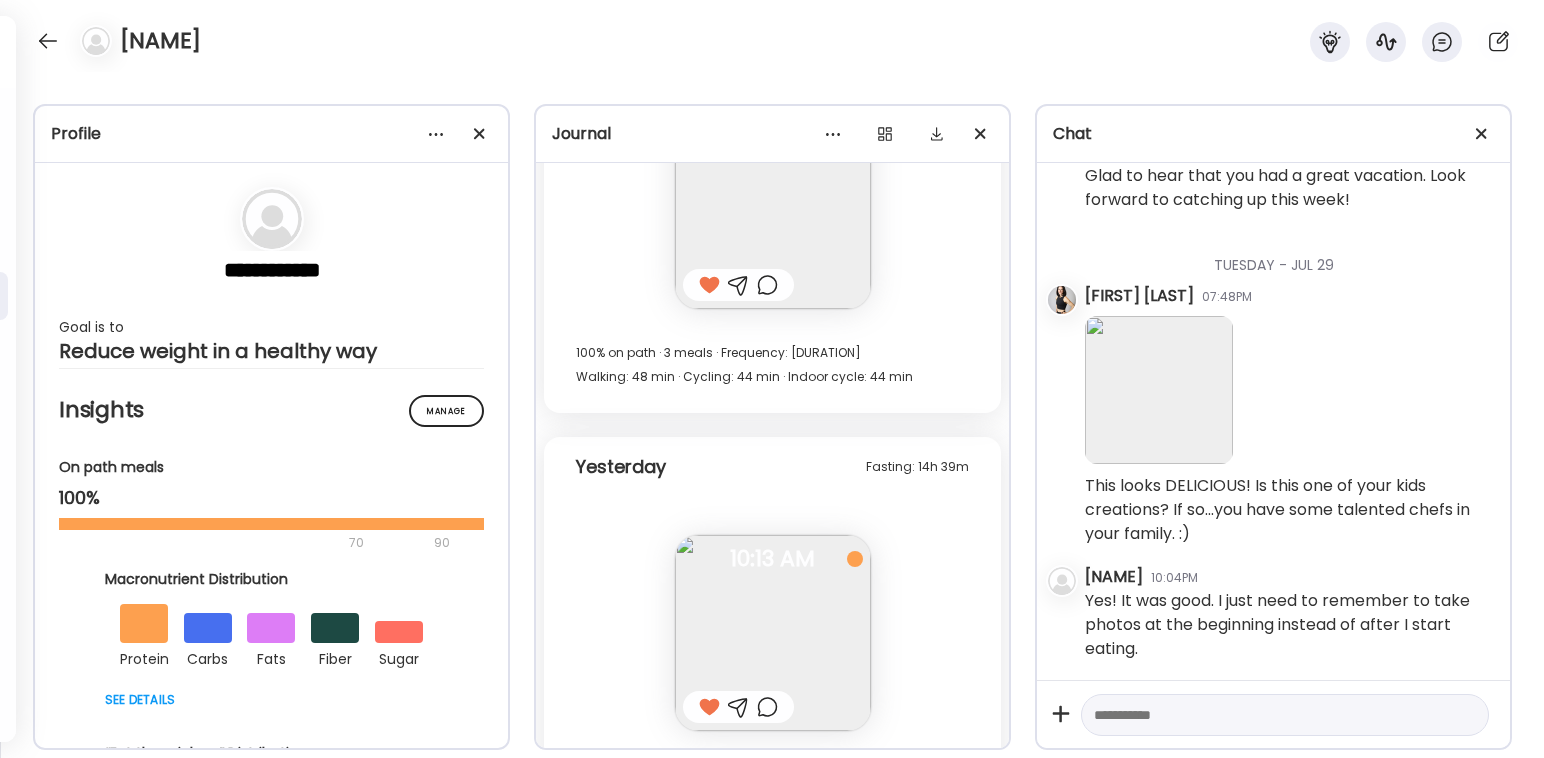 scroll, scrollTop: 35235, scrollLeft: 0, axis: vertical 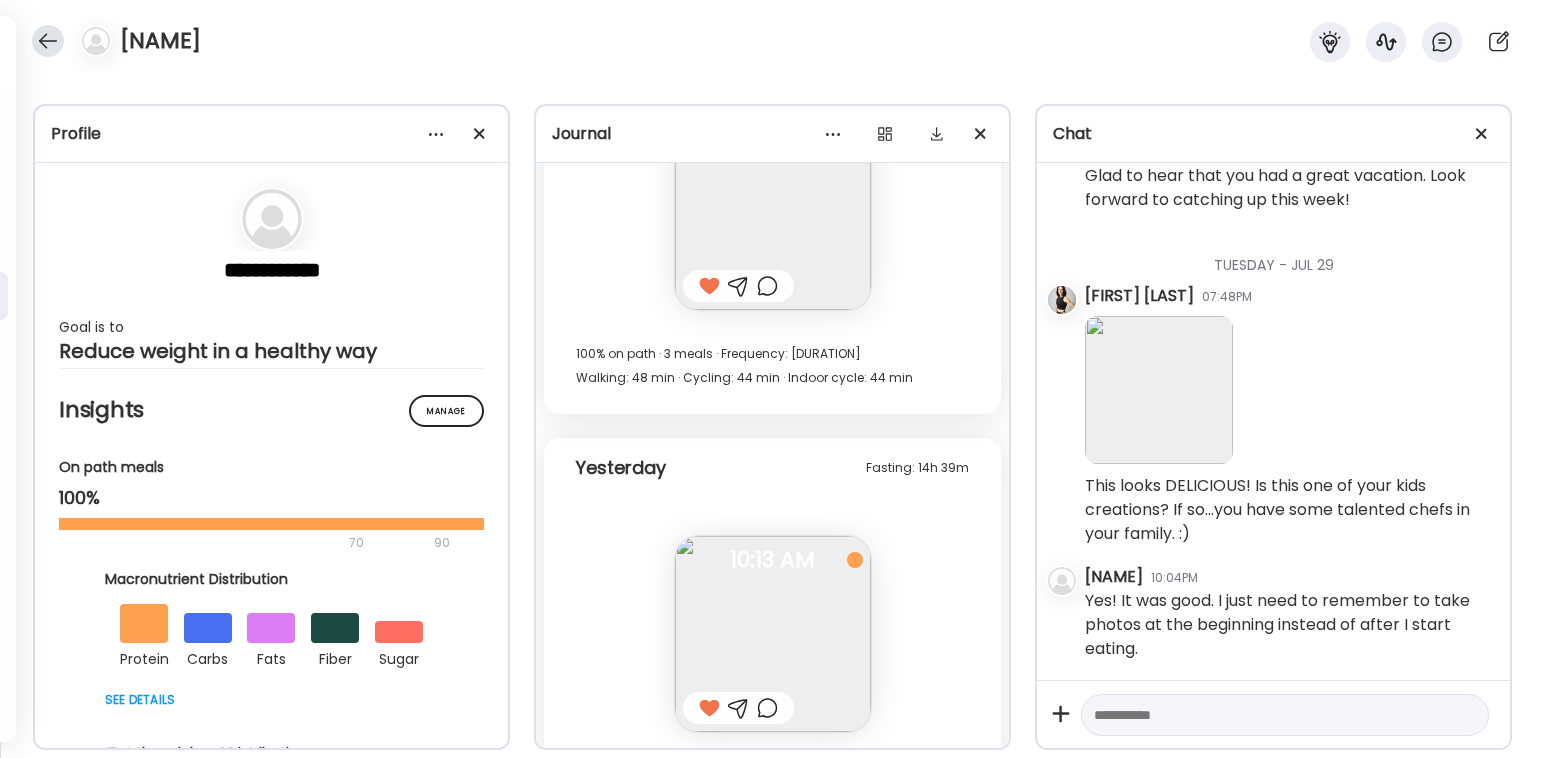 click at bounding box center (48, 41) 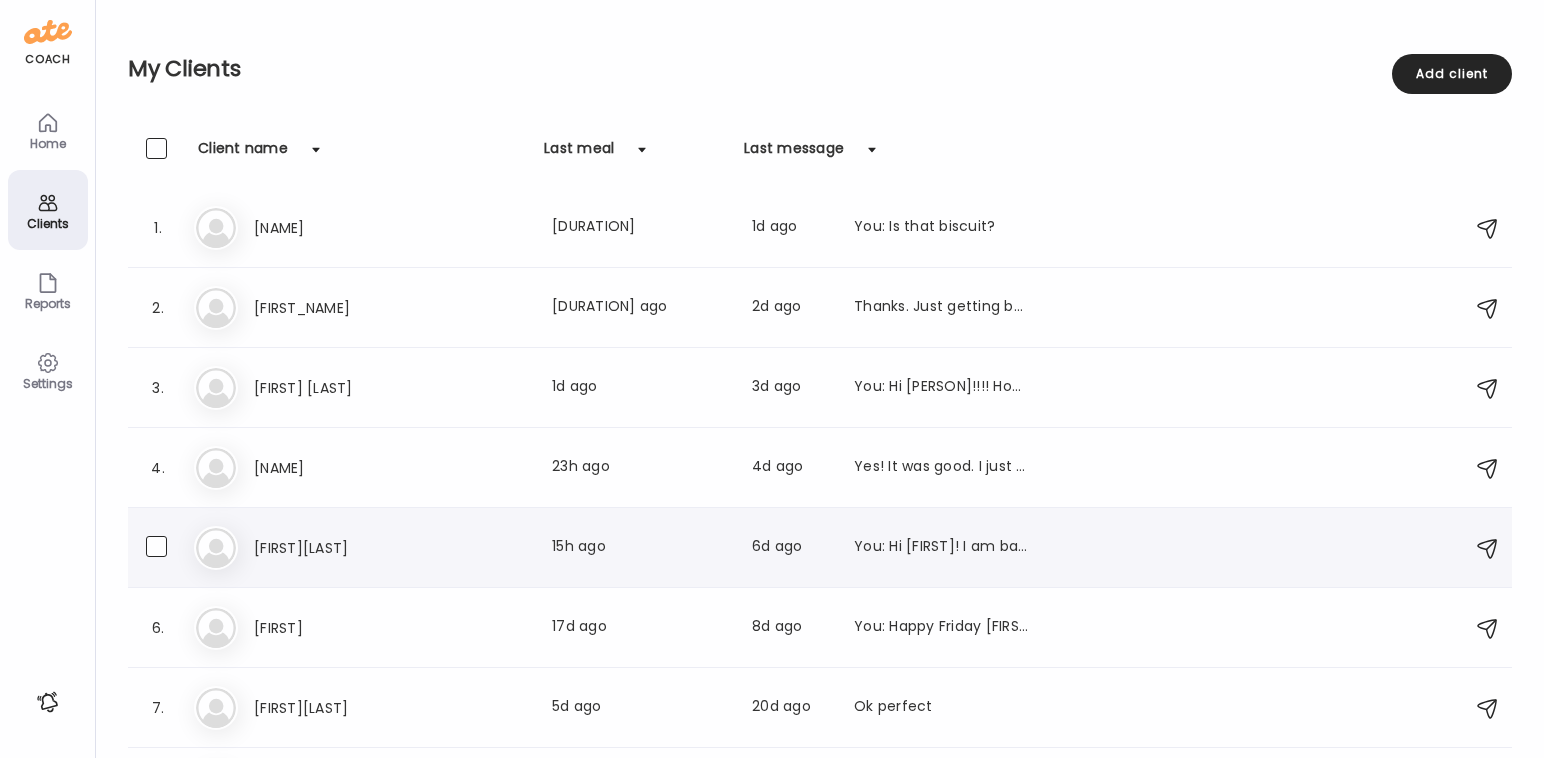 click on "[FIRST][LAST]" at bounding box center (342, 548) 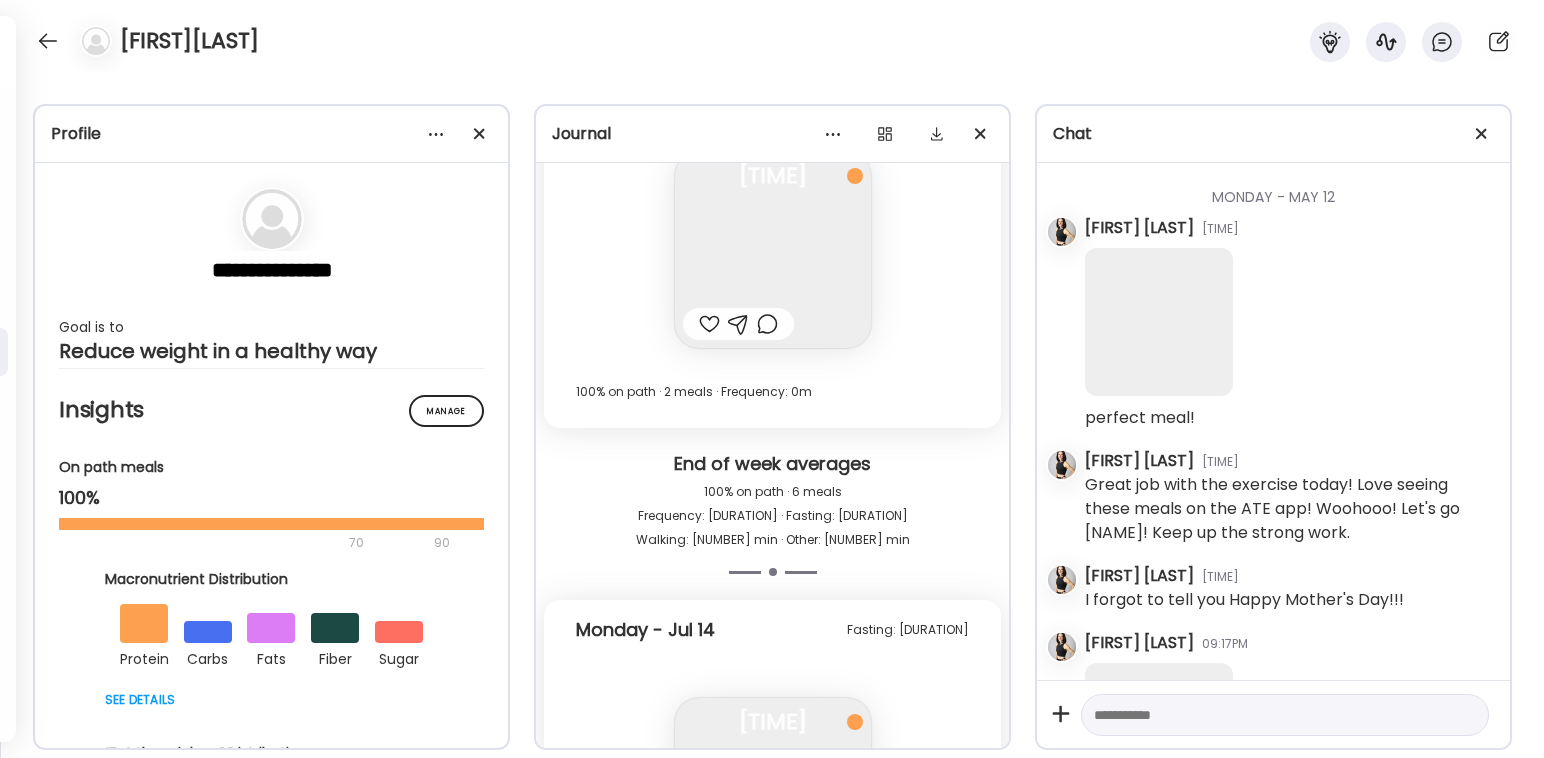 scroll, scrollTop: 15207, scrollLeft: 0, axis: vertical 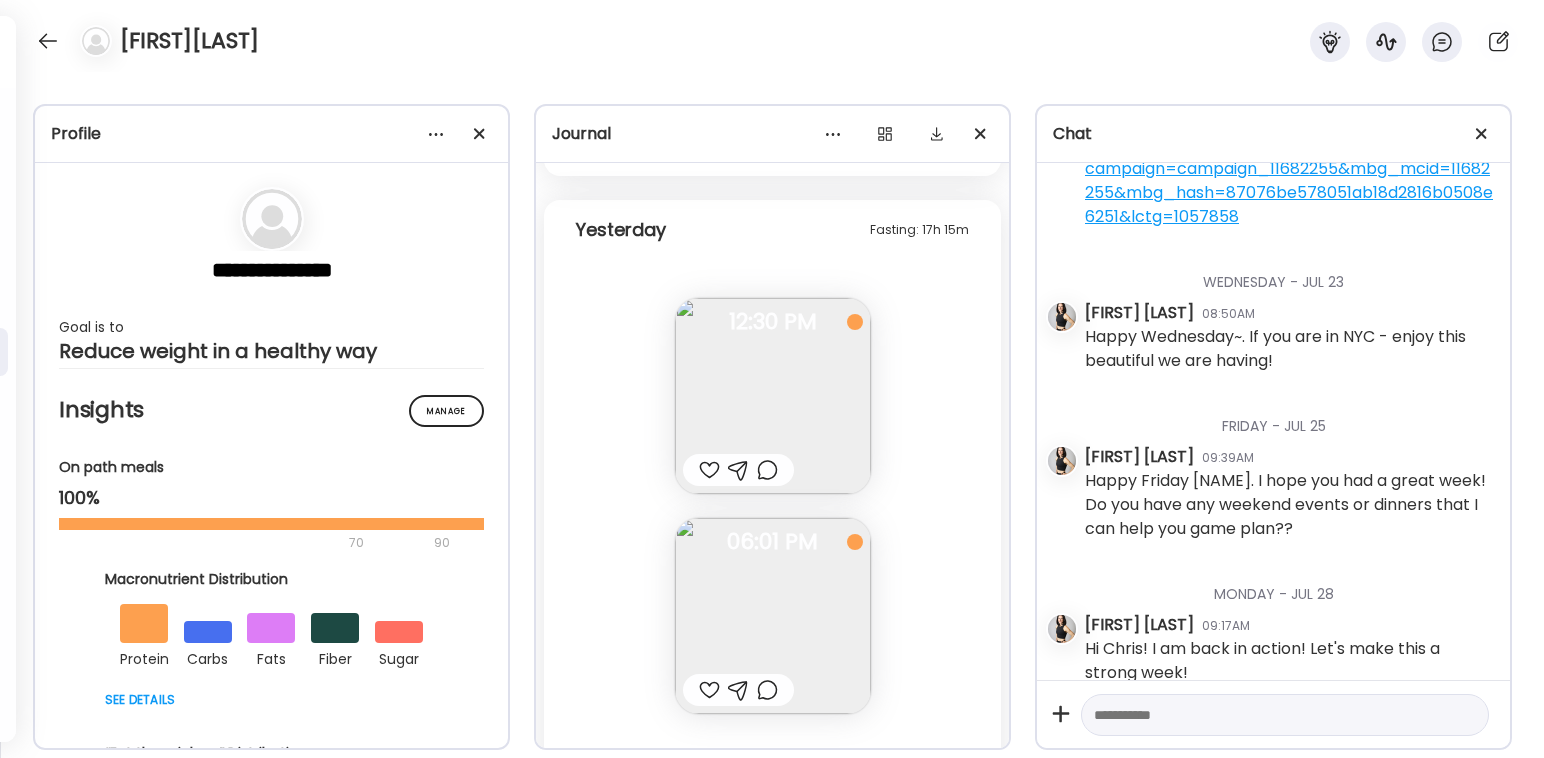 click at bounding box center (773, 396) 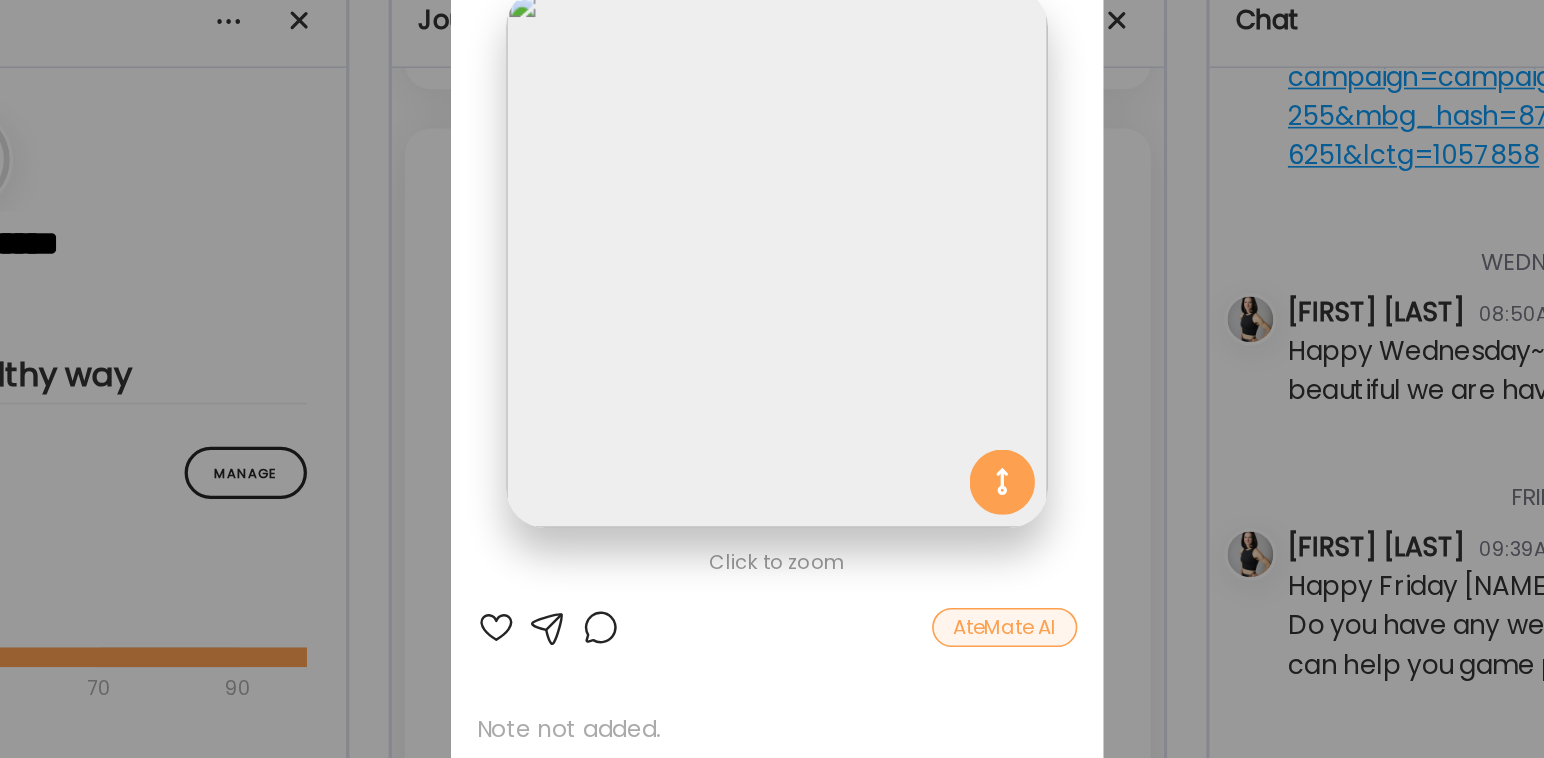 click at bounding box center [600, 506] 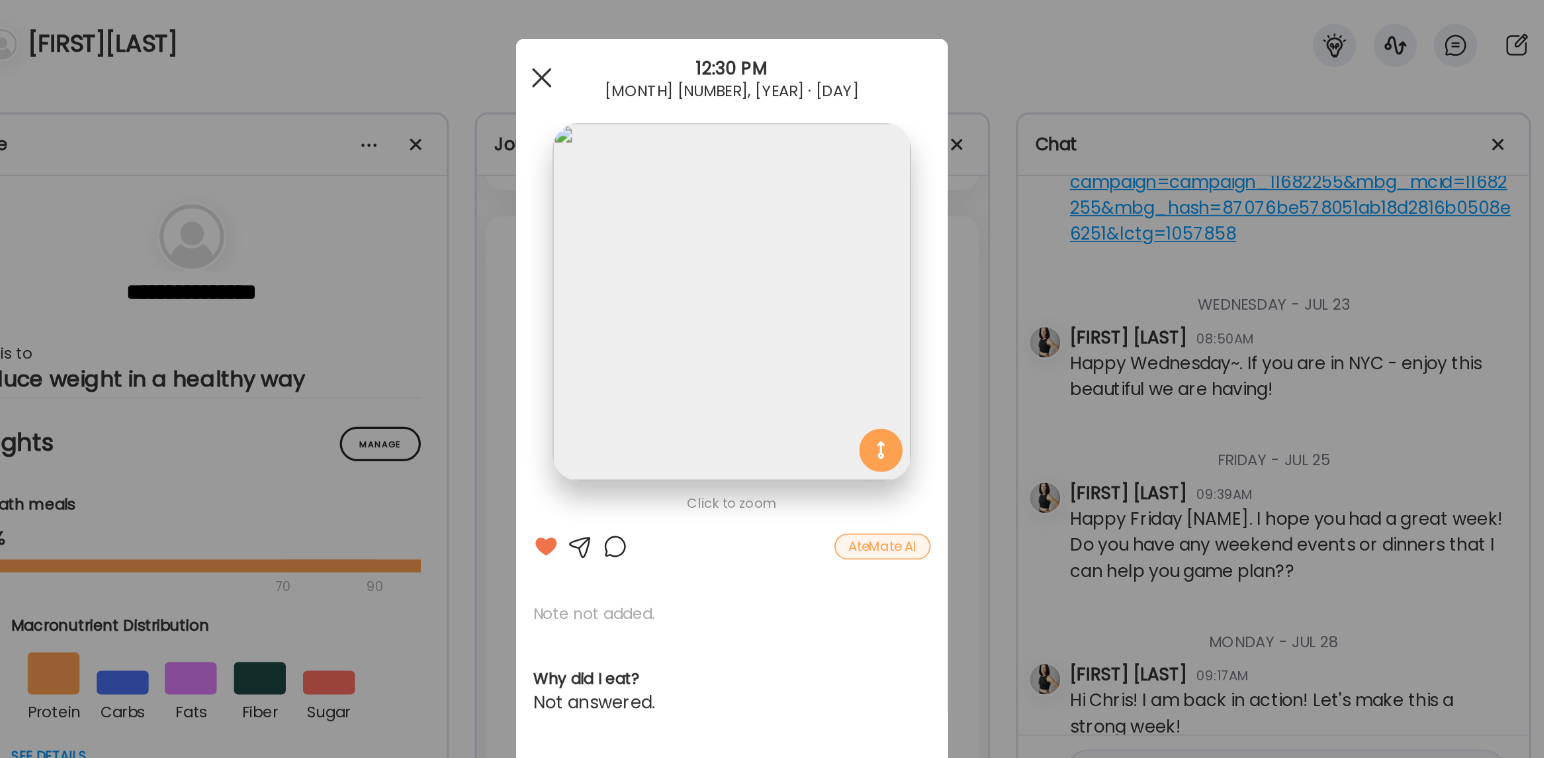 click at bounding box center [596, 72] 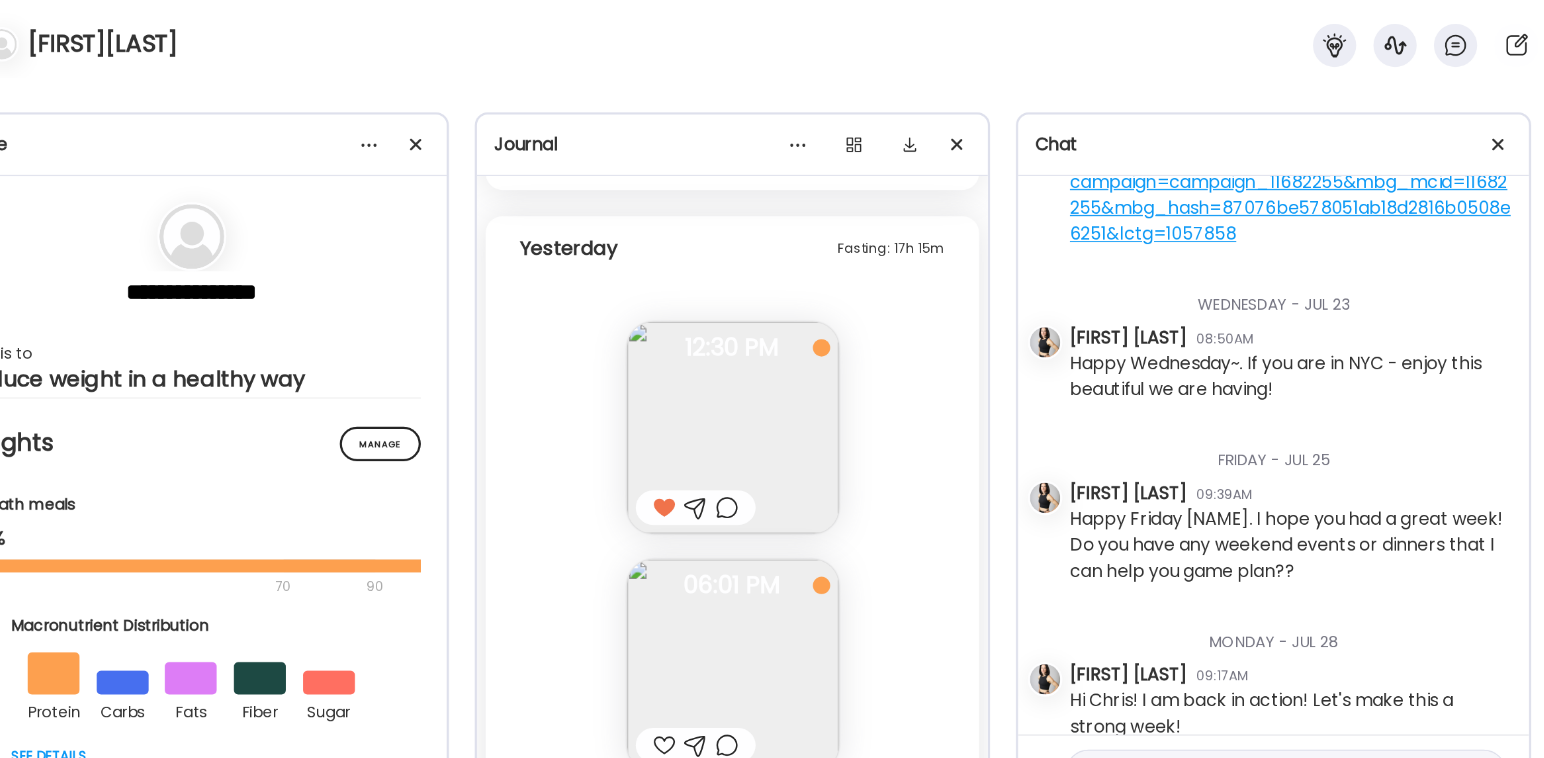click at bounding box center (773, 616) 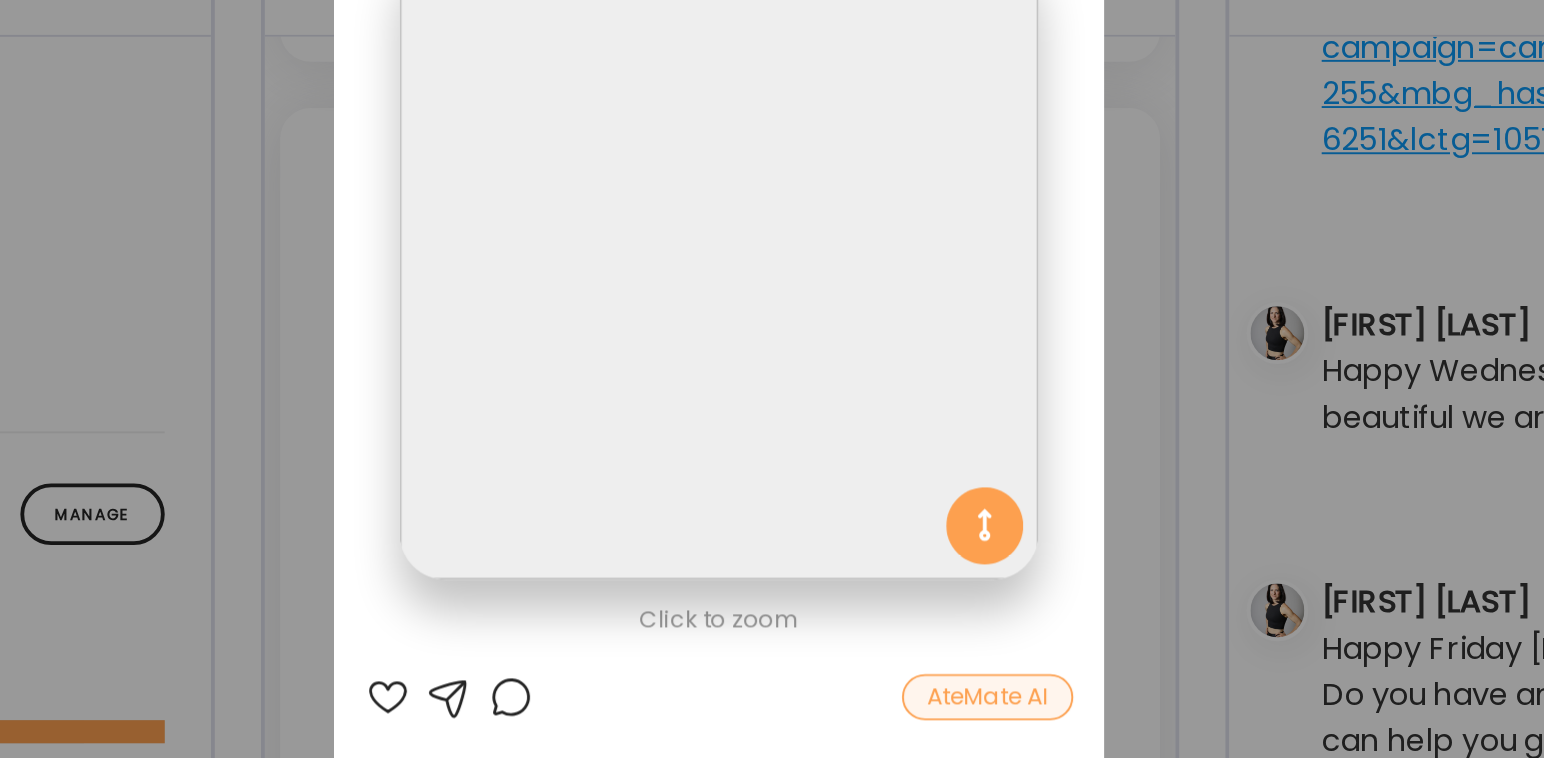 click at bounding box center (600, 506) 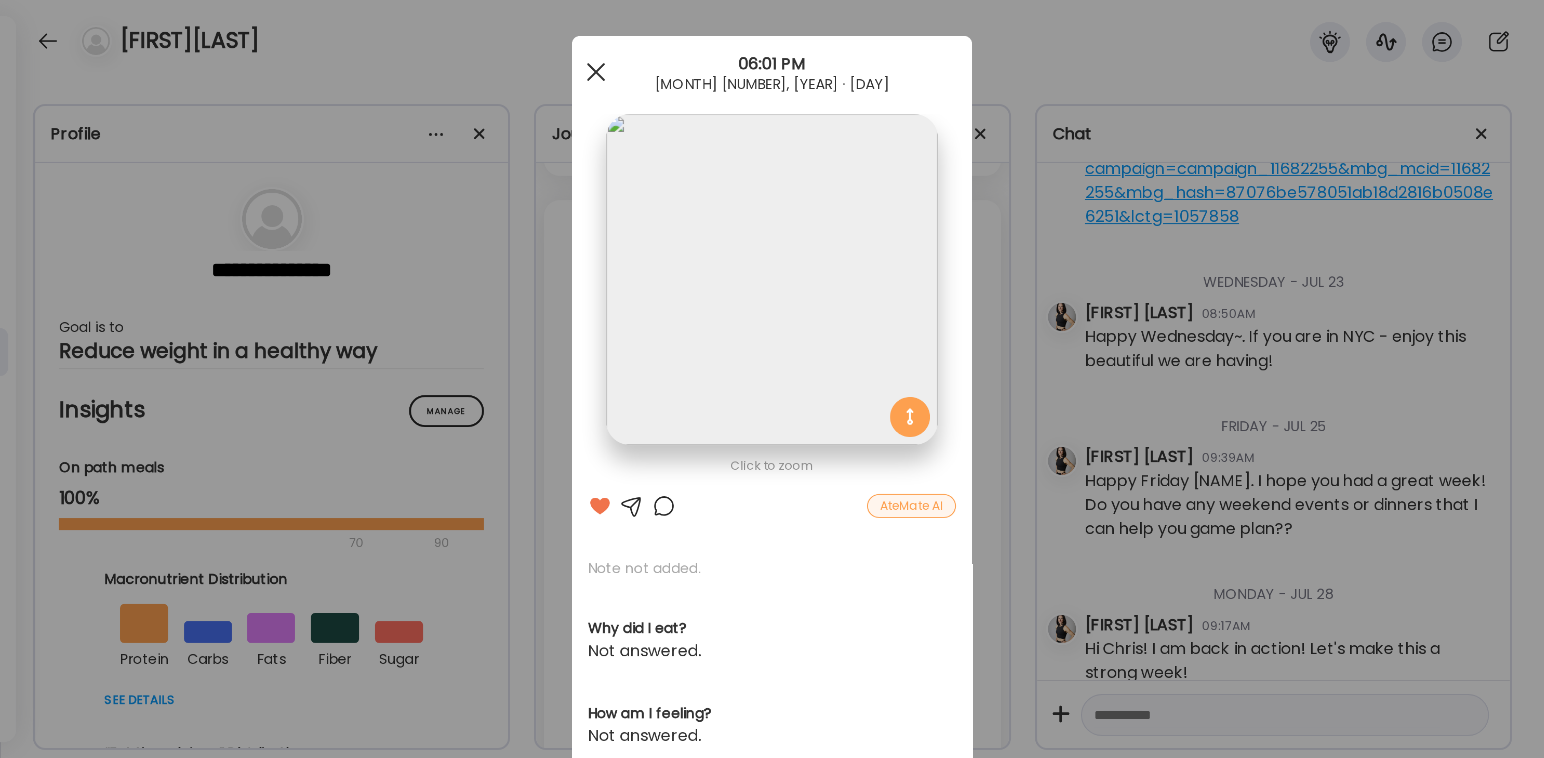click at bounding box center [596, 72] 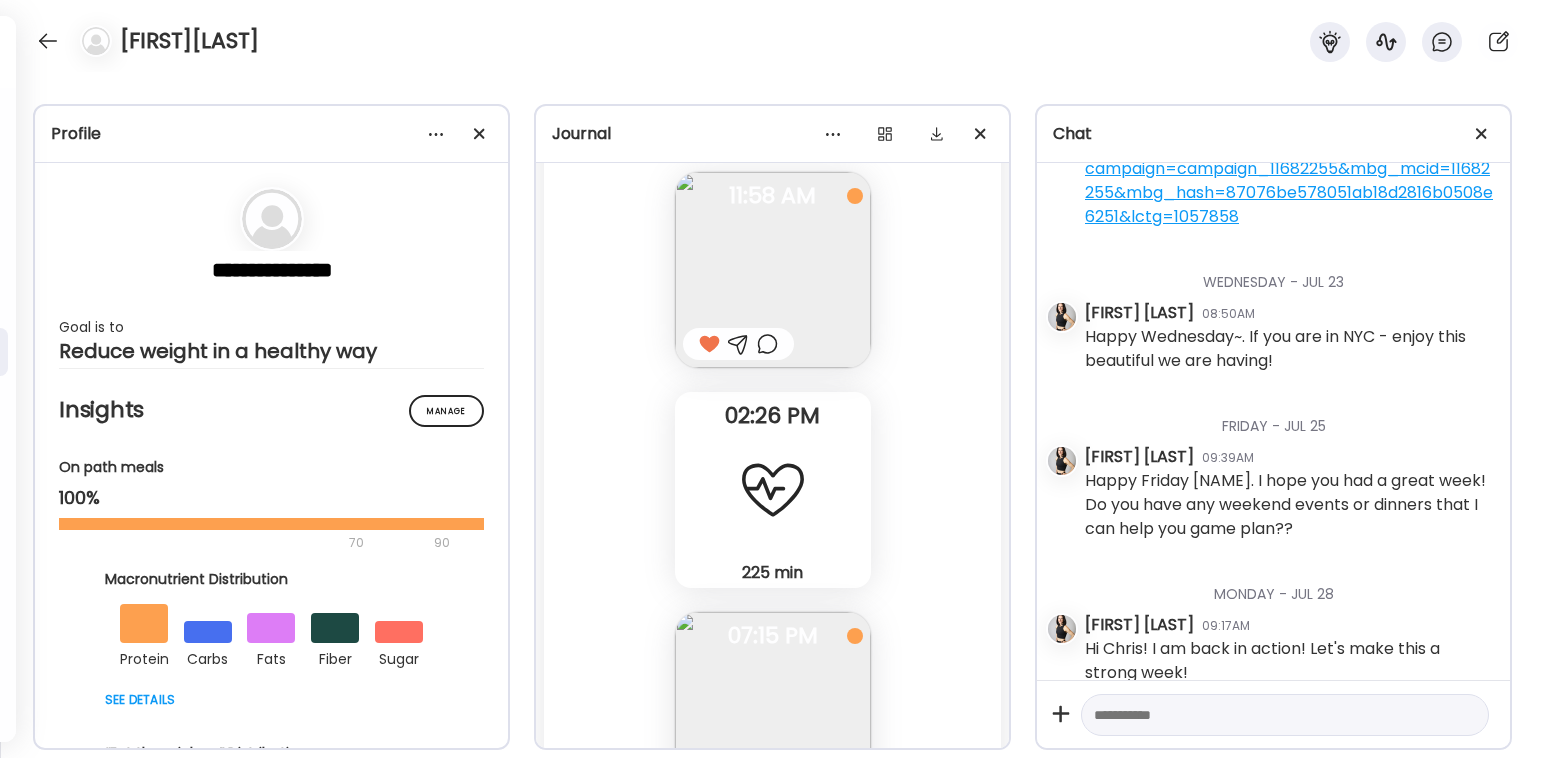 scroll, scrollTop: 14514, scrollLeft: 0, axis: vertical 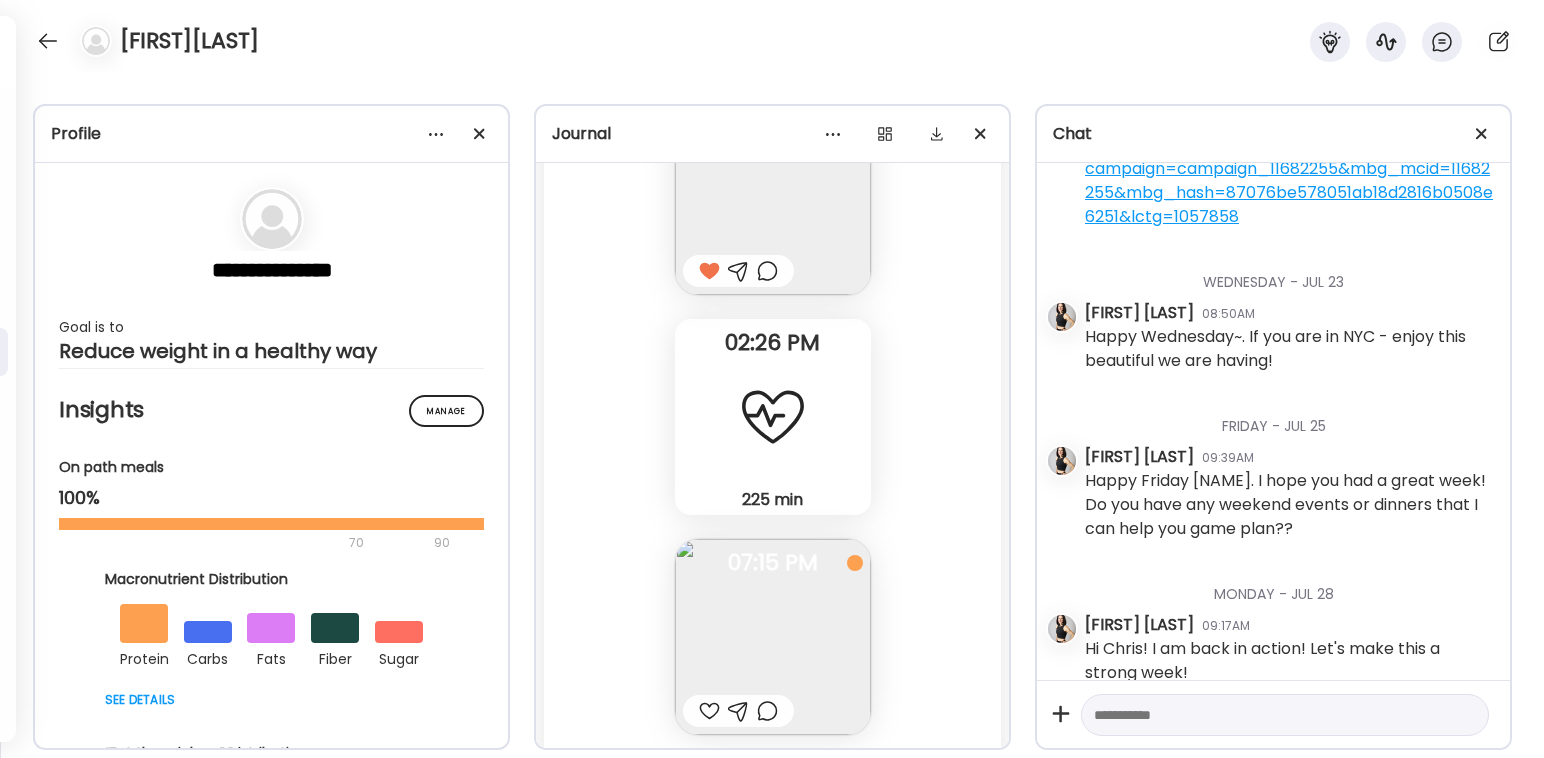 click at bounding box center [773, 637] 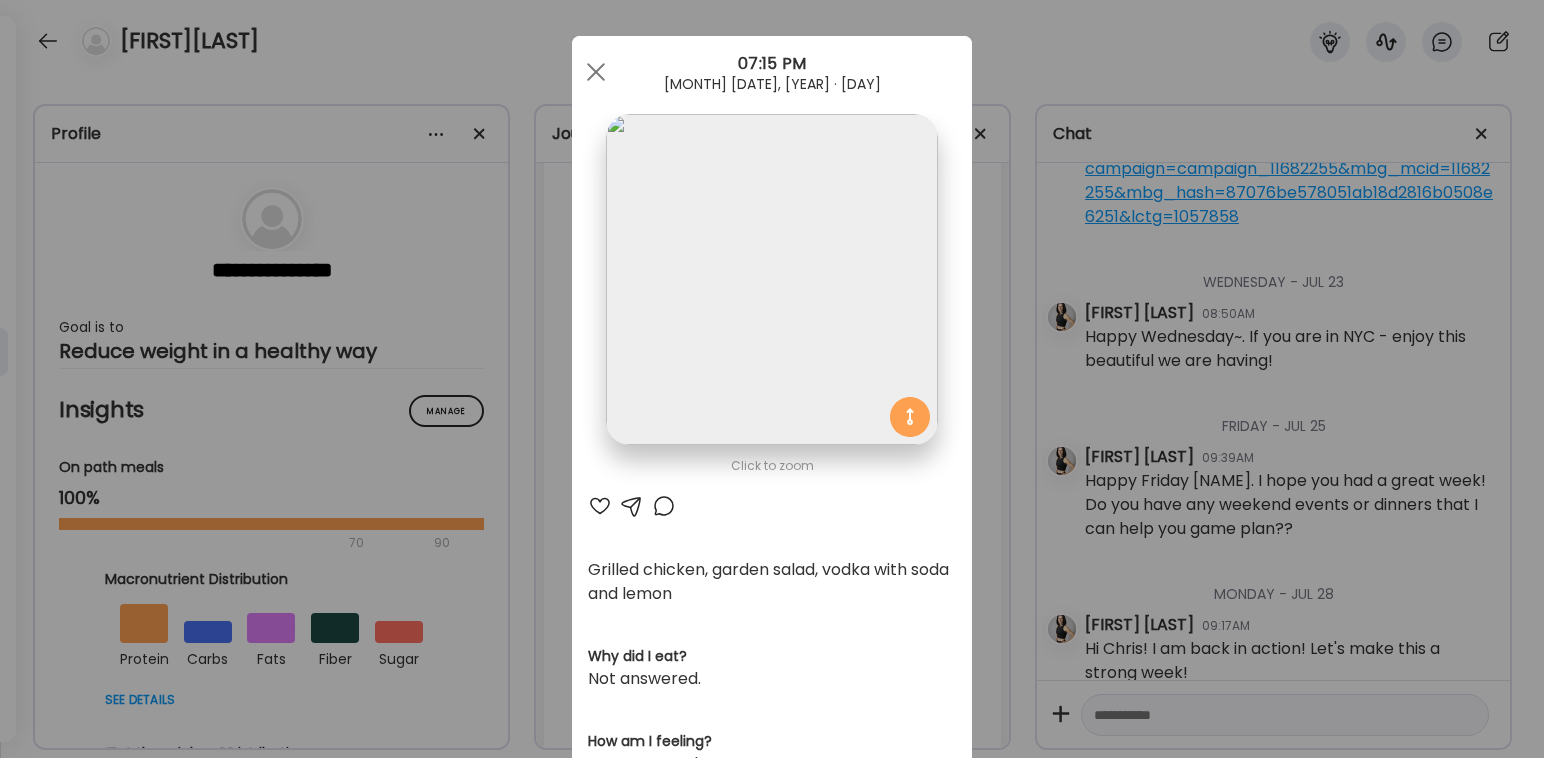 click at bounding box center [600, 506] 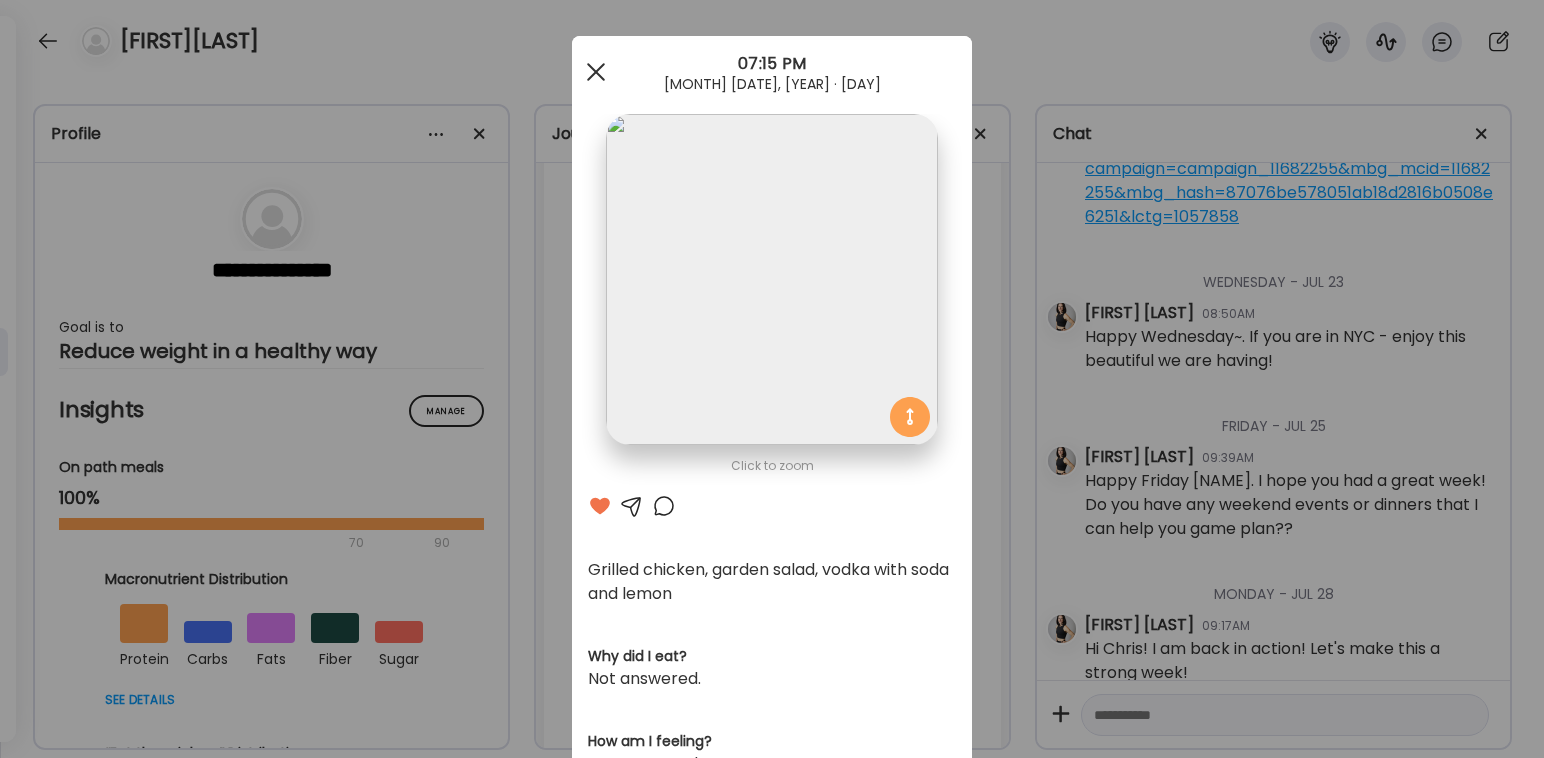 click at bounding box center (596, 72) 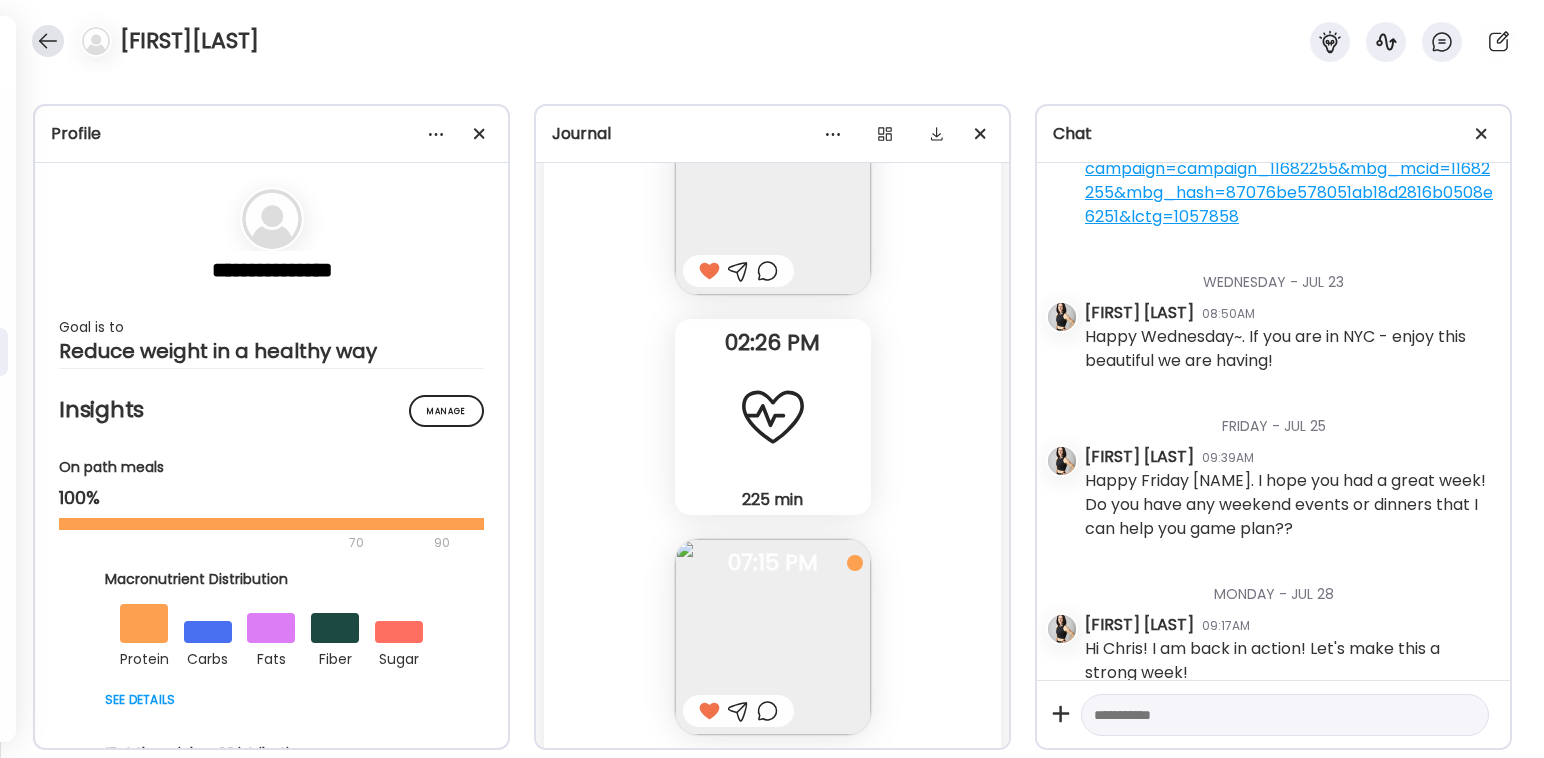 click at bounding box center (48, 41) 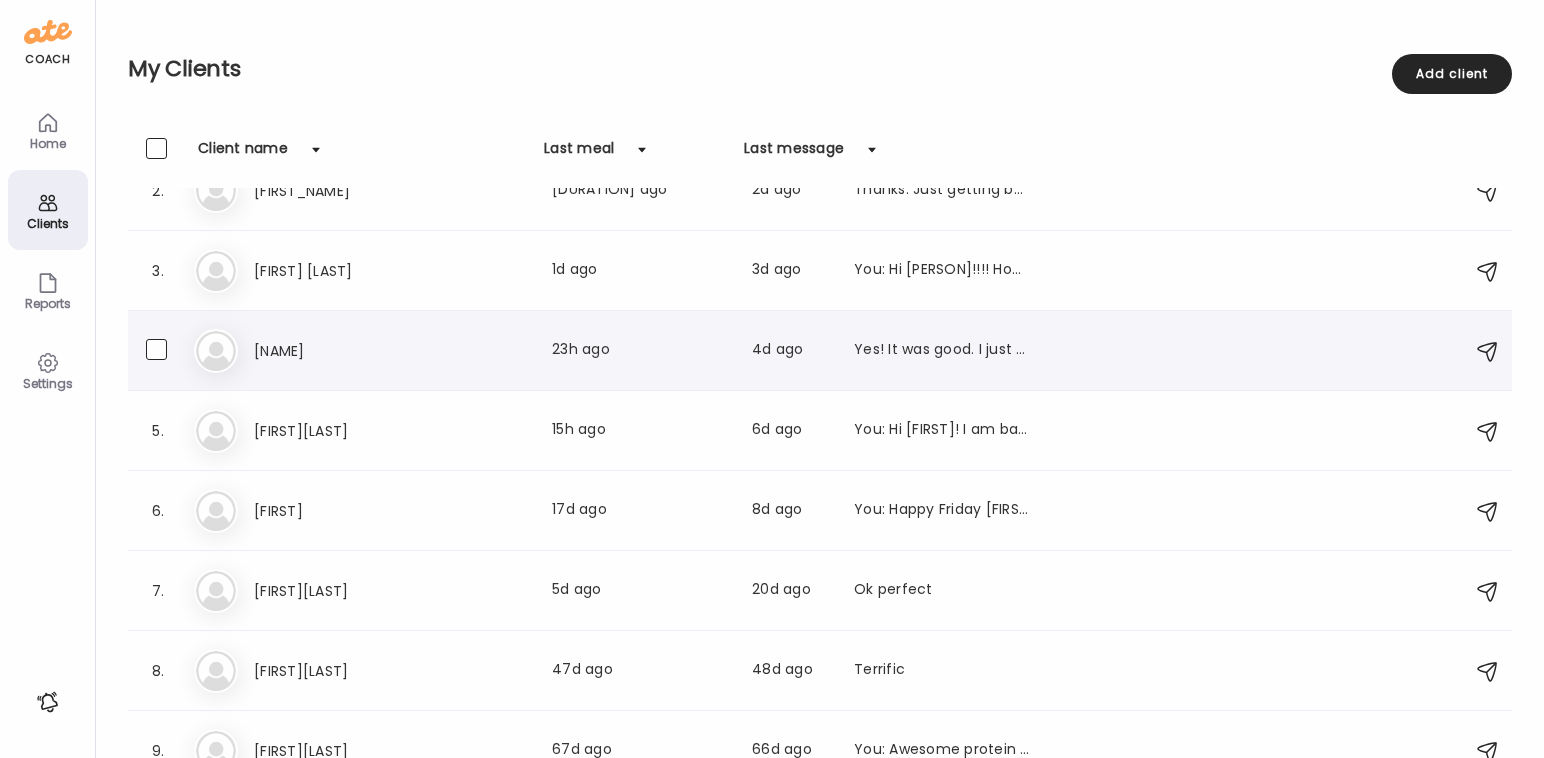 scroll, scrollTop: 122, scrollLeft: 0, axis: vertical 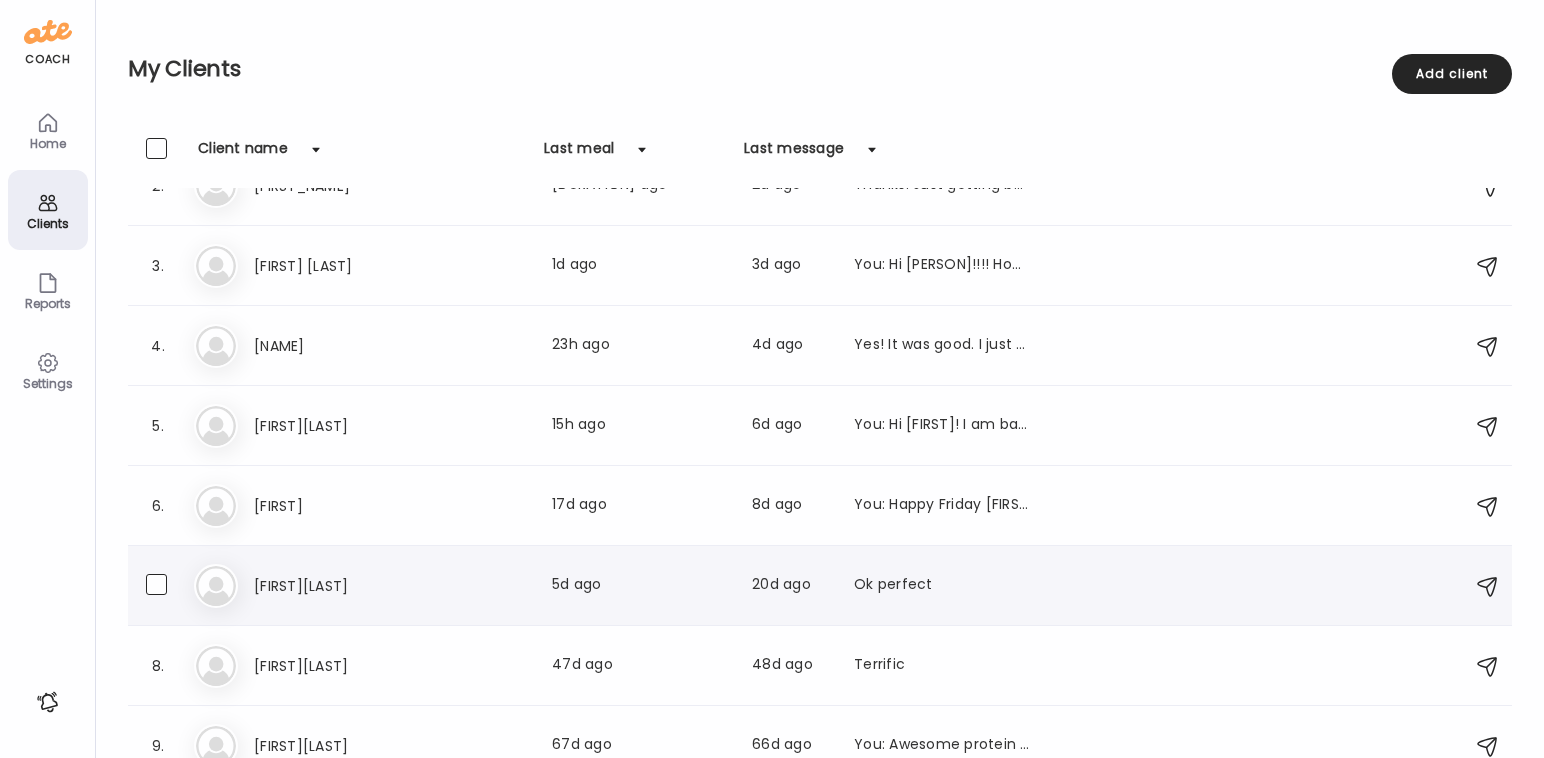 click on "[FIRST][LAST]" at bounding box center (342, 586) 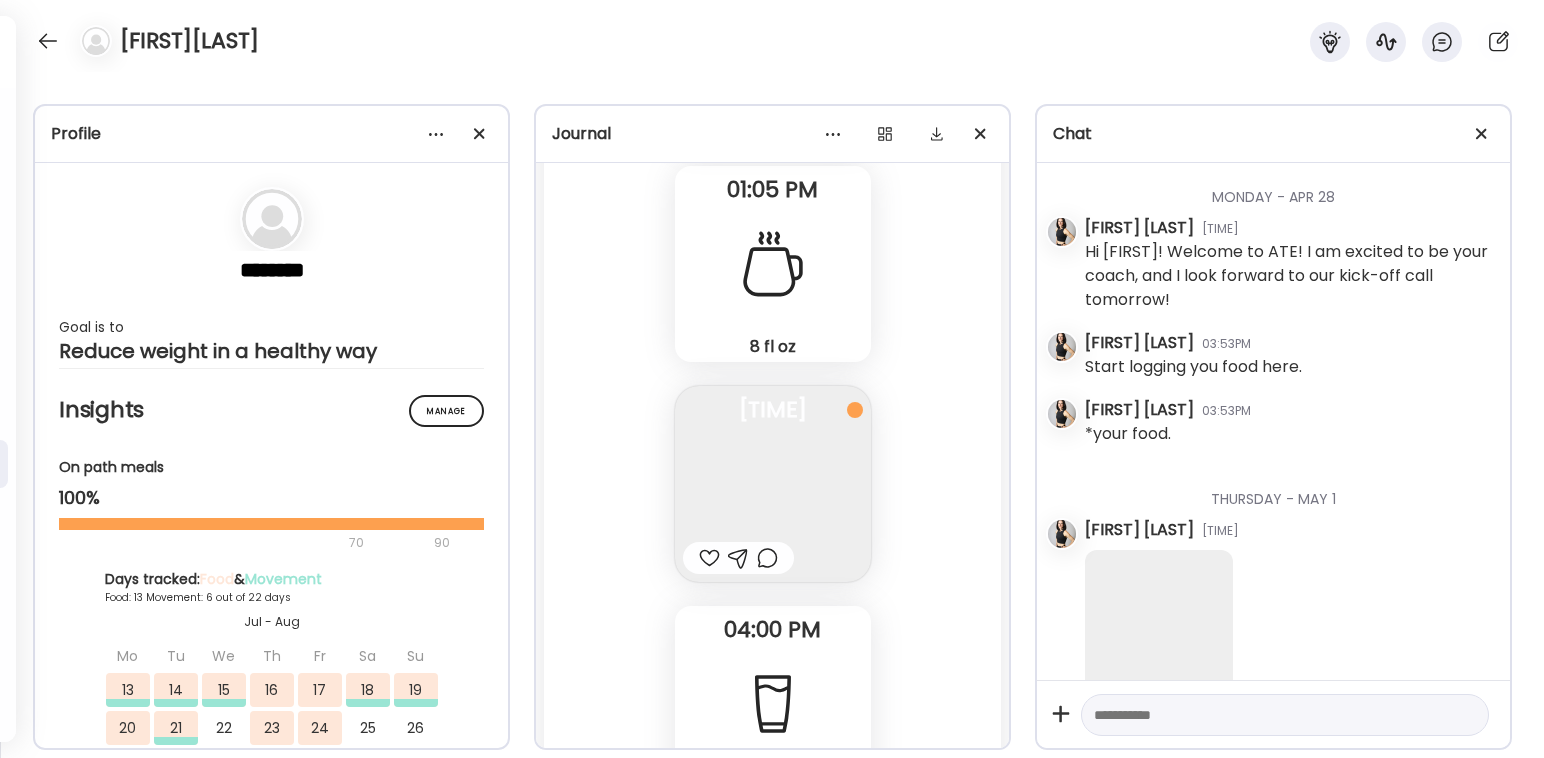scroll, scrollTop: 55047, scrollLeft: 0, axis: vertical 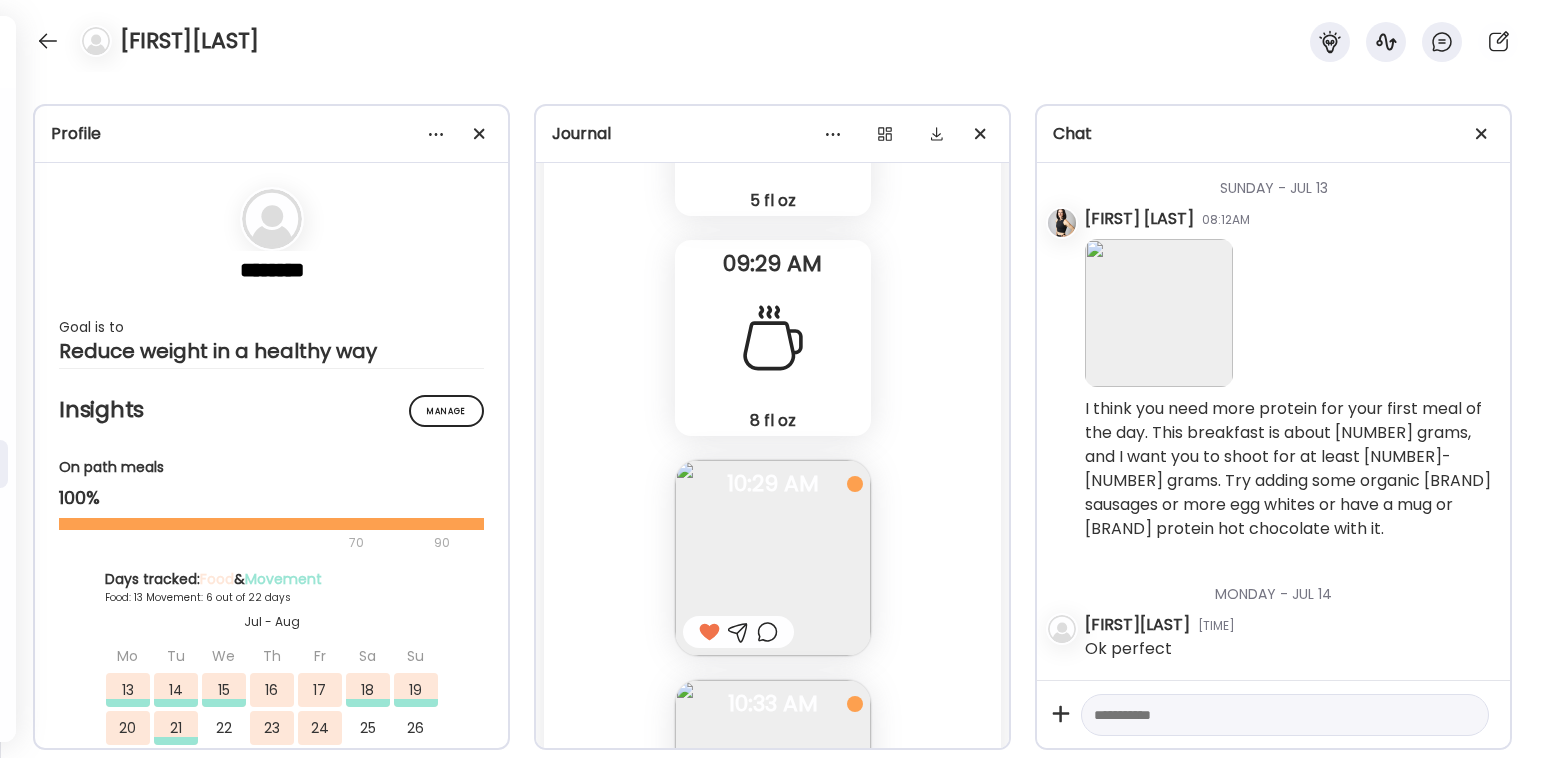 click at bounding box center (1267, 715) 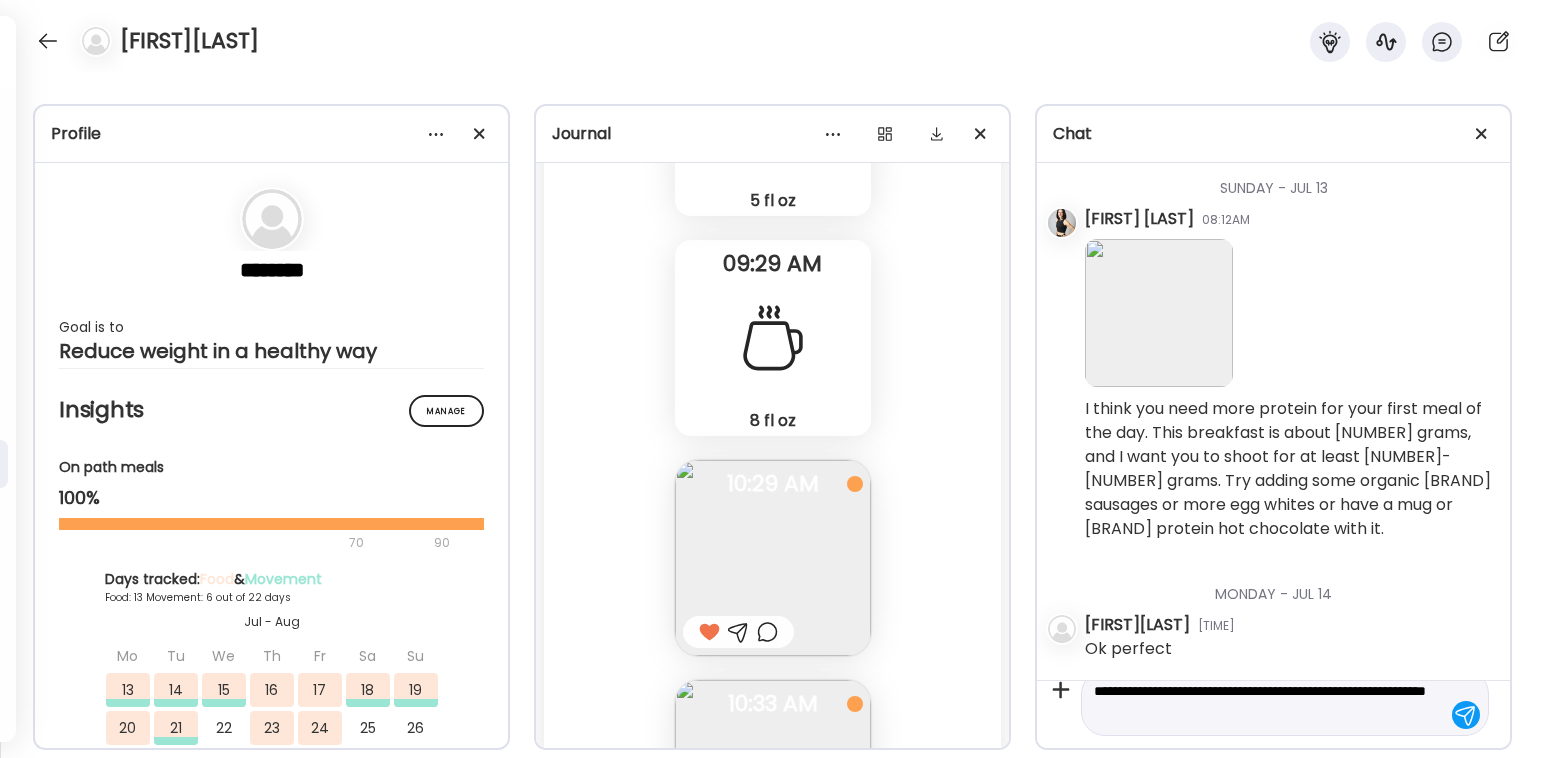 type on "**********" 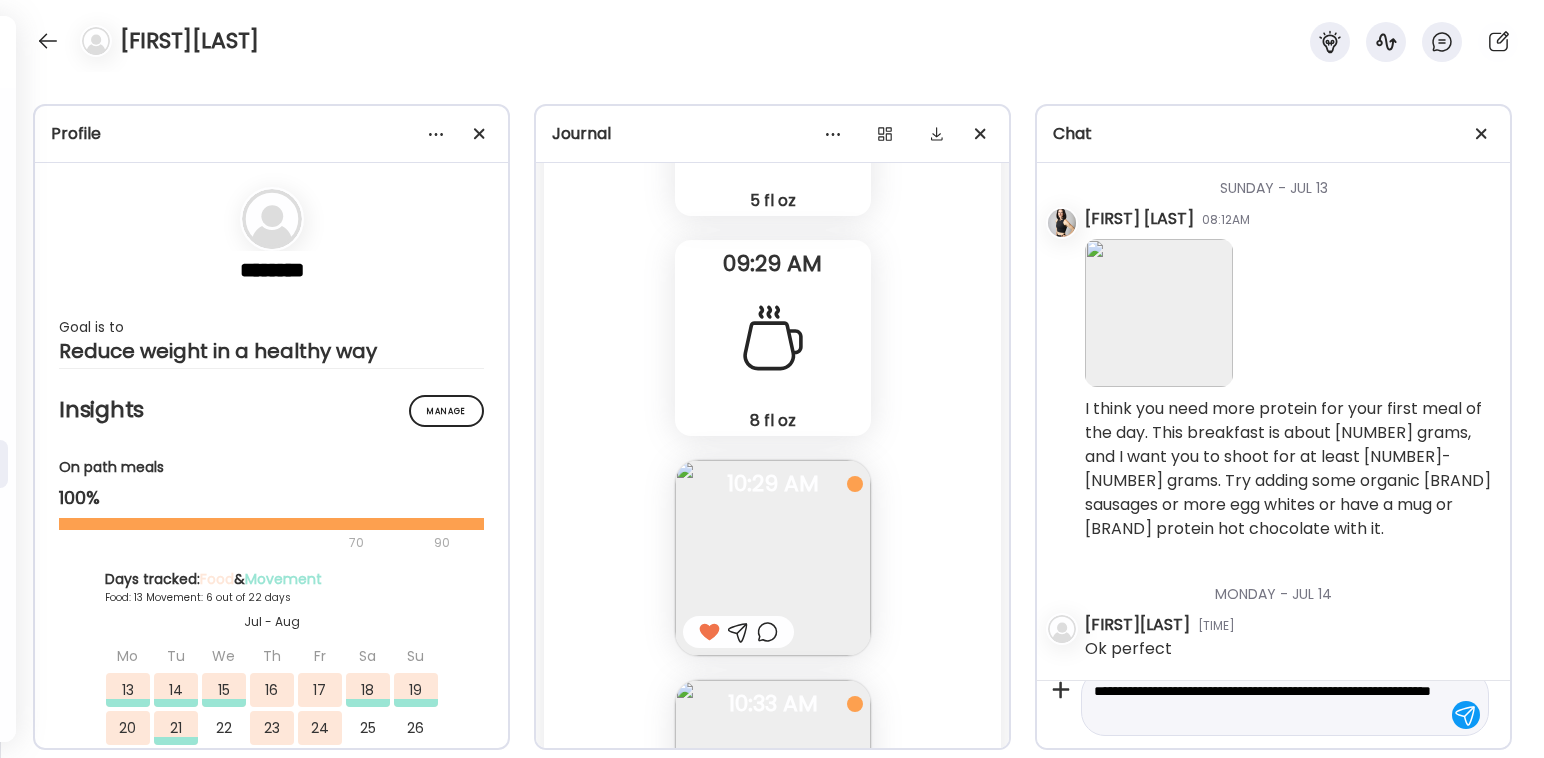 scroll, scrollTop: 23, scrollLeft: 0, axis: vertical 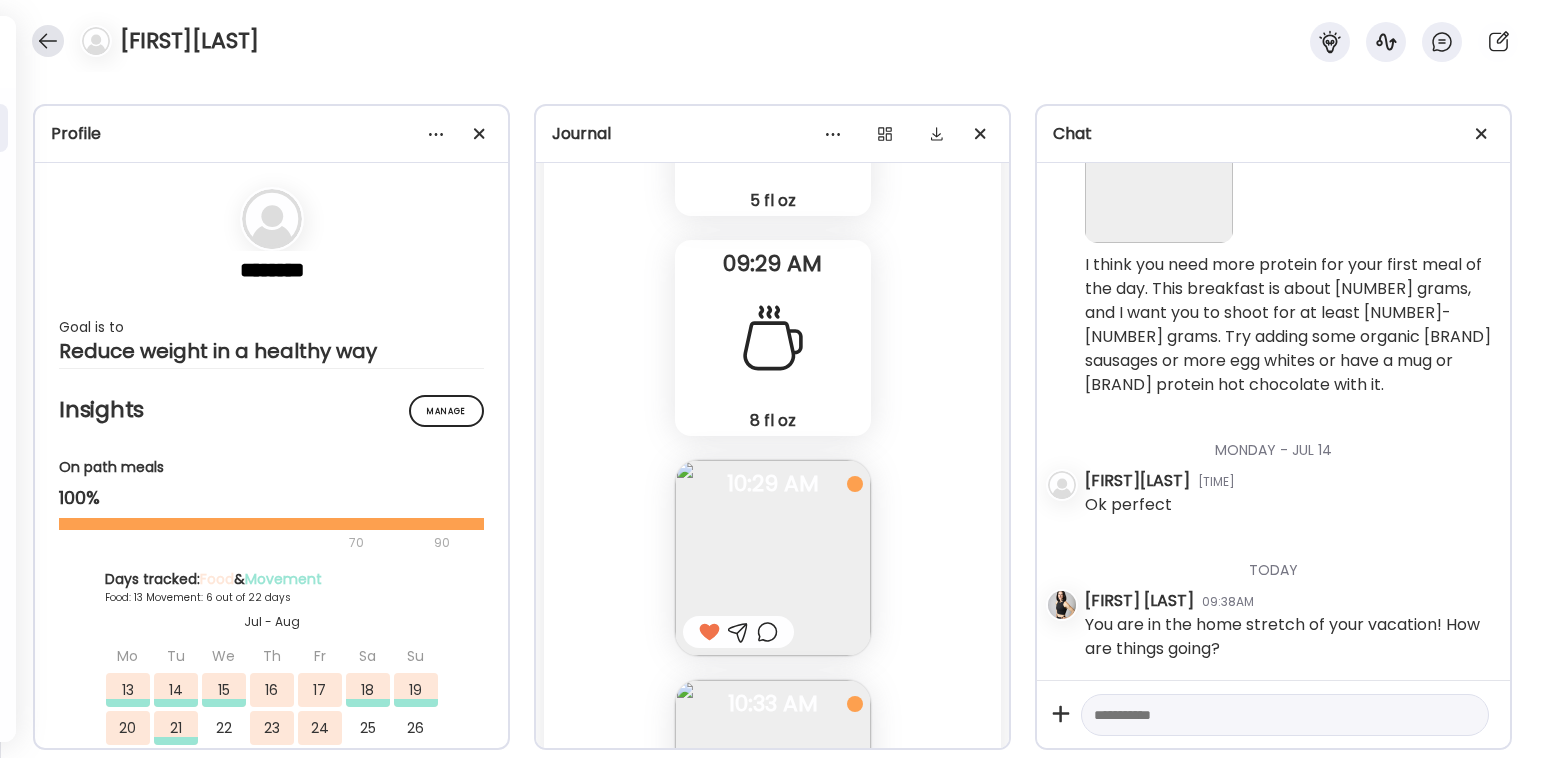 click at bounding box center [48, 41] 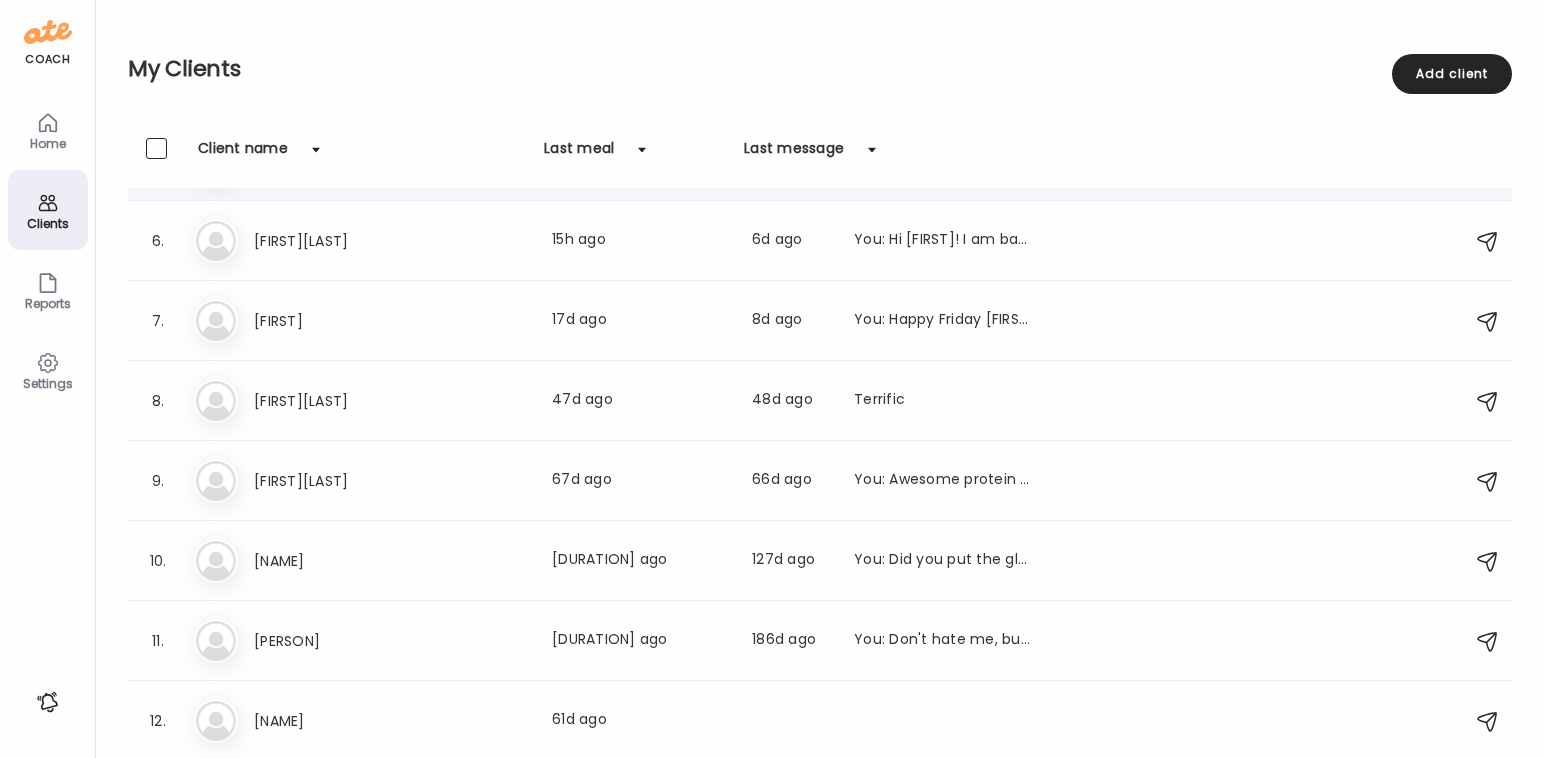 scroll, scrollTop: 387, scrollLeft: 0, axis: vertical 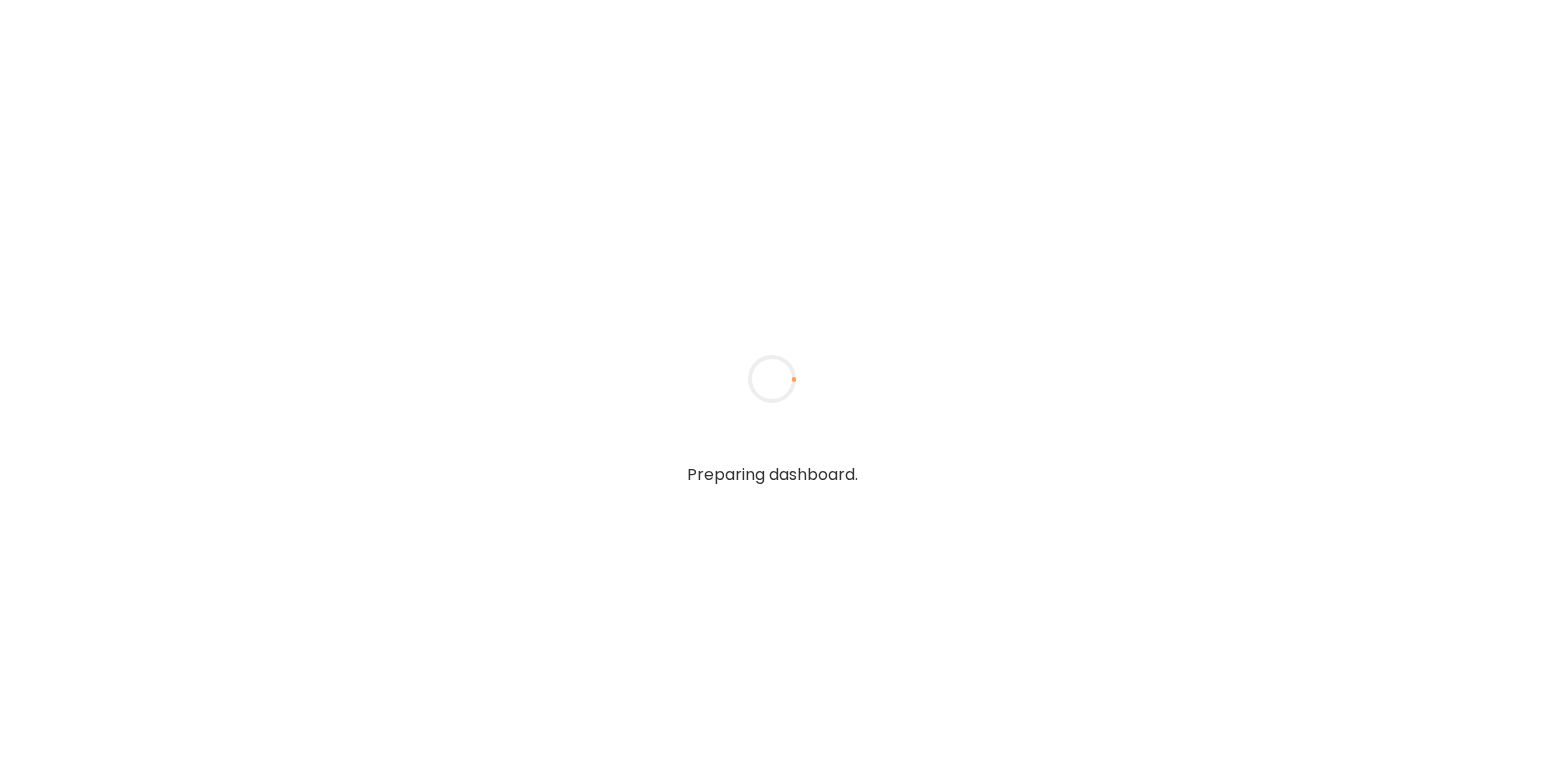 type on "**********" 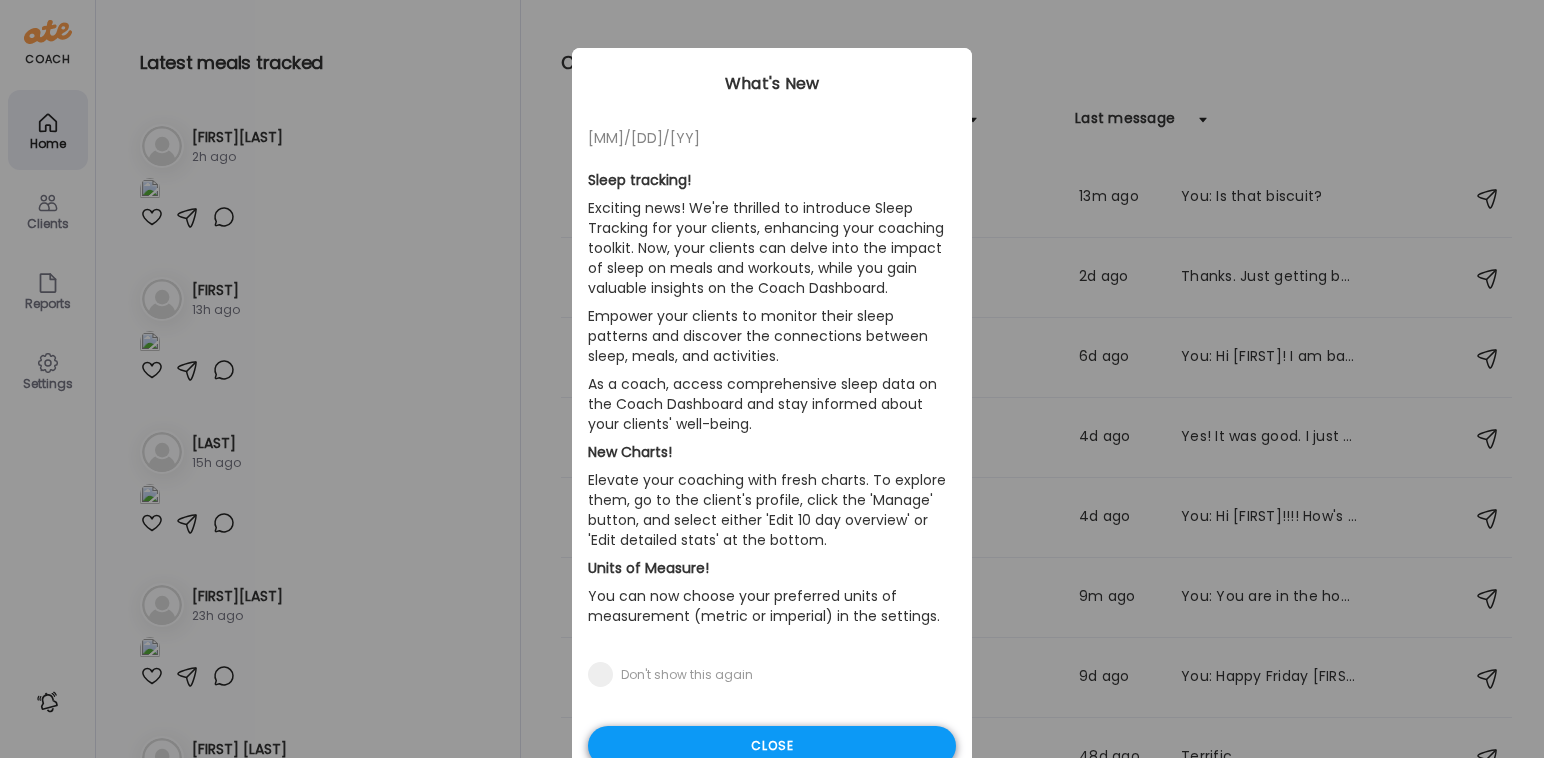 click on "Close" at bounding box center [772, 746] 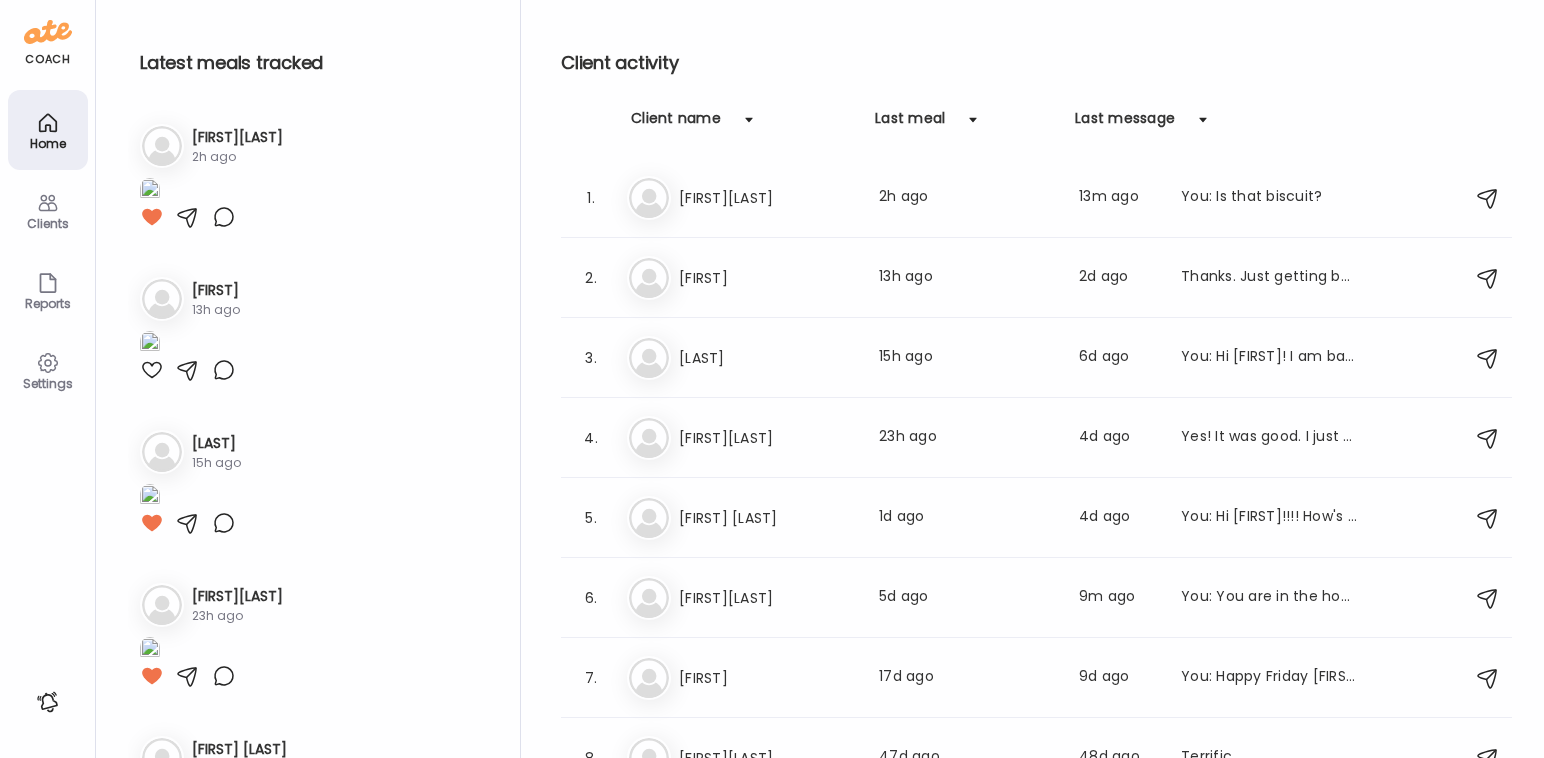 click 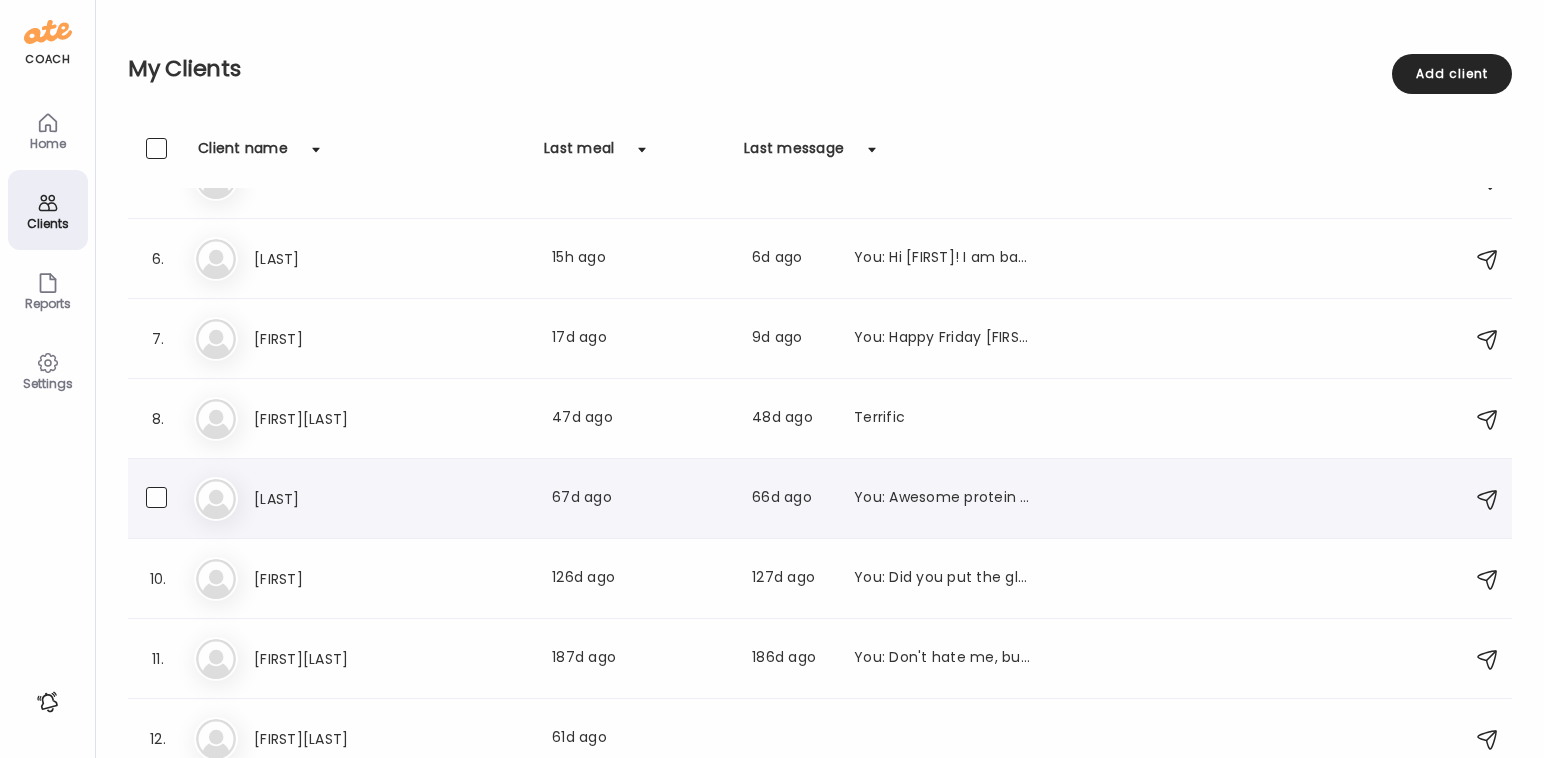 scroll, scrollTop: 387, scrollLeft: 0, axis: vertical 